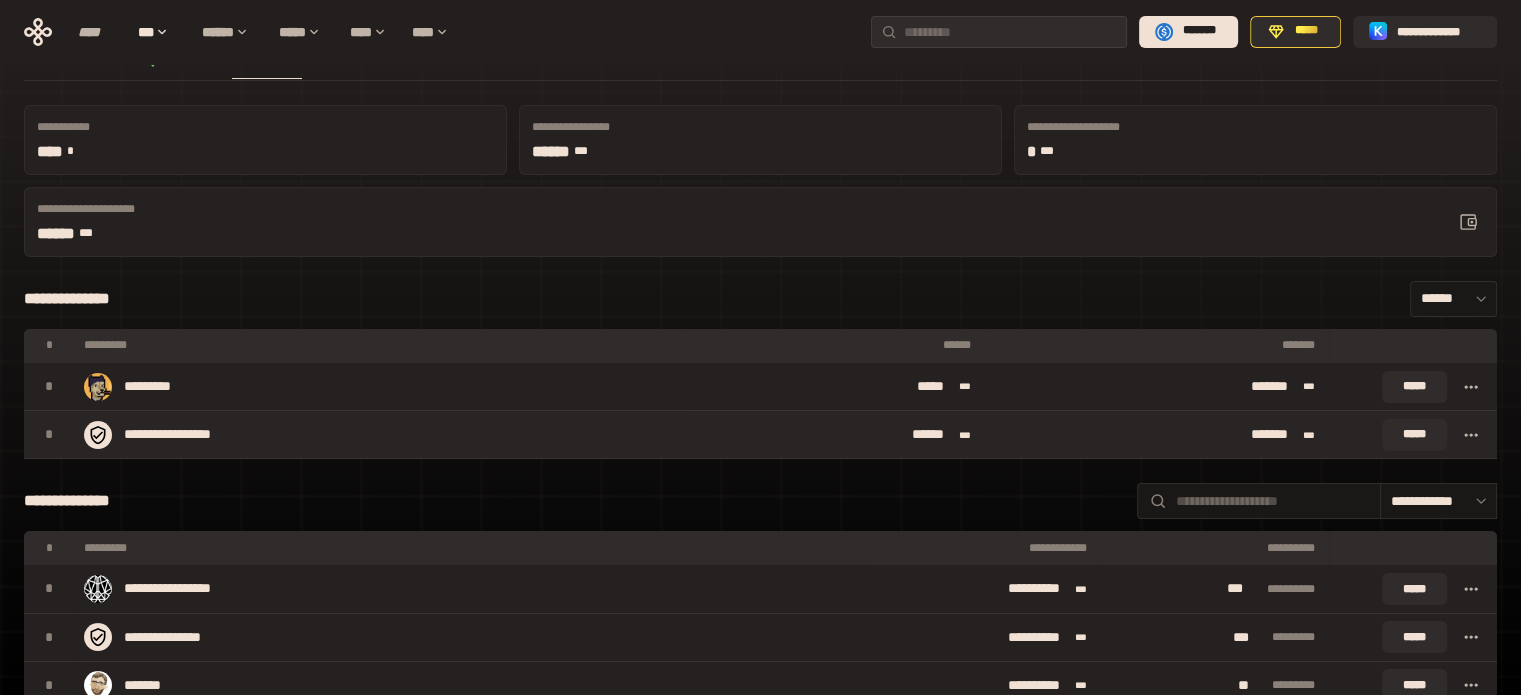 scroll, scrollTop: 0, scrollLeft: 0, axis: both 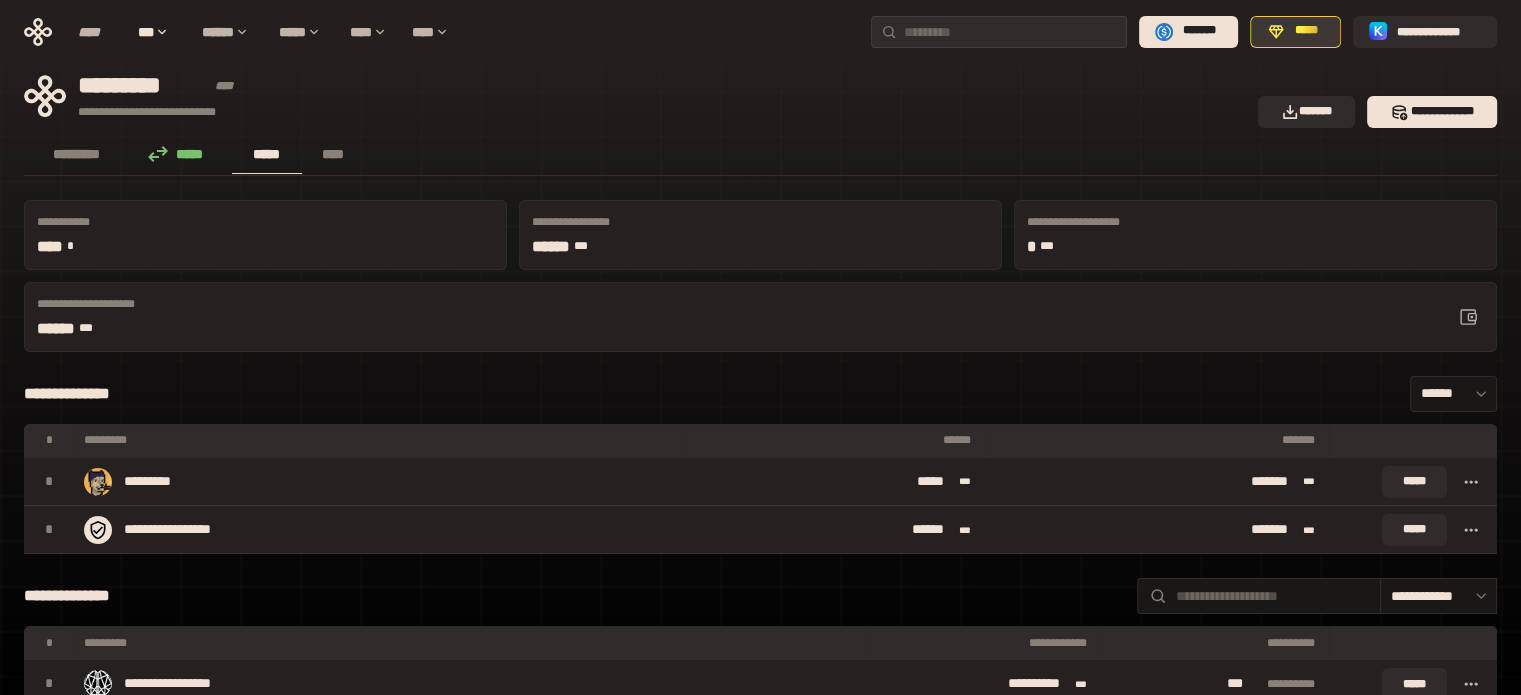 click on "*****" at bounding box center [1306, 31] 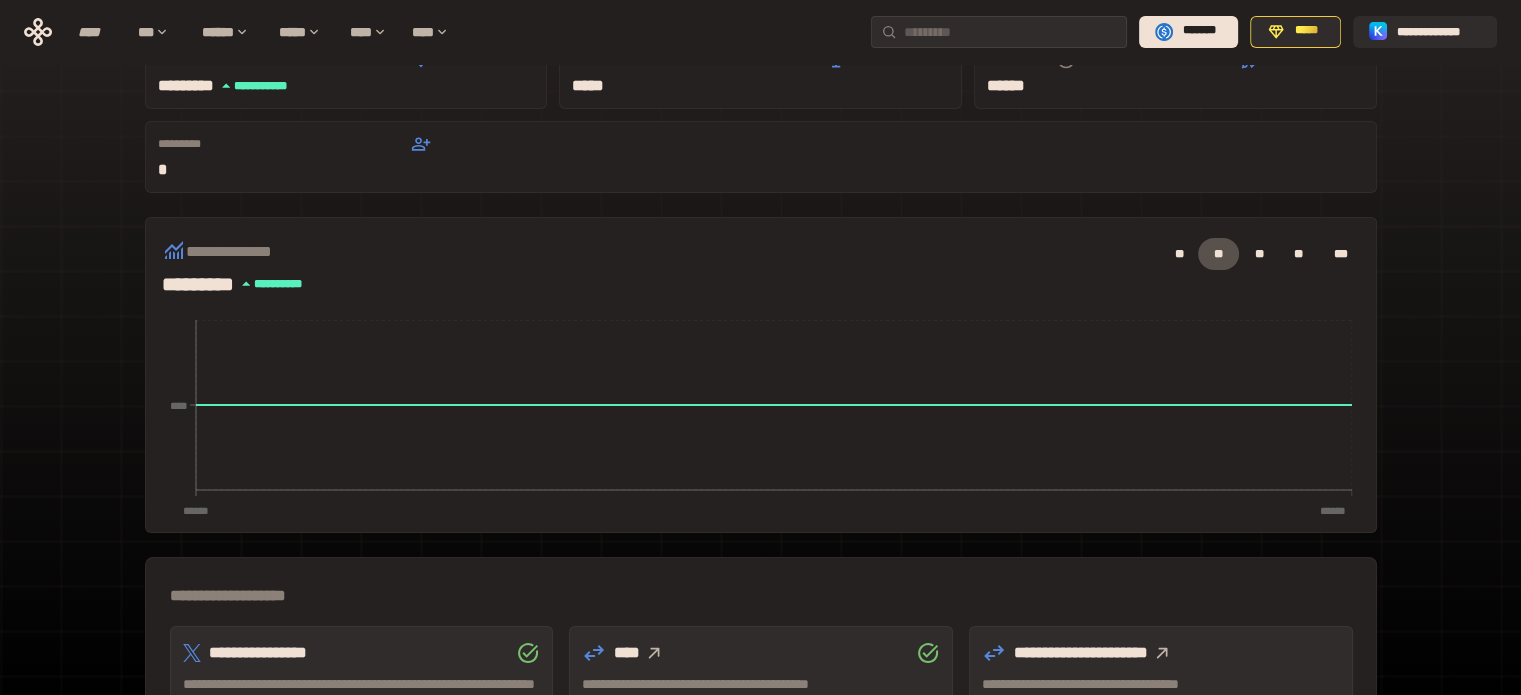 scroll, scrollTop: 0, scrollLeft: 0, axis: both 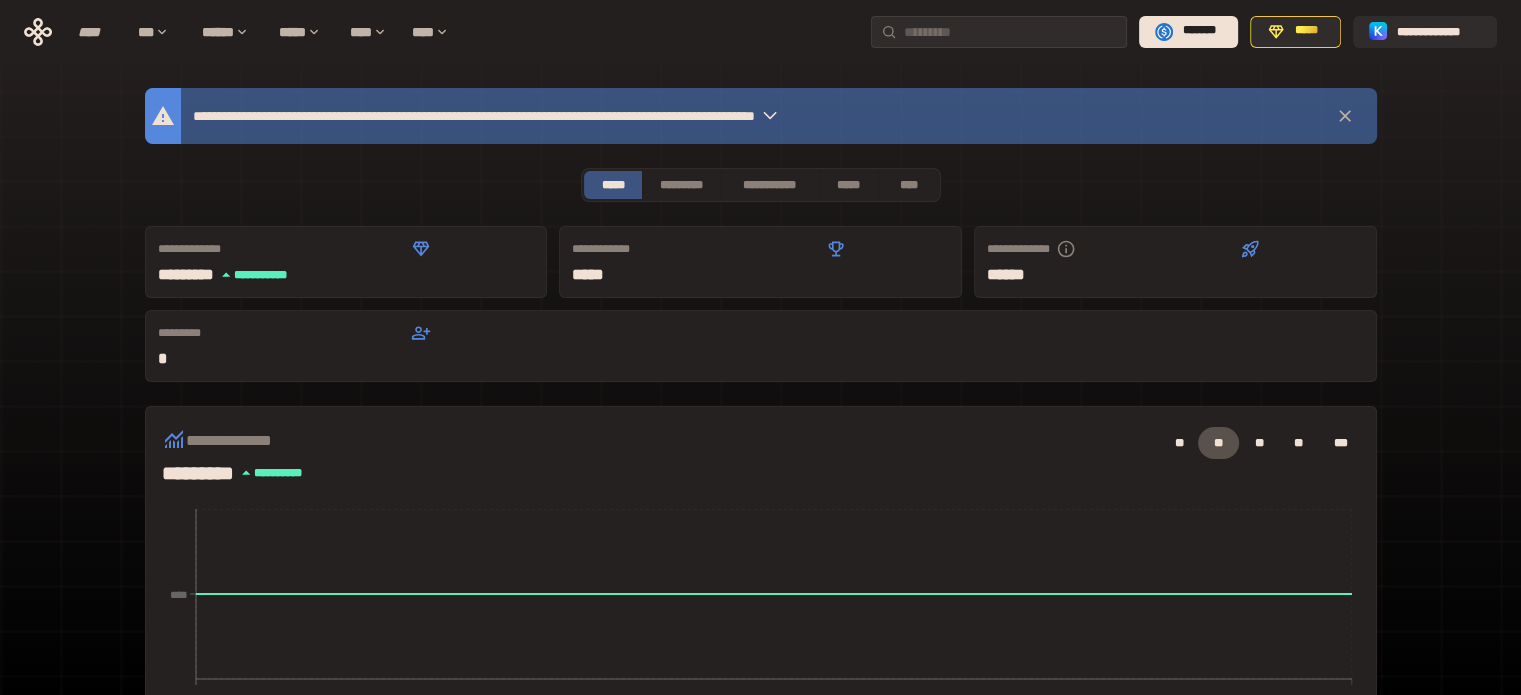 click 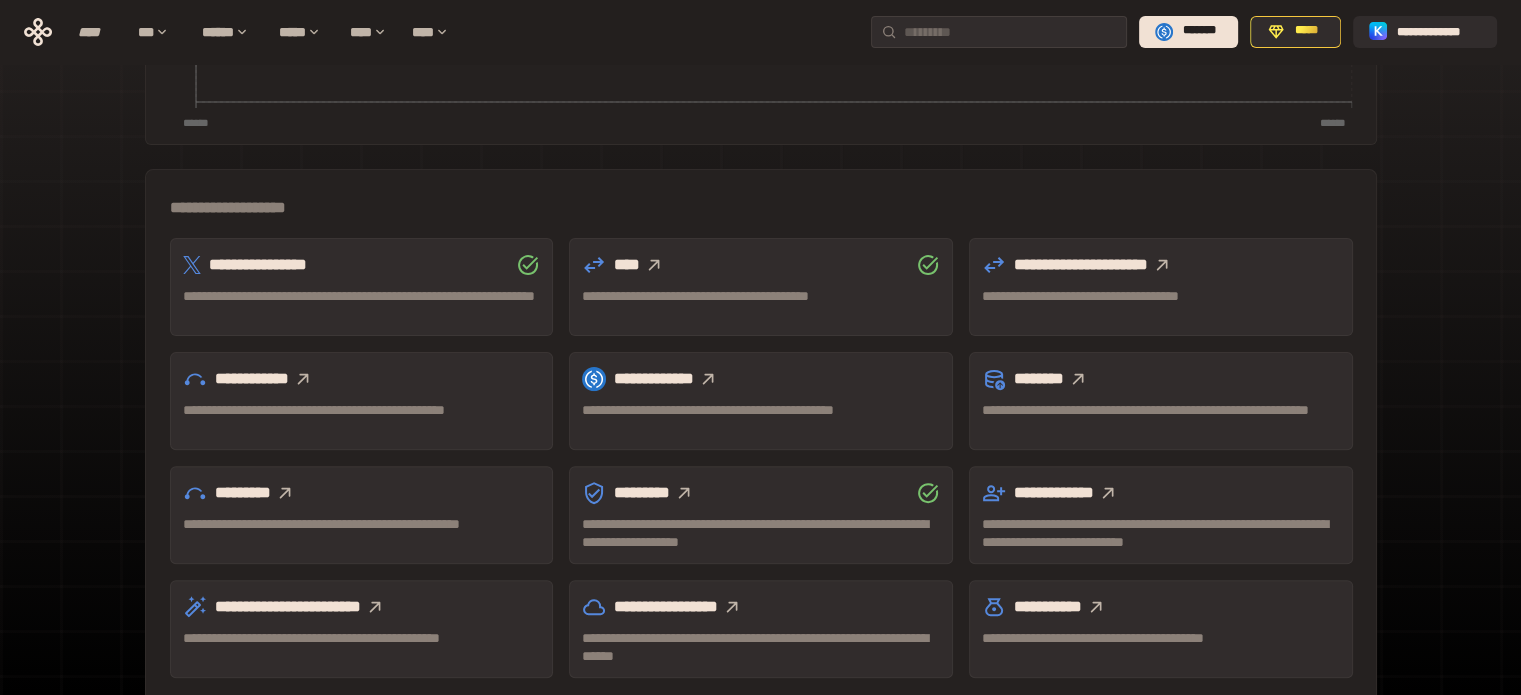 scroll, scrollTop: 589, scrollLeft: 0, axis: vertical 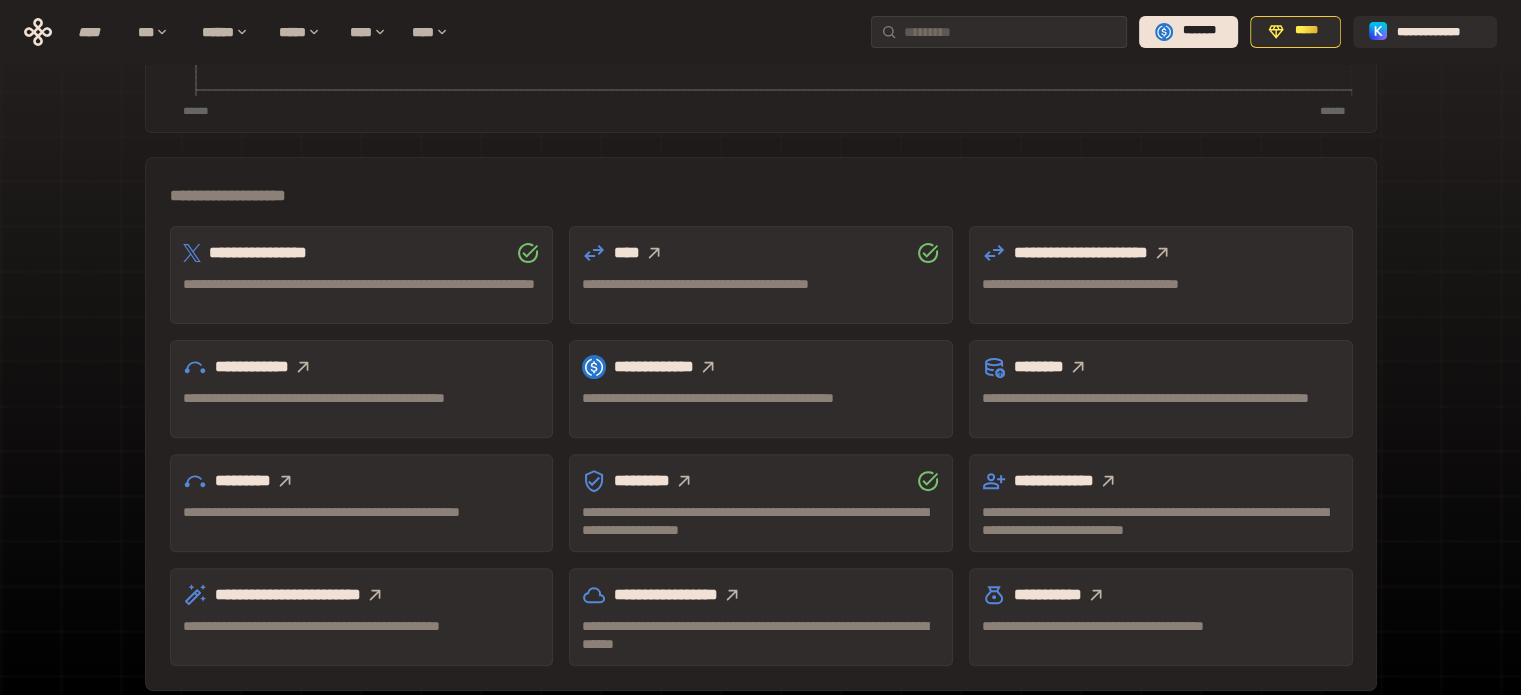 click on "**********" at bounding box center (362, 253) 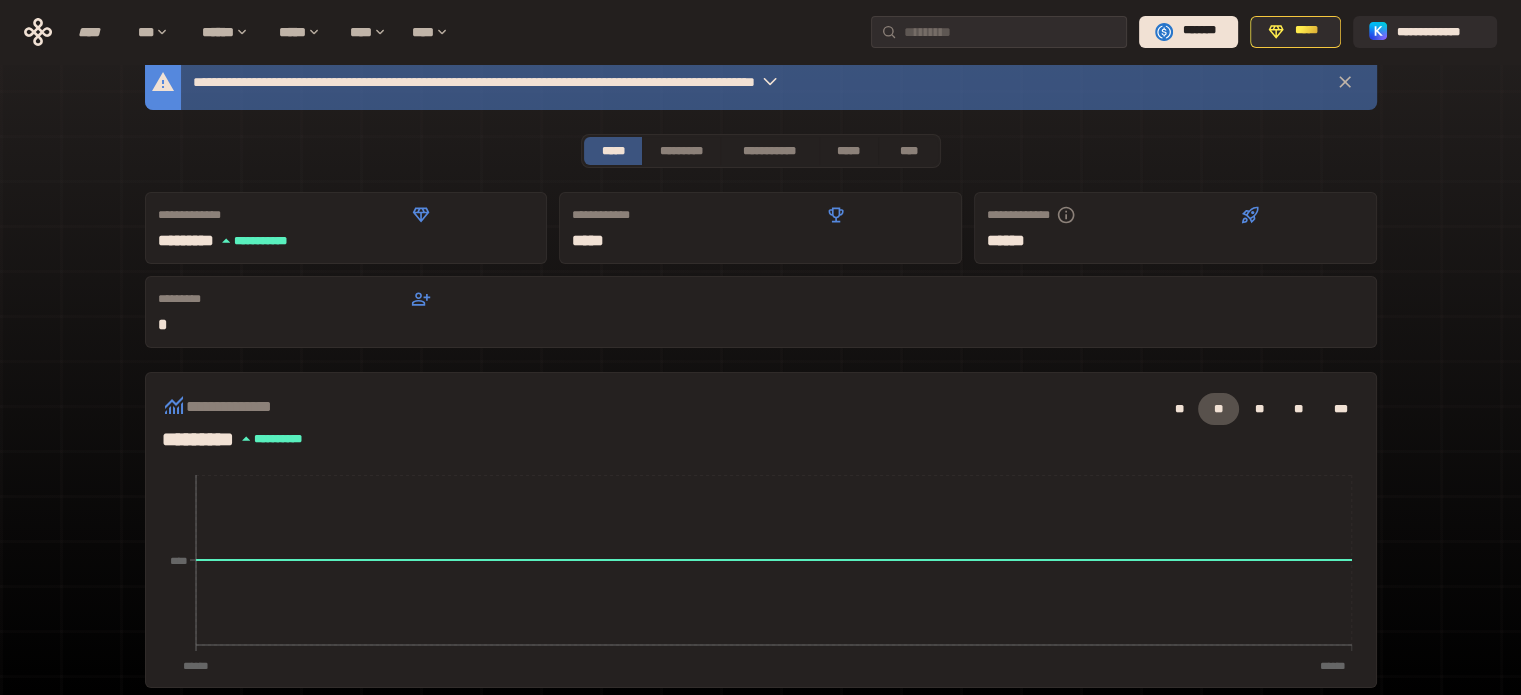 scroll, scrollTop: 0, scrollLeft: 0, axis: both 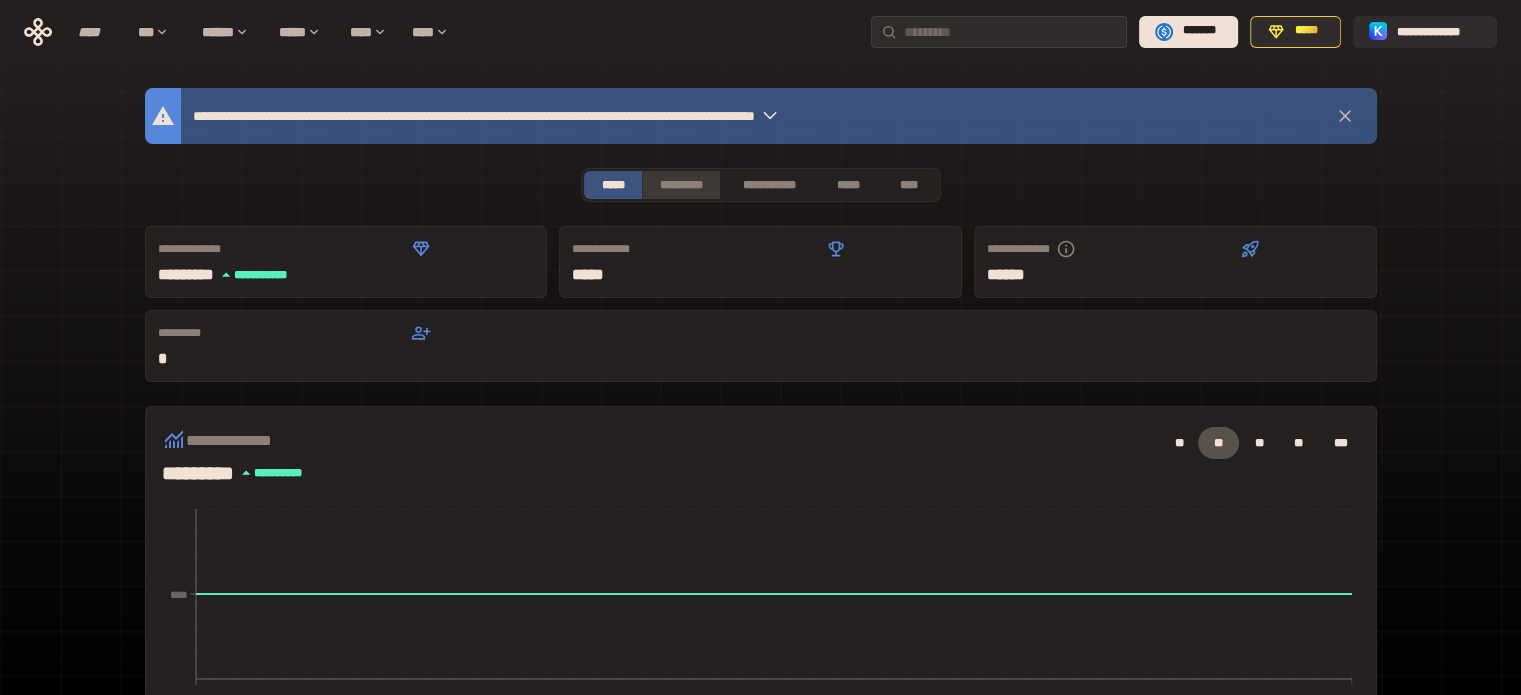 click on "*********" at bounding box center (680, 185) 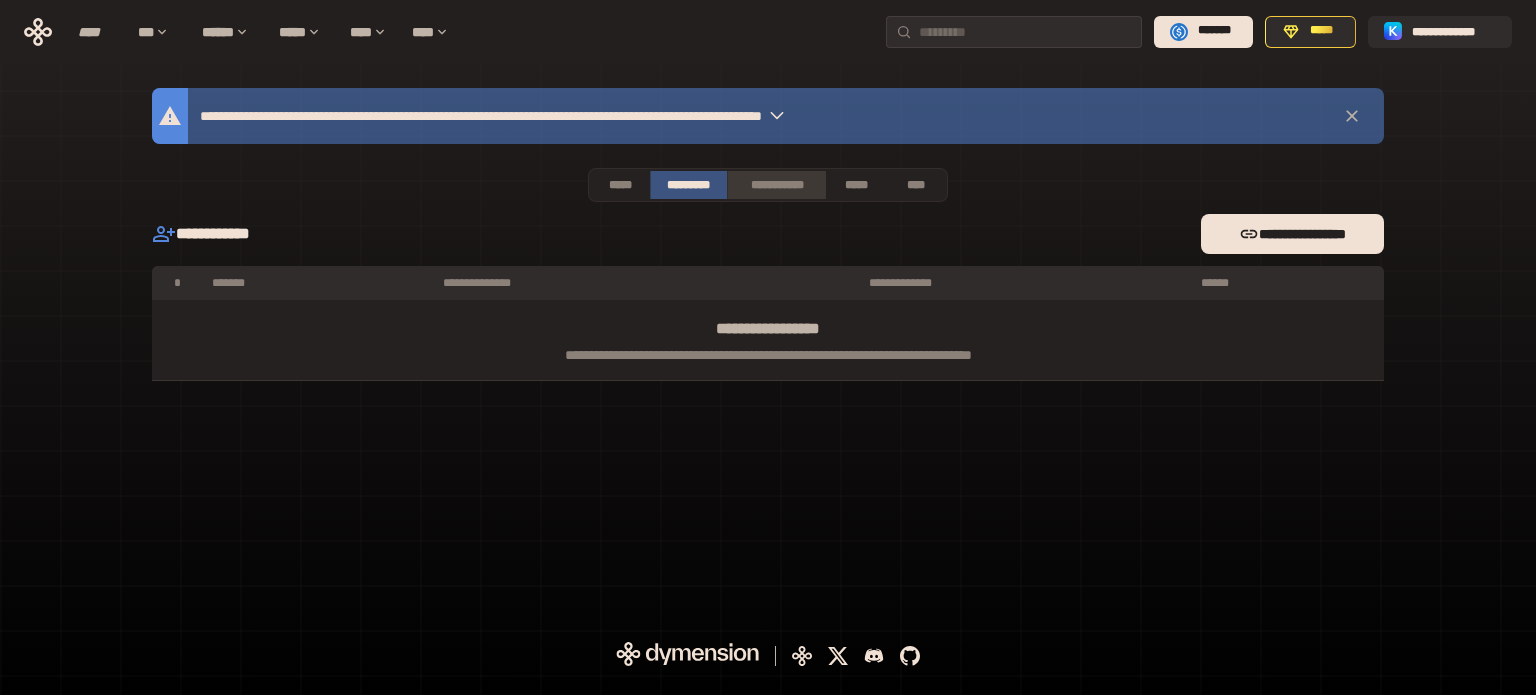 click on "**********" at bounding box center (776, 185) 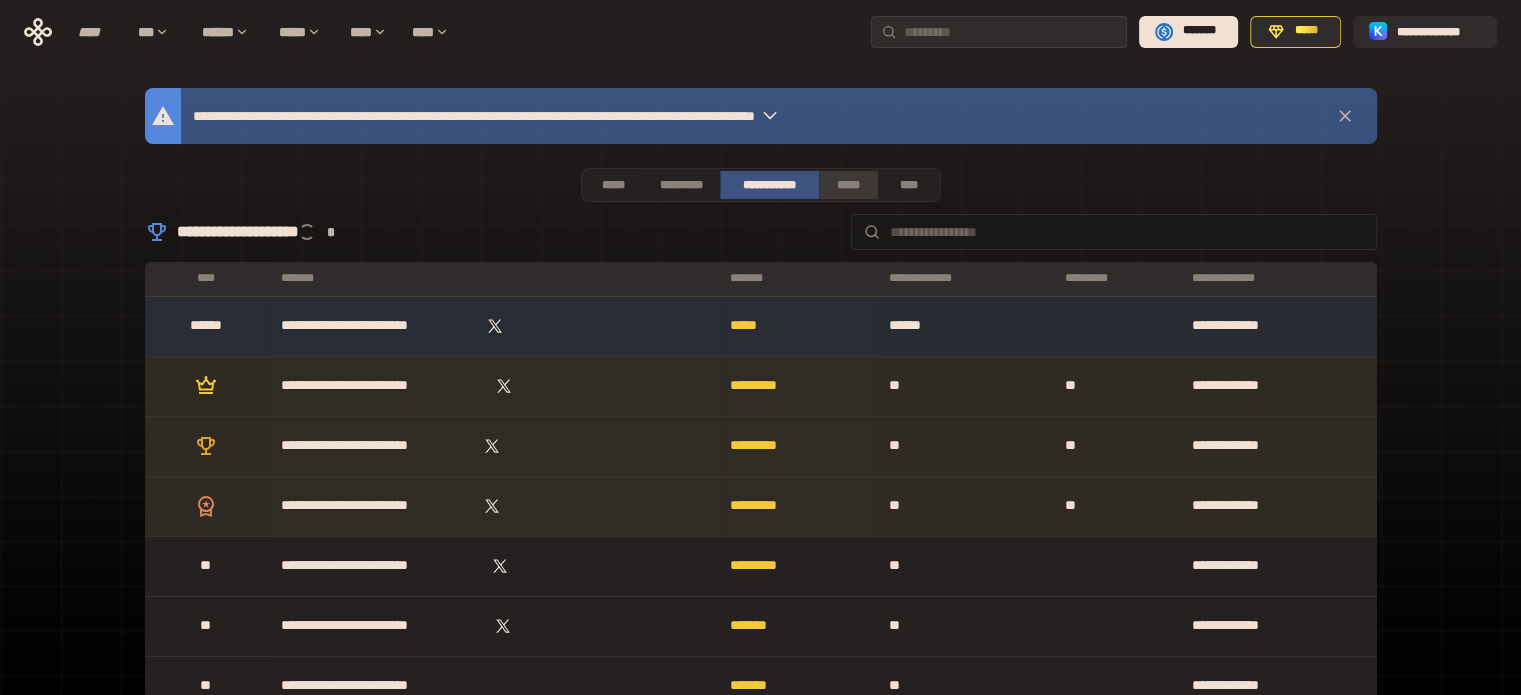 click on "*****" at bounding box center [849, 185] 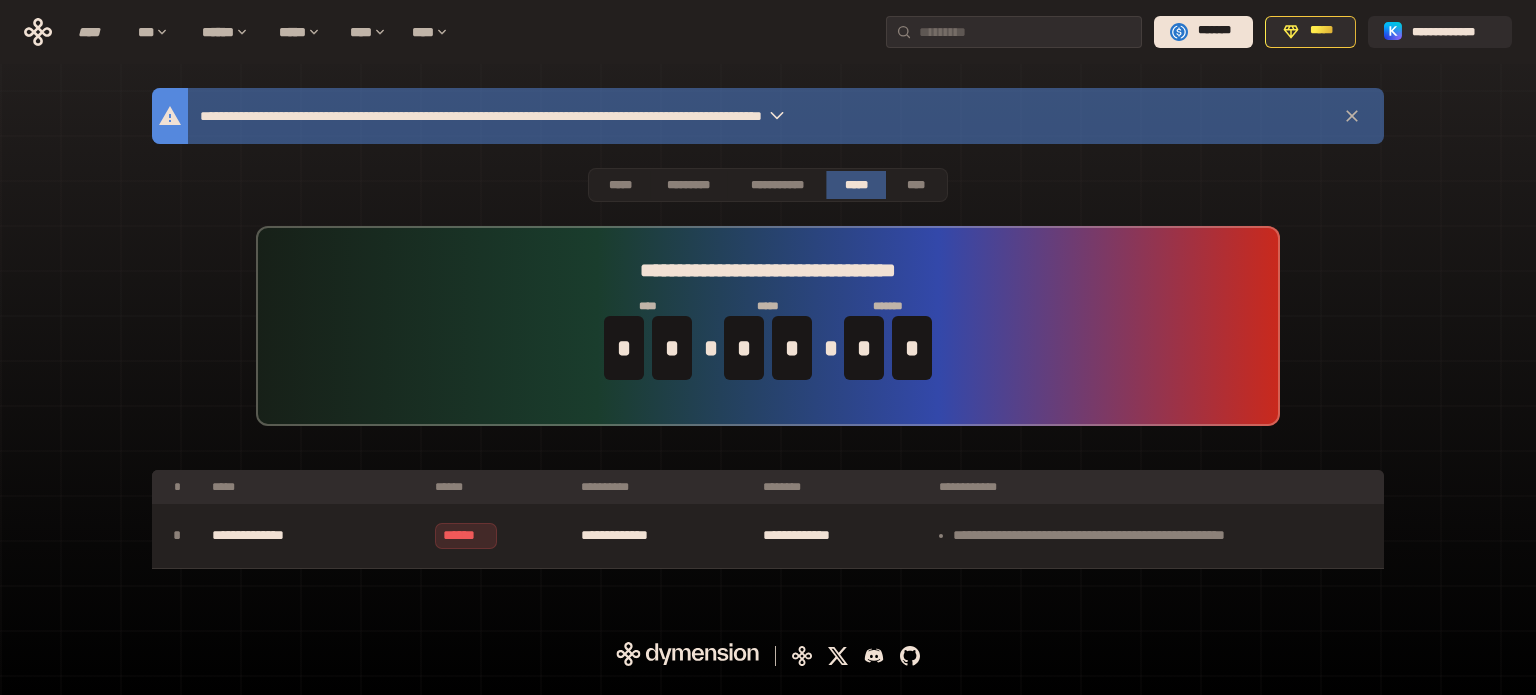 click on "**********" at bounding box center [768, 326] 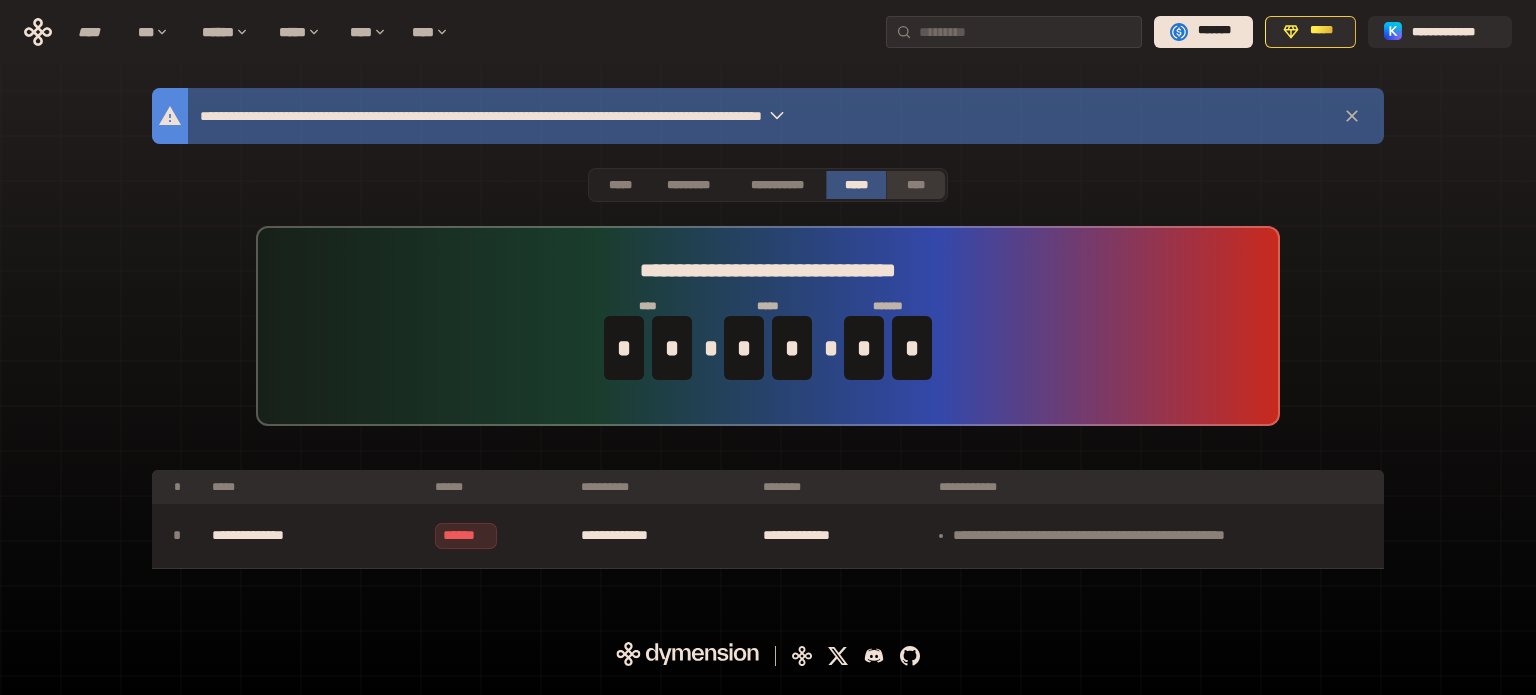 click on "****" at bounding box center (916, 185) 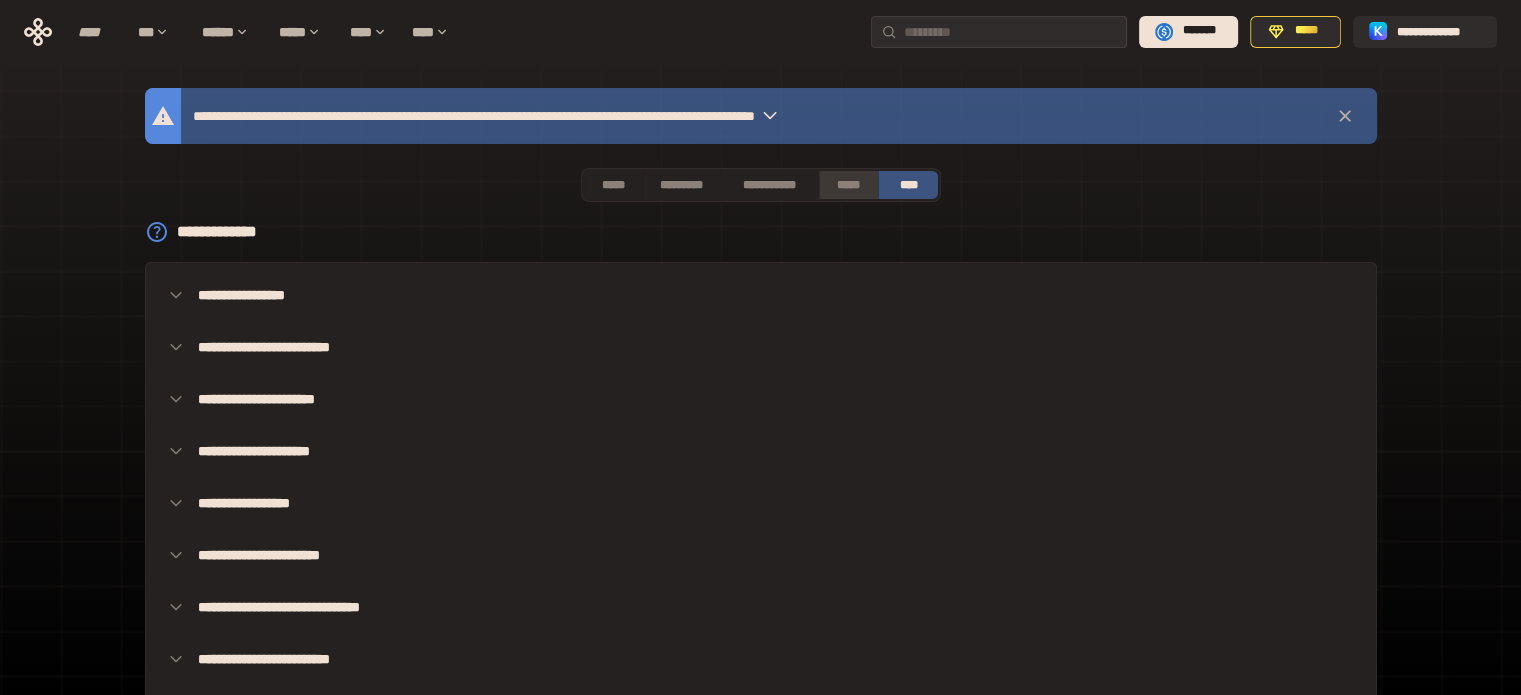 click on "*****" at bounding box center [849, 185] 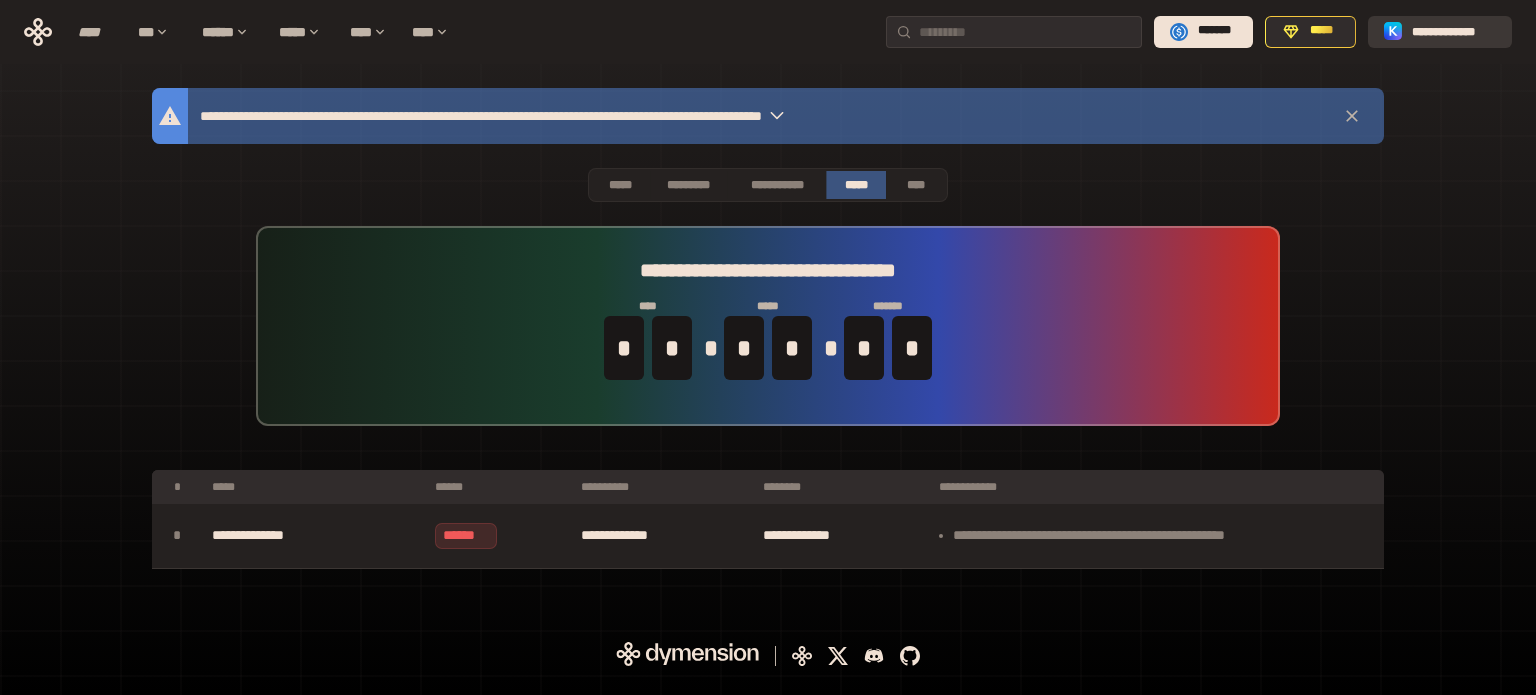 click on "**********" at bounding box center [1454, 31] 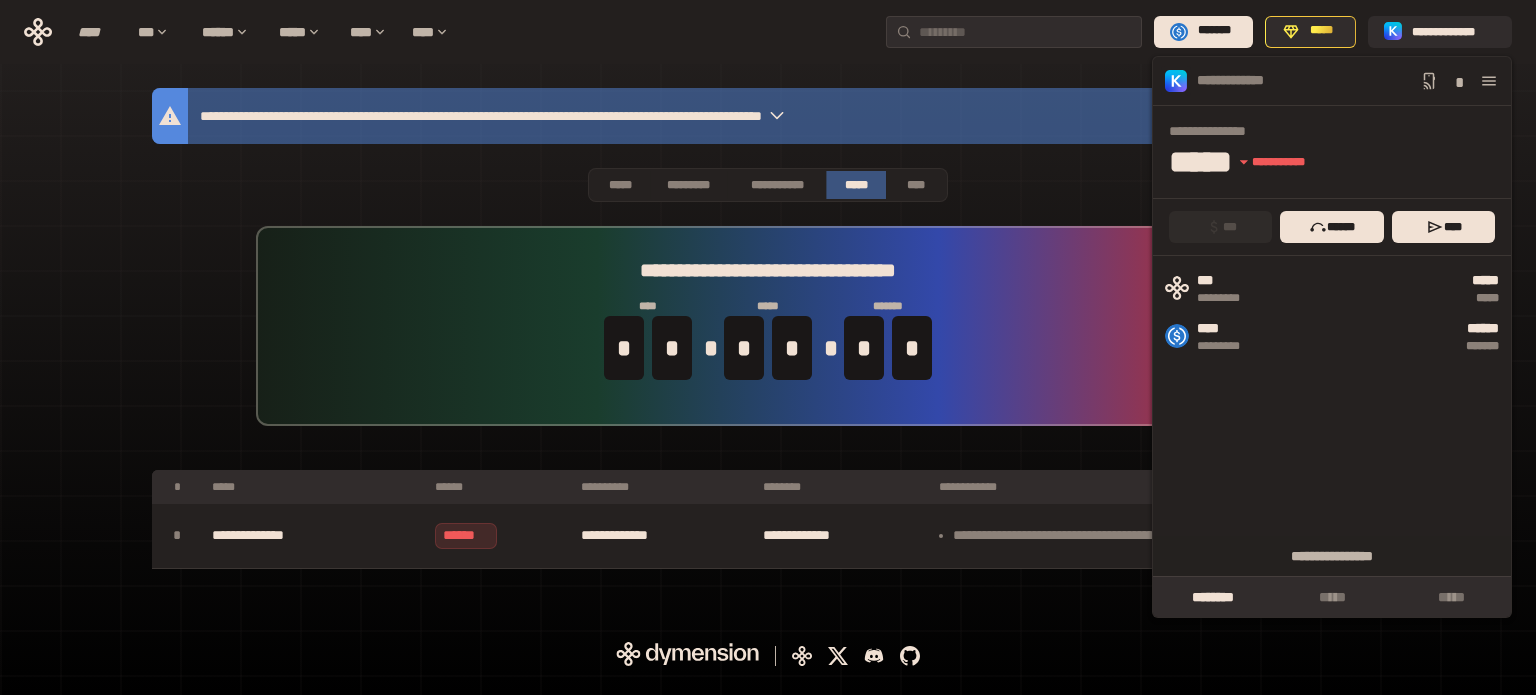 click on "**********" at bounding box center [768, 32] 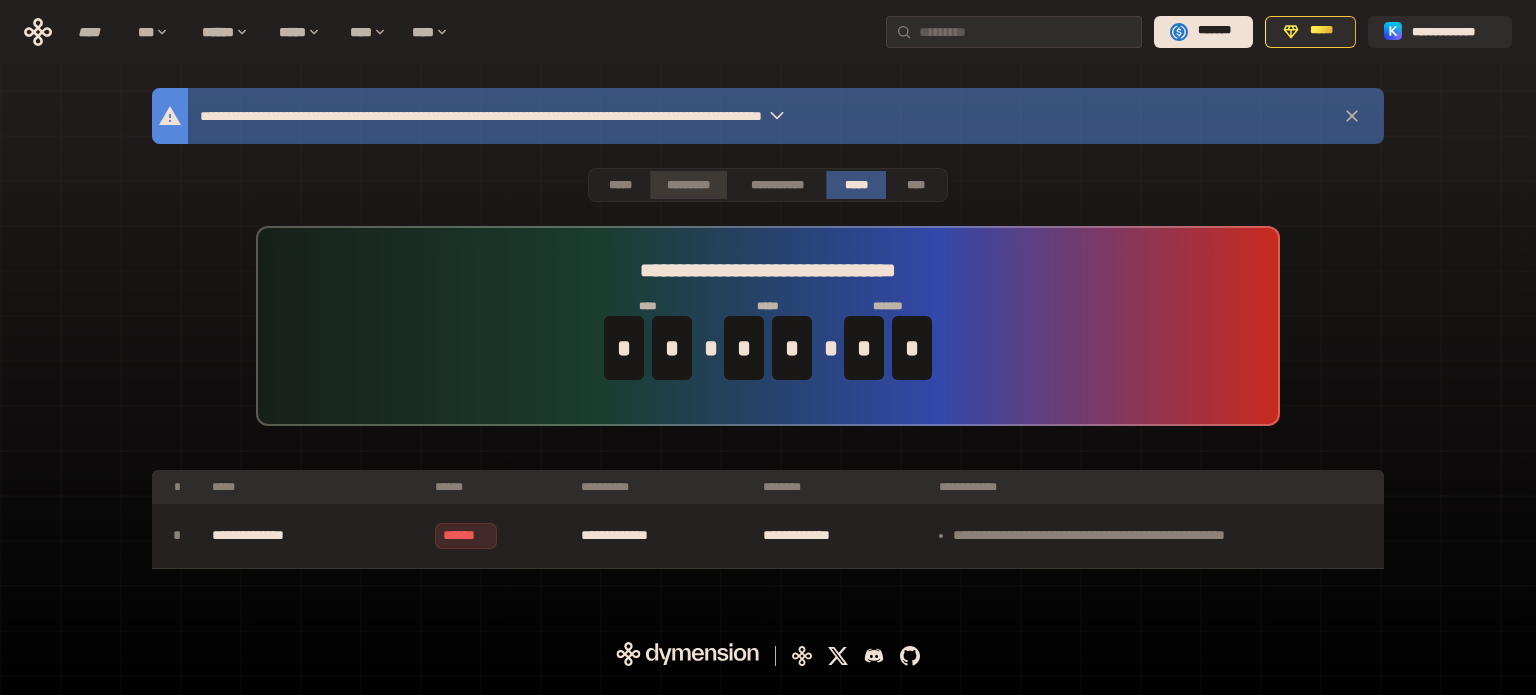 click on "*********" at bounding box center [688, 185] 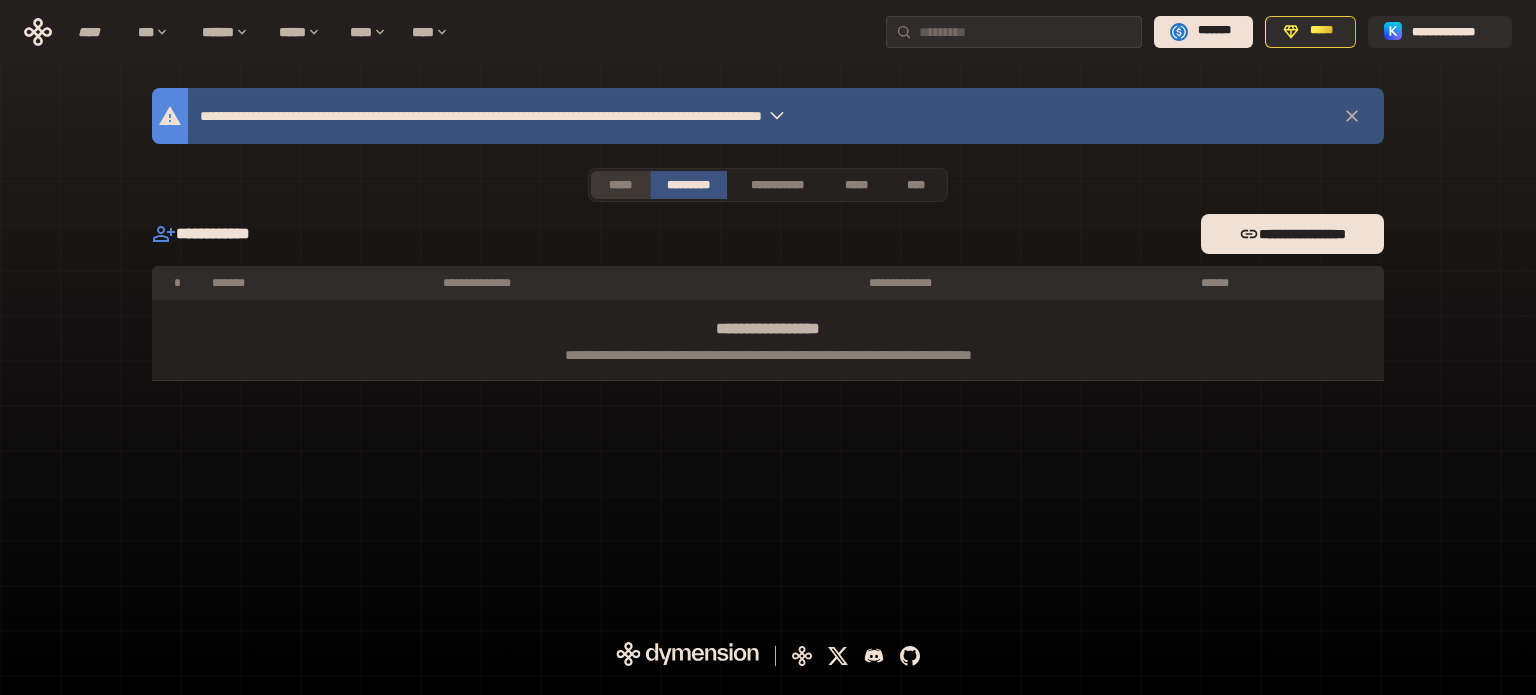 click on "*****" at bounding box center [620, 185] 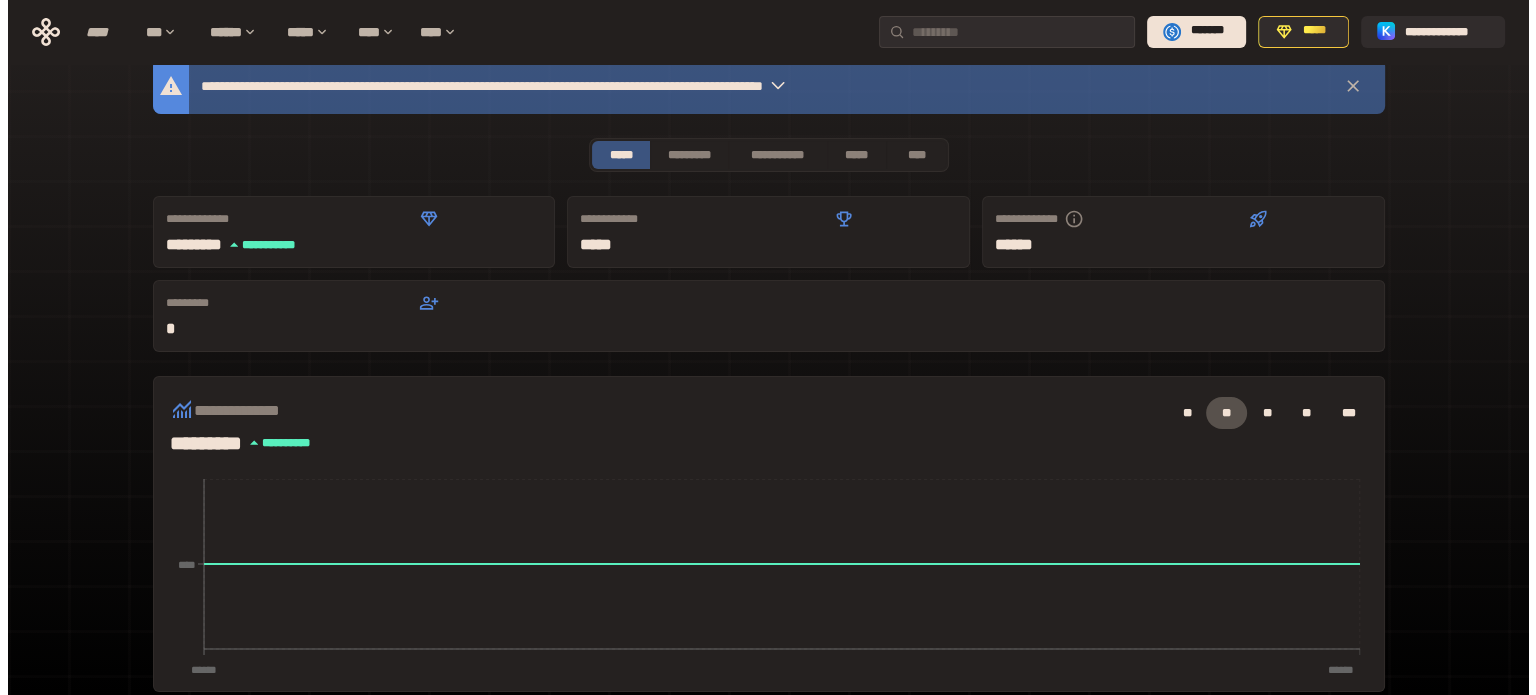 scroll, scrollTop: 0, scrollLeft: 0, axis: both 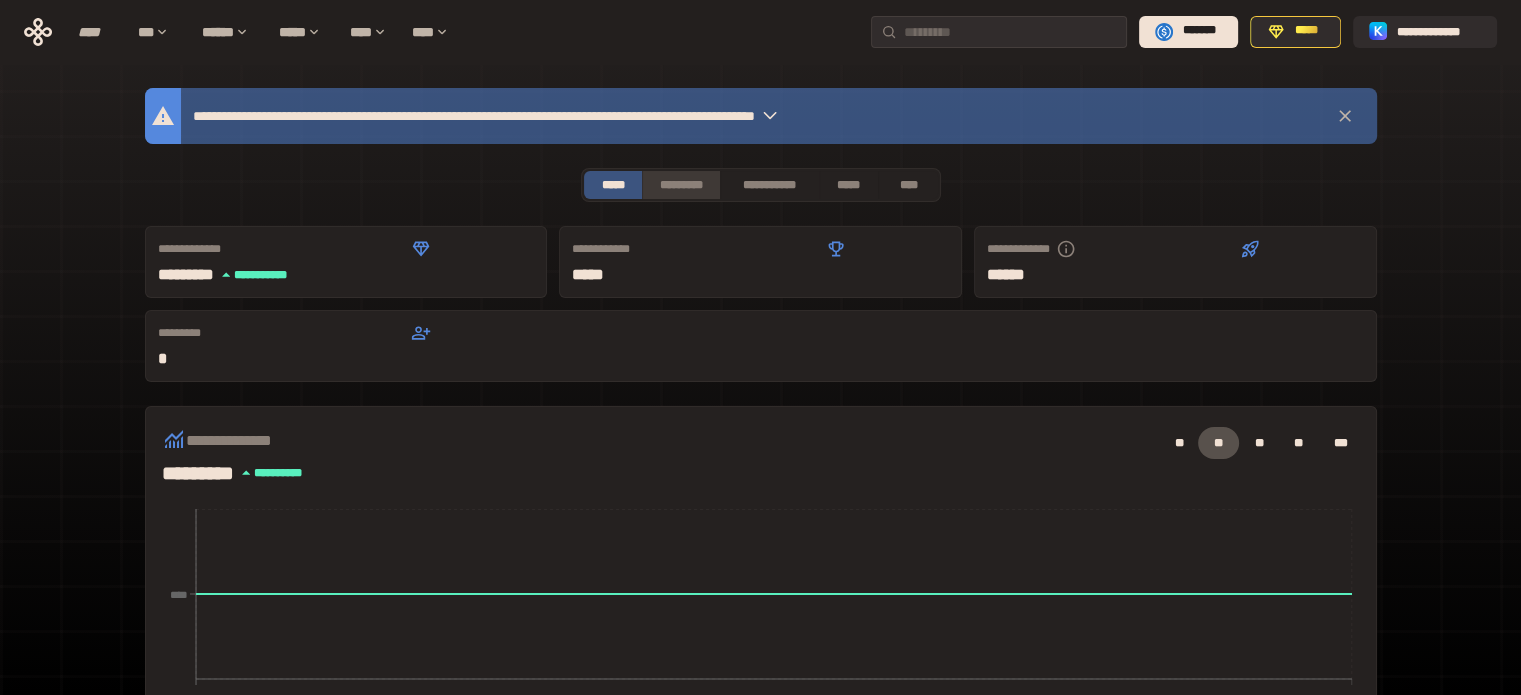 click on "*********" at bounding box center (680, 185) 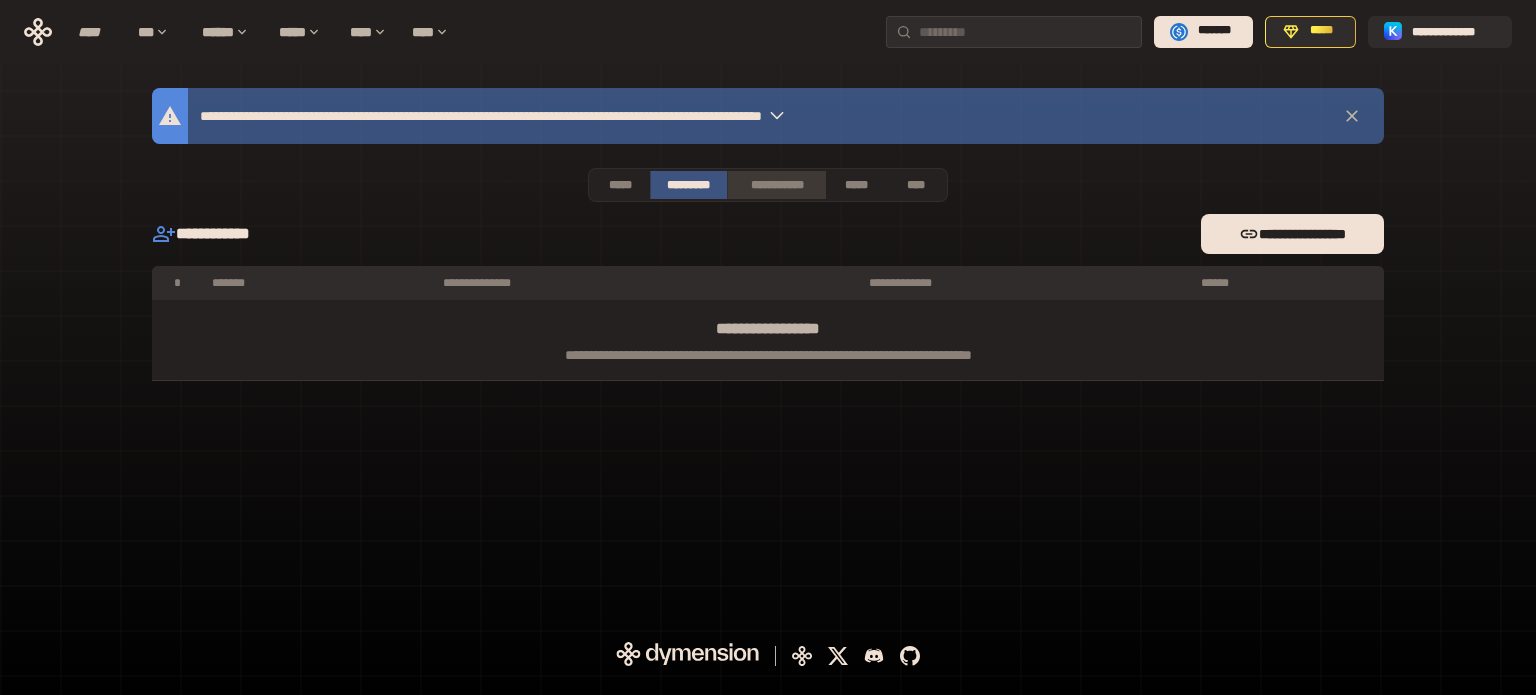 click on "**********" at bounding box center [776, 185] 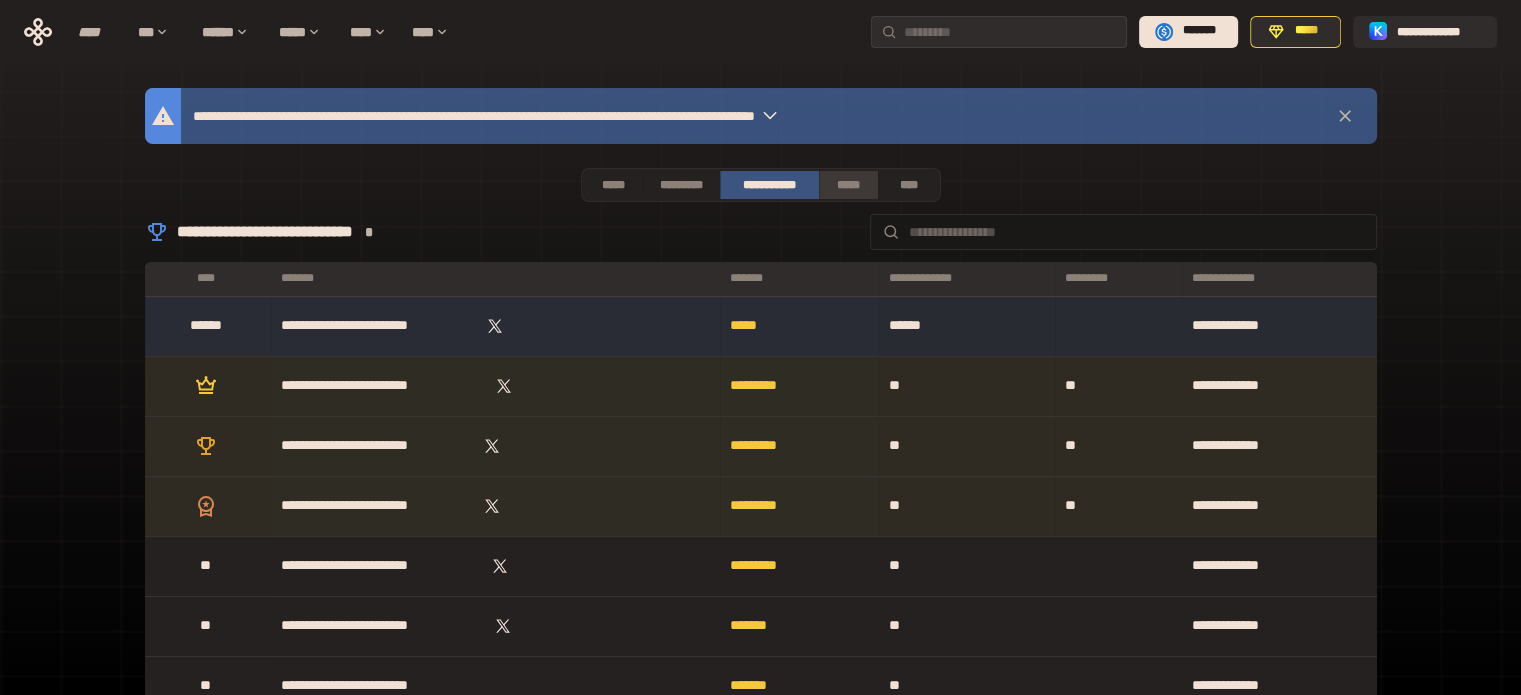 click on "*****" at bounding box center [849, 185] 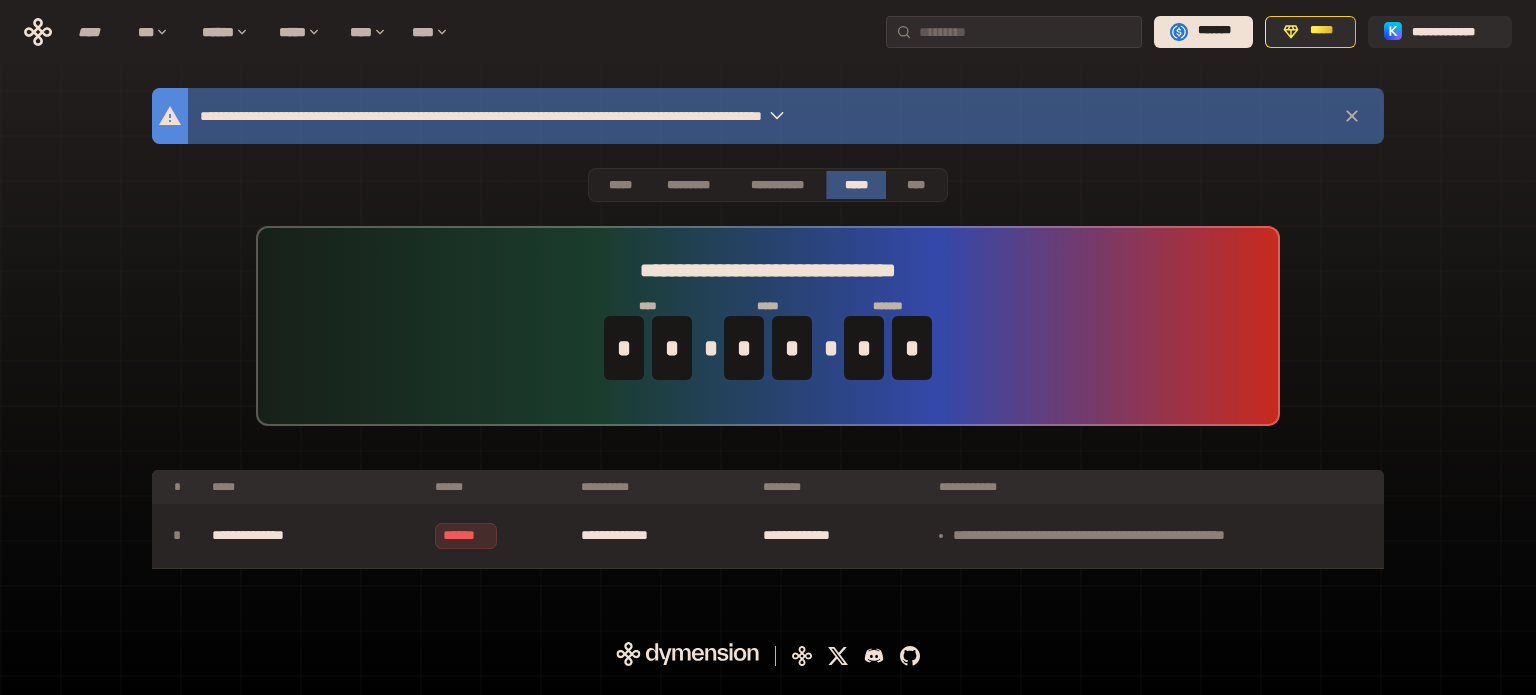 click on "**********" at bounding box center (313, 536) 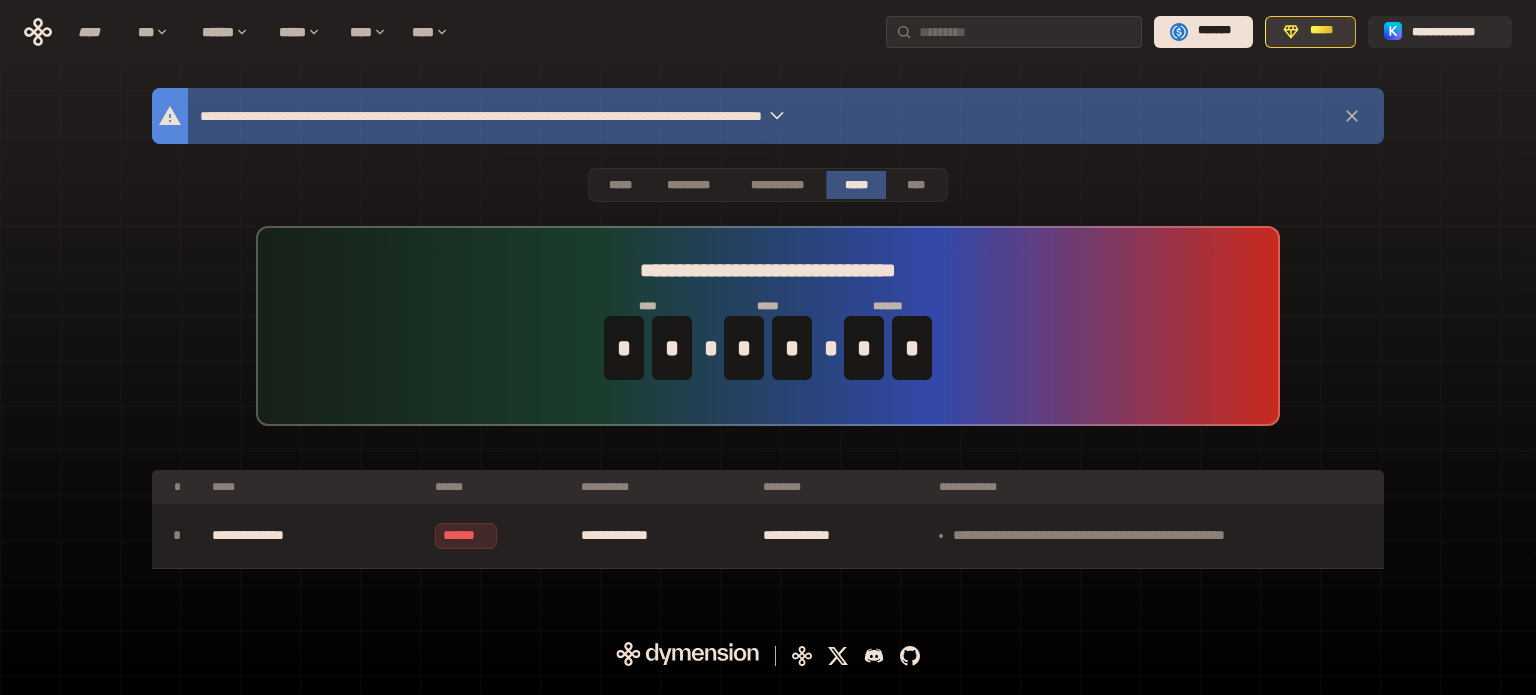 click on "*****" at bounding box center (1321, 31) 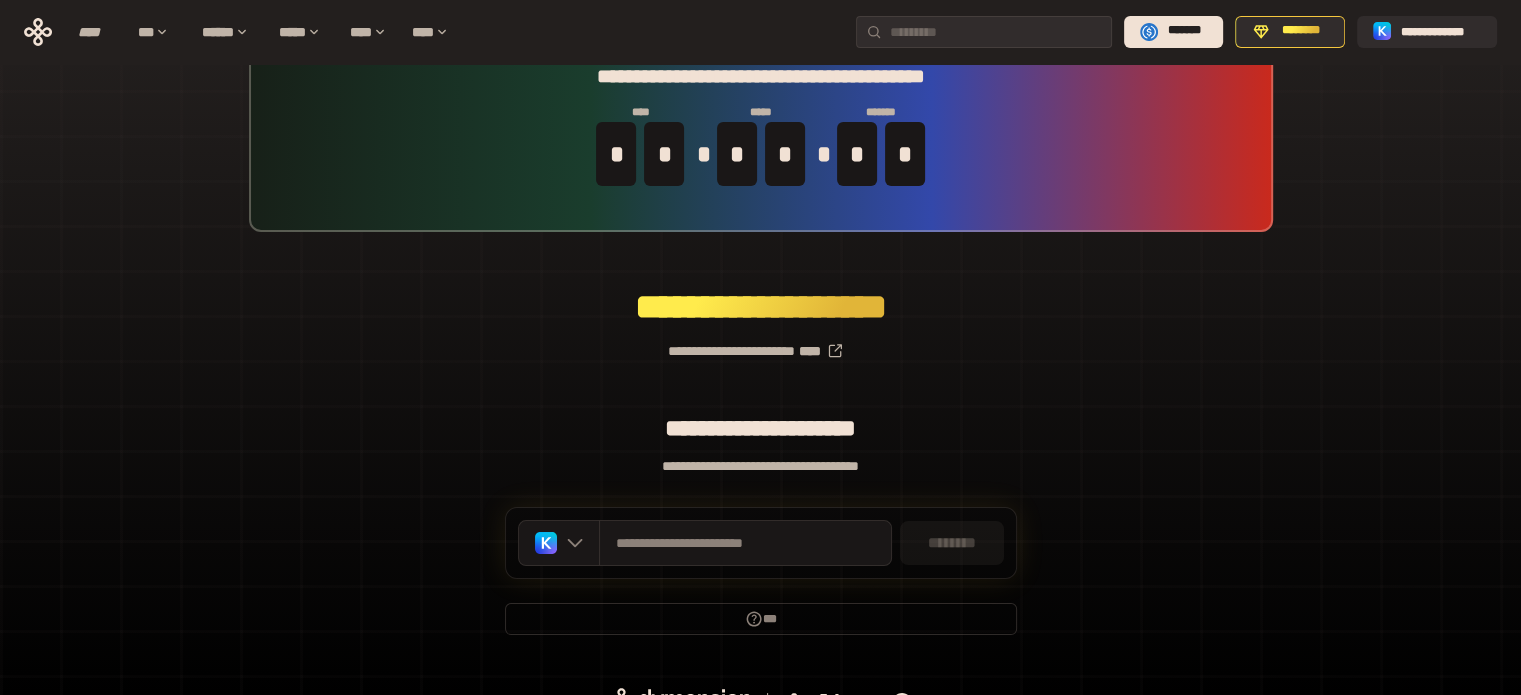 scroll, scrollTop: 87, scrollLeft: 0, axis: vertical 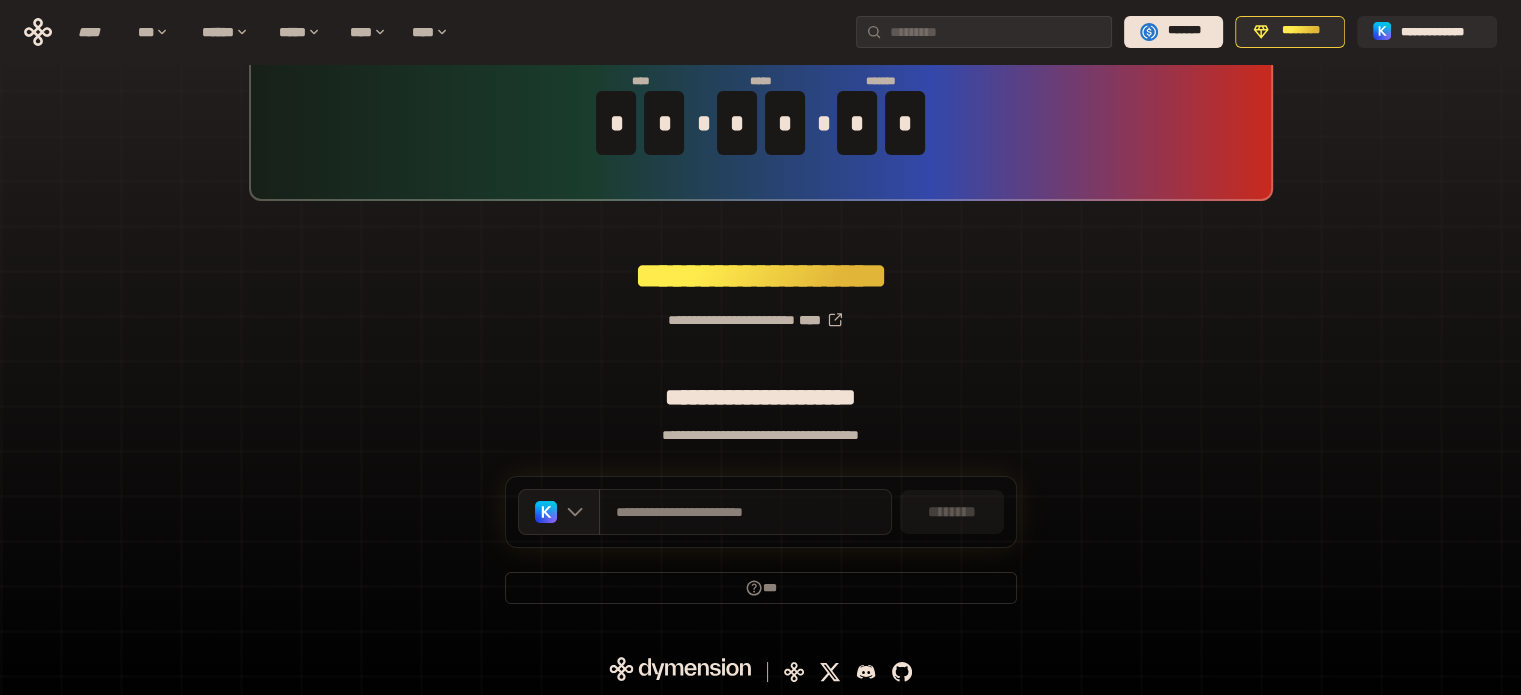 click on "**********" at bounding box center (745, 512) 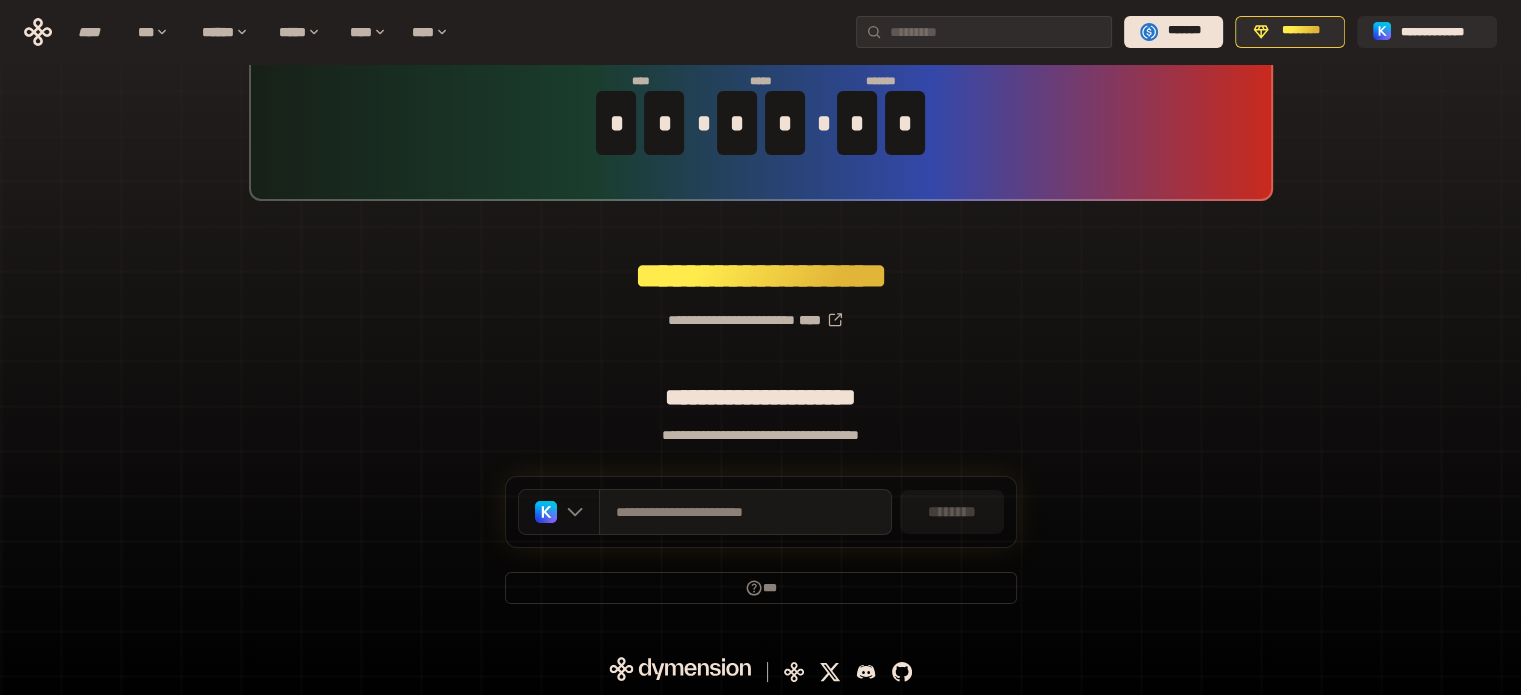 click at bounding box center [559, 512] 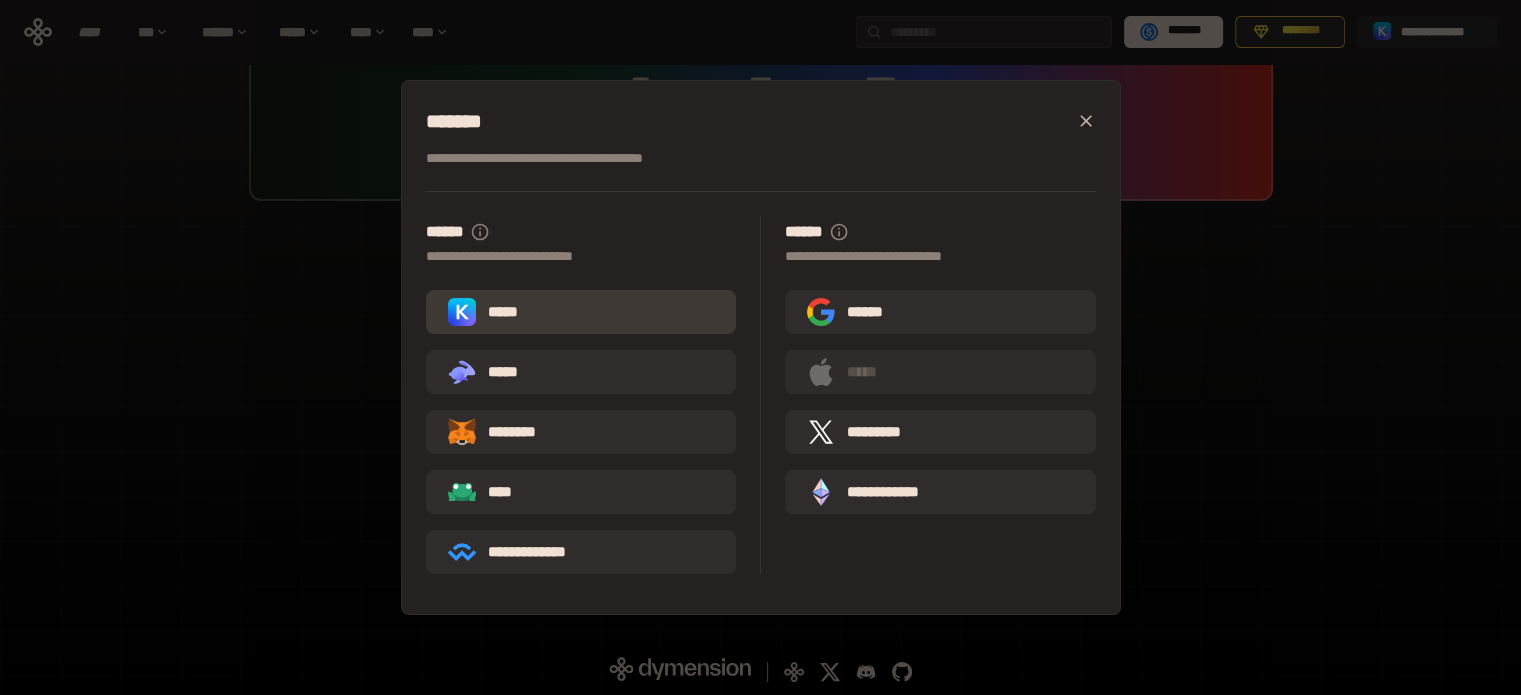 click on "*****" at bounding box center (581, 312) 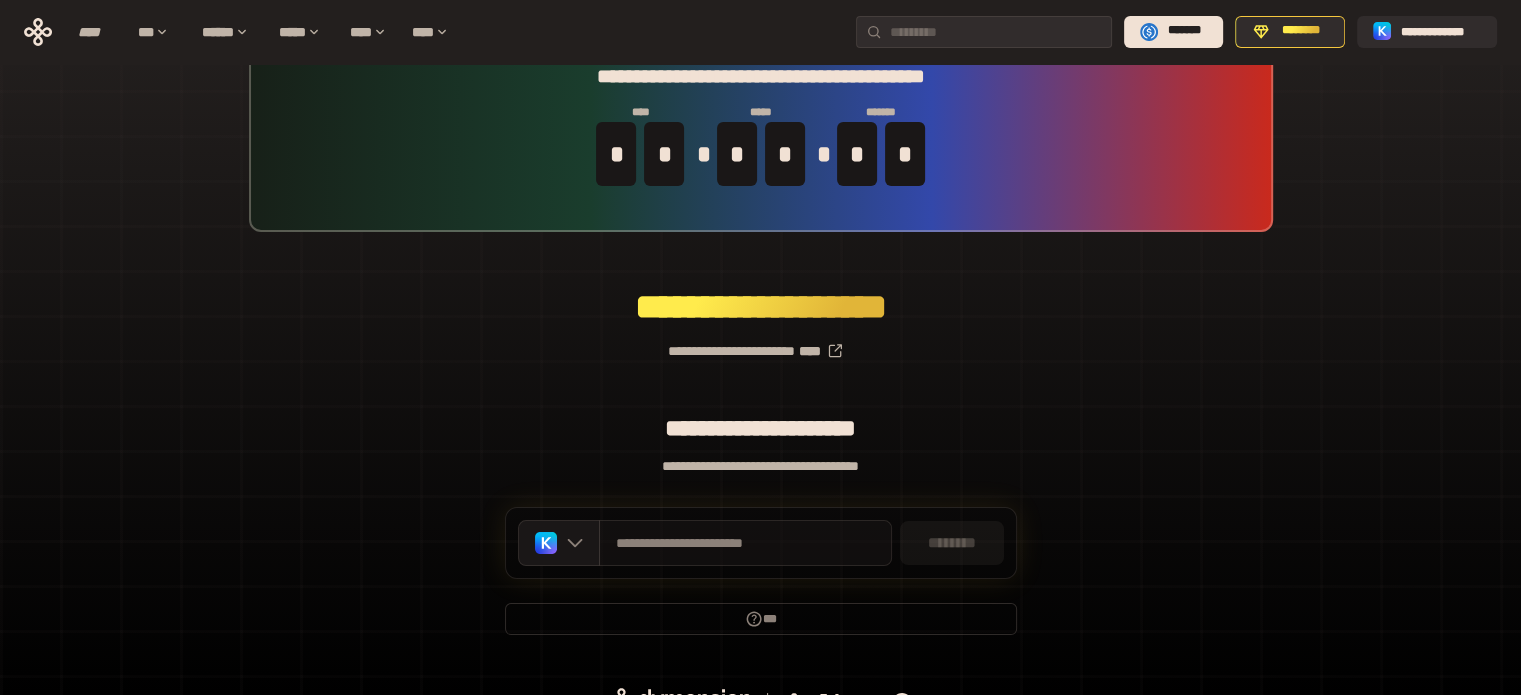 scroll, scrollTop: 87, scrollLeft: 0, axis: vertical 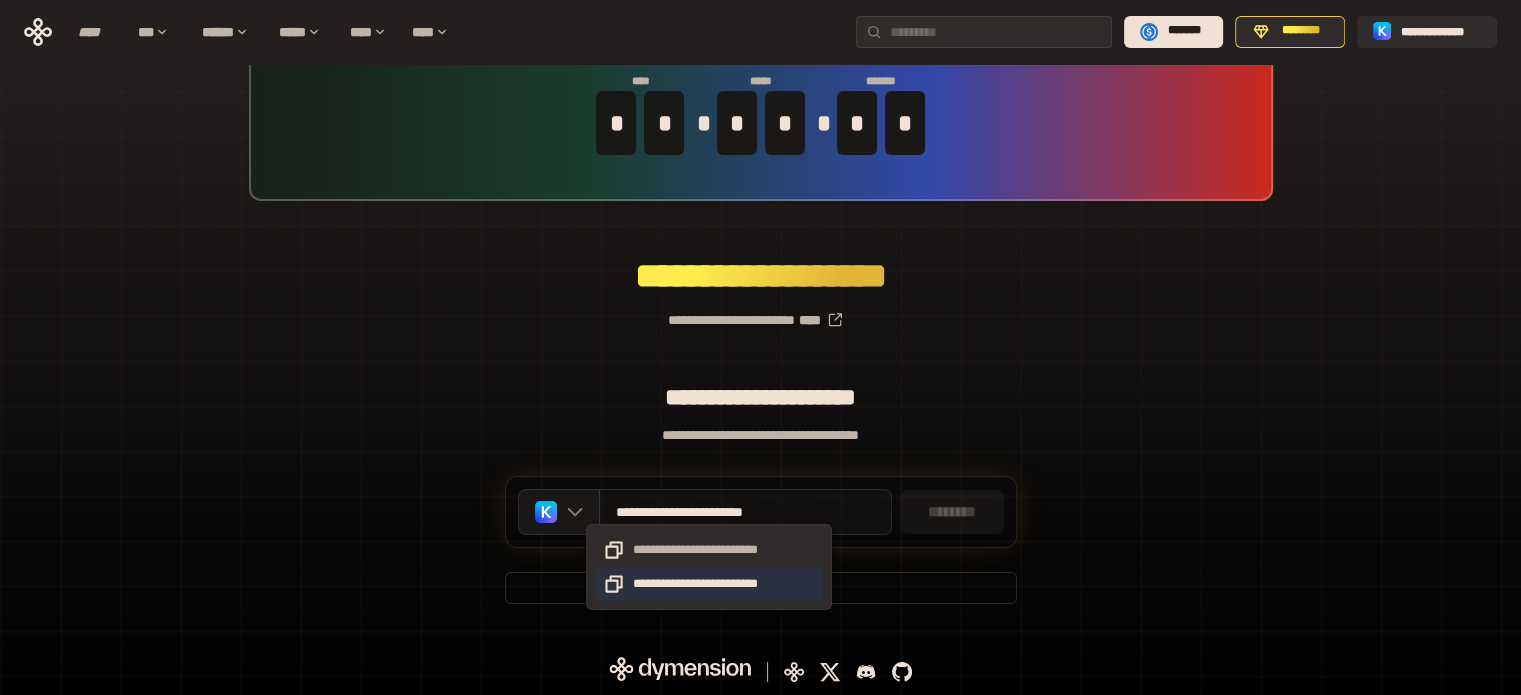 click on "**********" at bounding box center (709, 584) 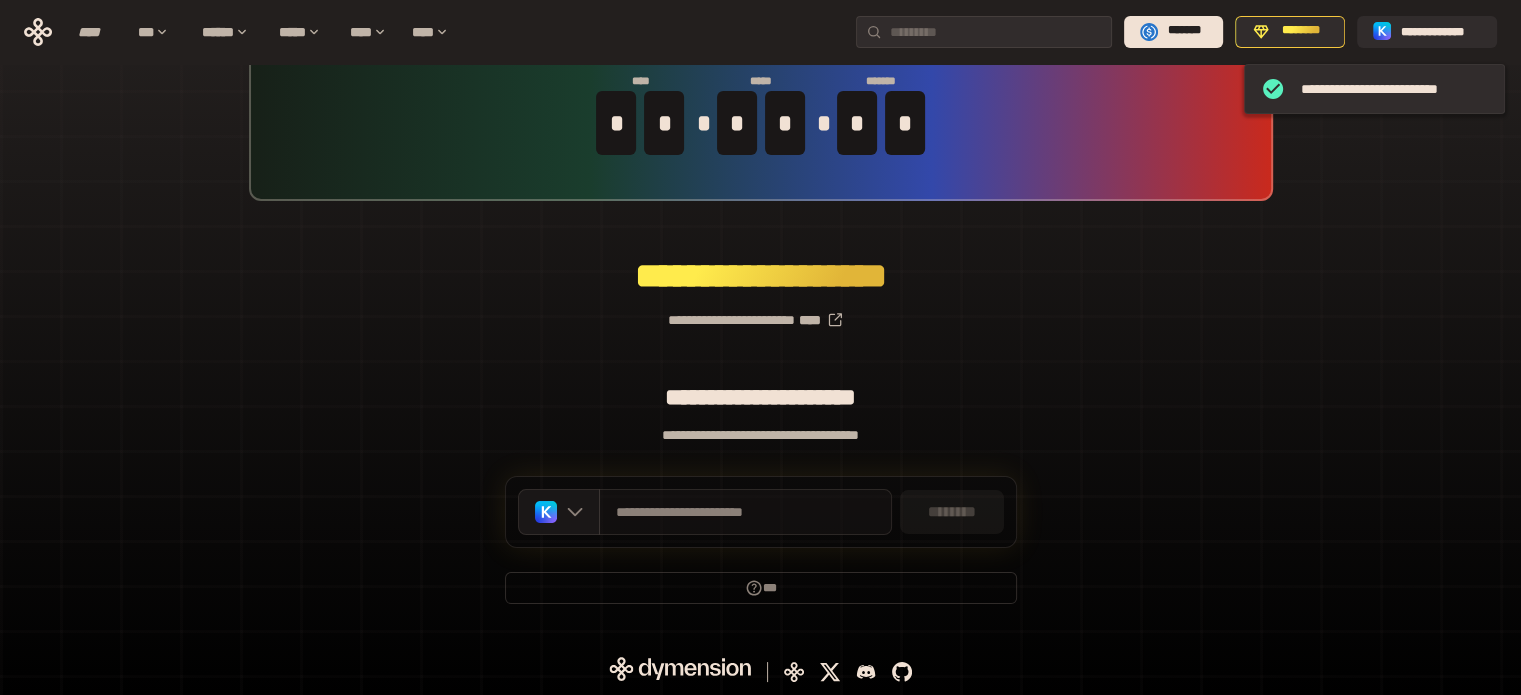 click on "********" at bounding box center [952, 512] 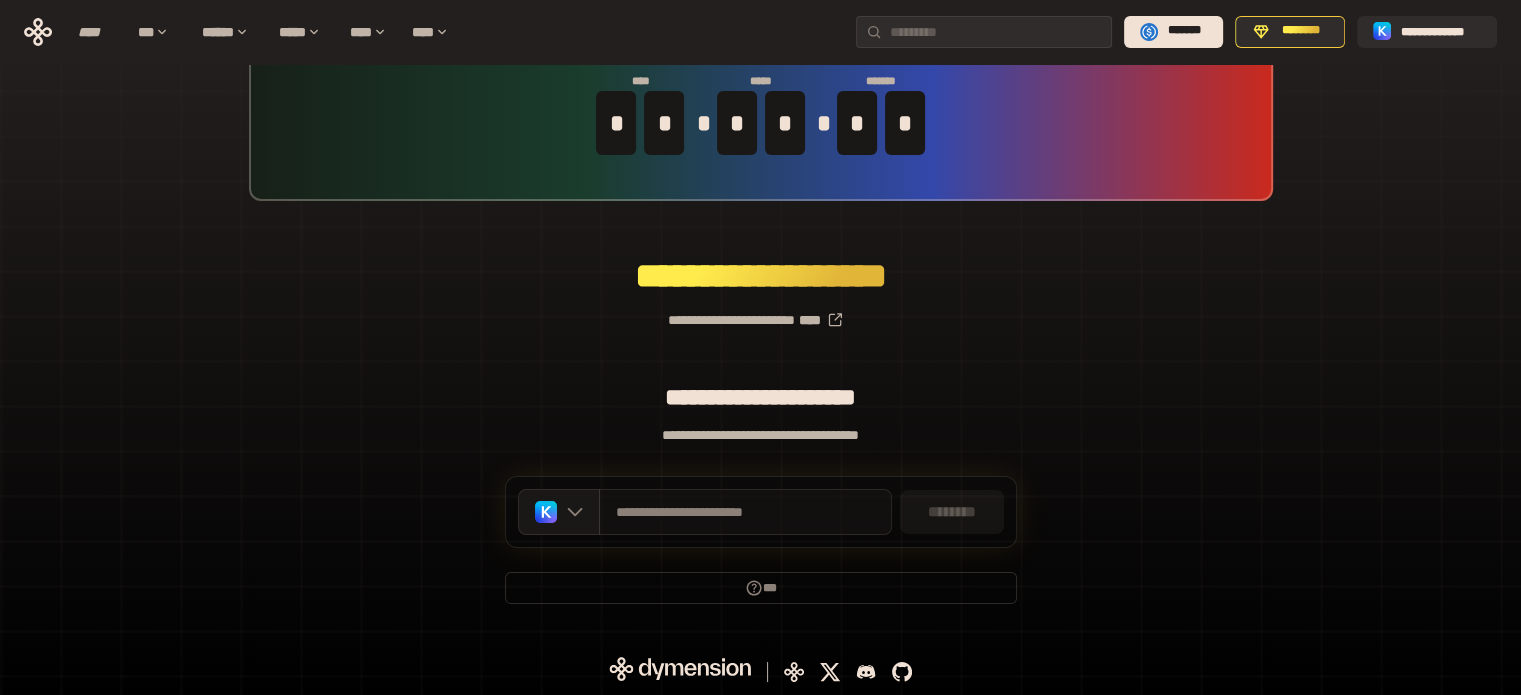 scroll, scrollTop: 0, scrollLeft: 0, axis: both 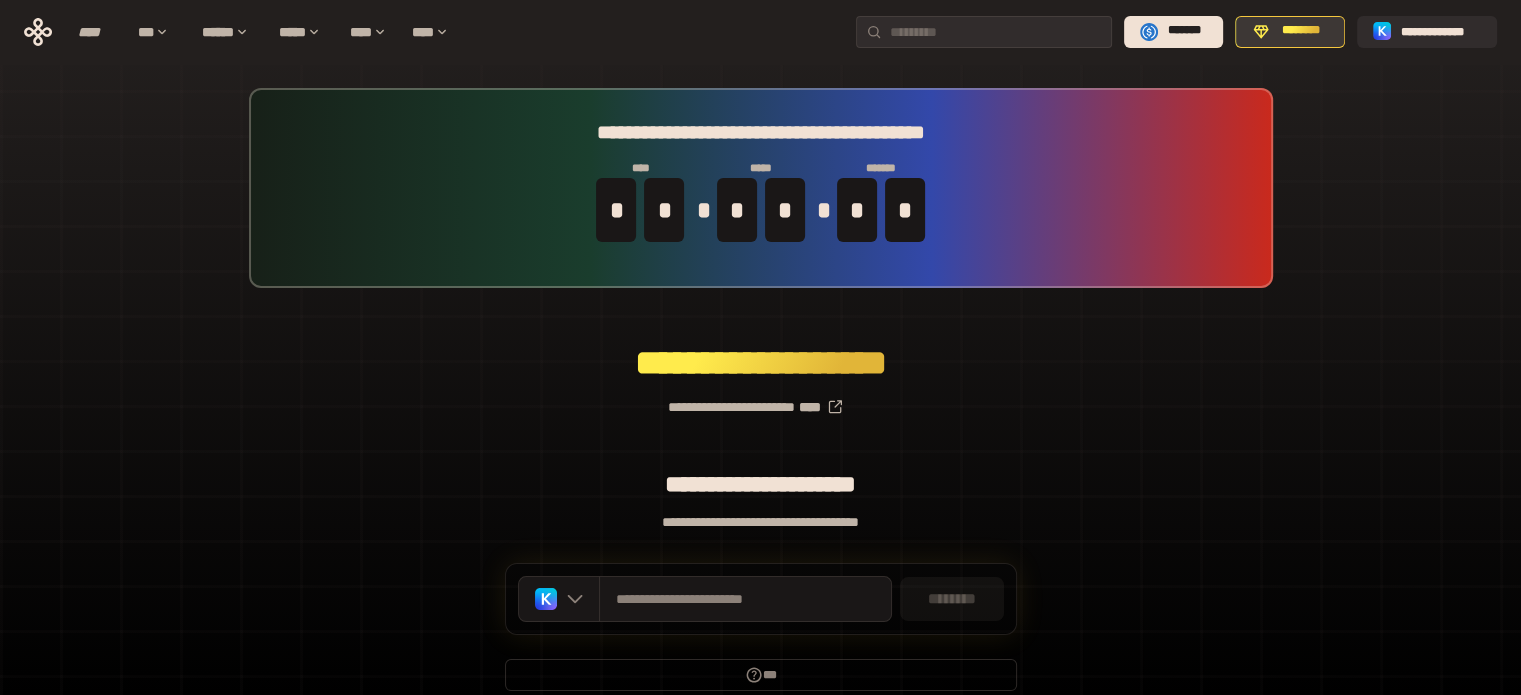 click on "********" at bounding box center [1301, 31] 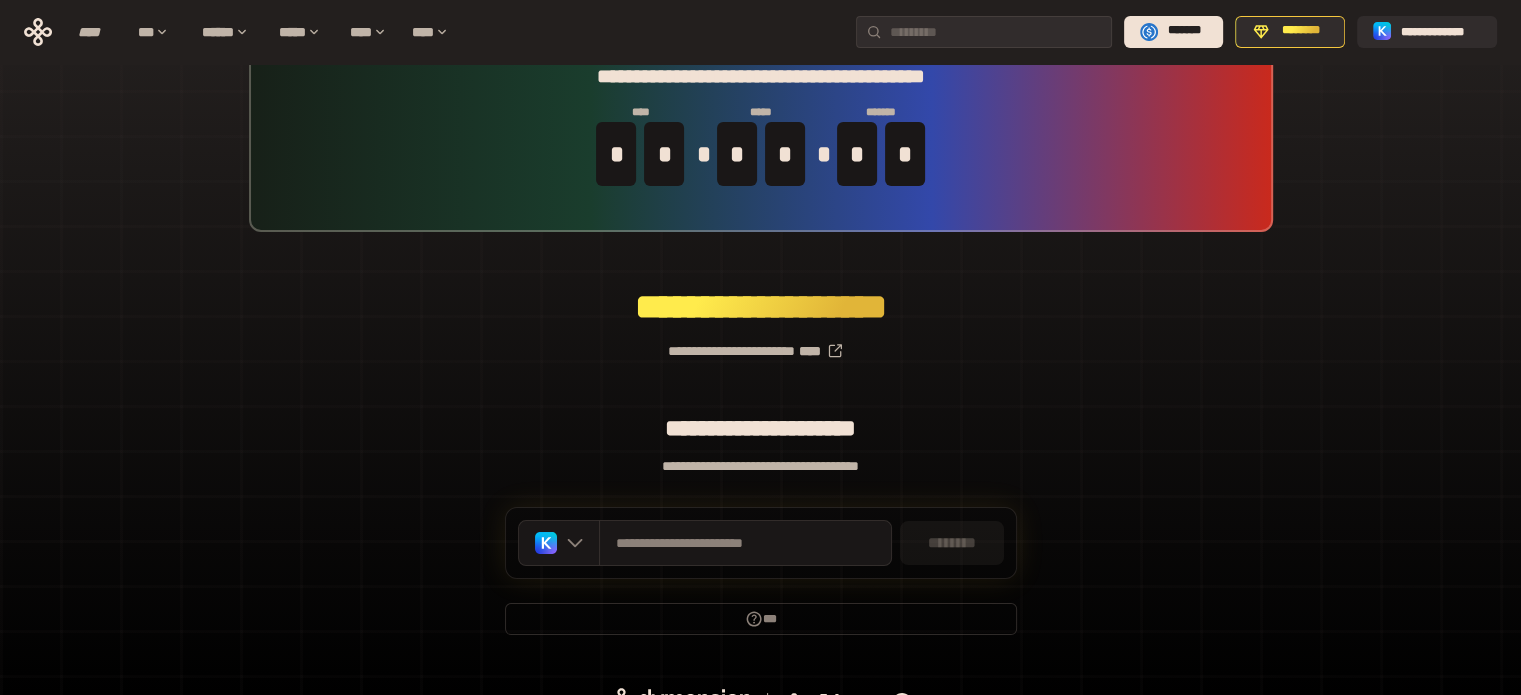 scroll, scrollTop: 87, scrollLeft: 0, axis: vertical 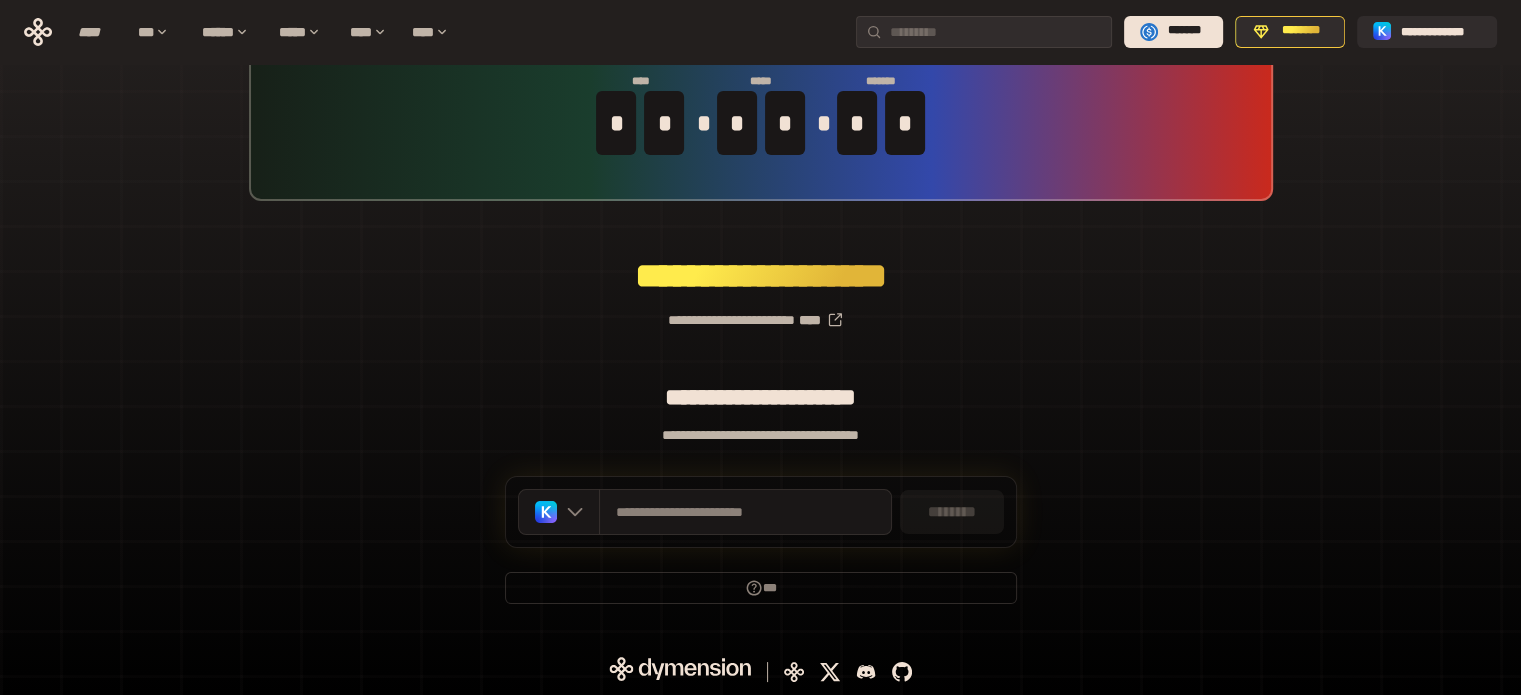click on "**********" at bounding box center [760, 435] 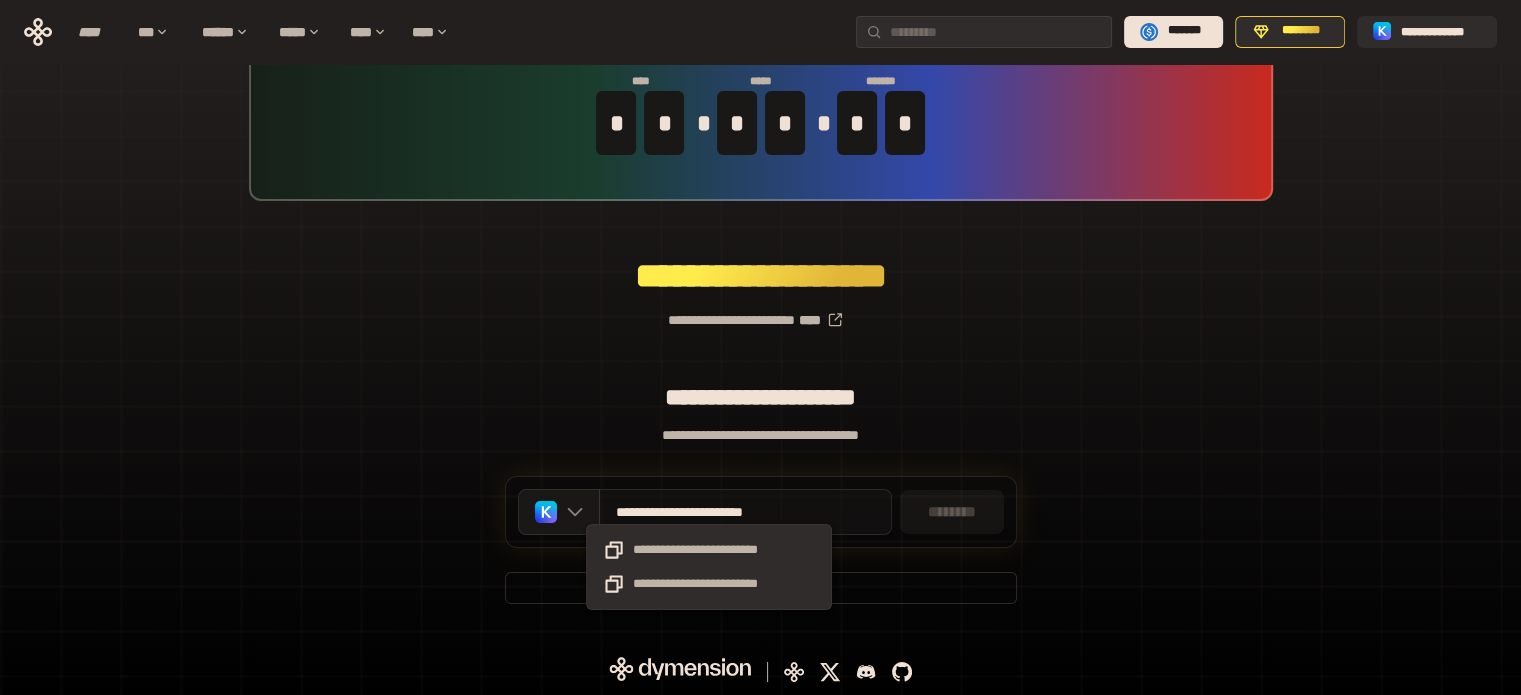 drag, startPoint x: 756, startPoint y: 509, endPoint x: 740, endPoint y: 536, distance: 31.38471 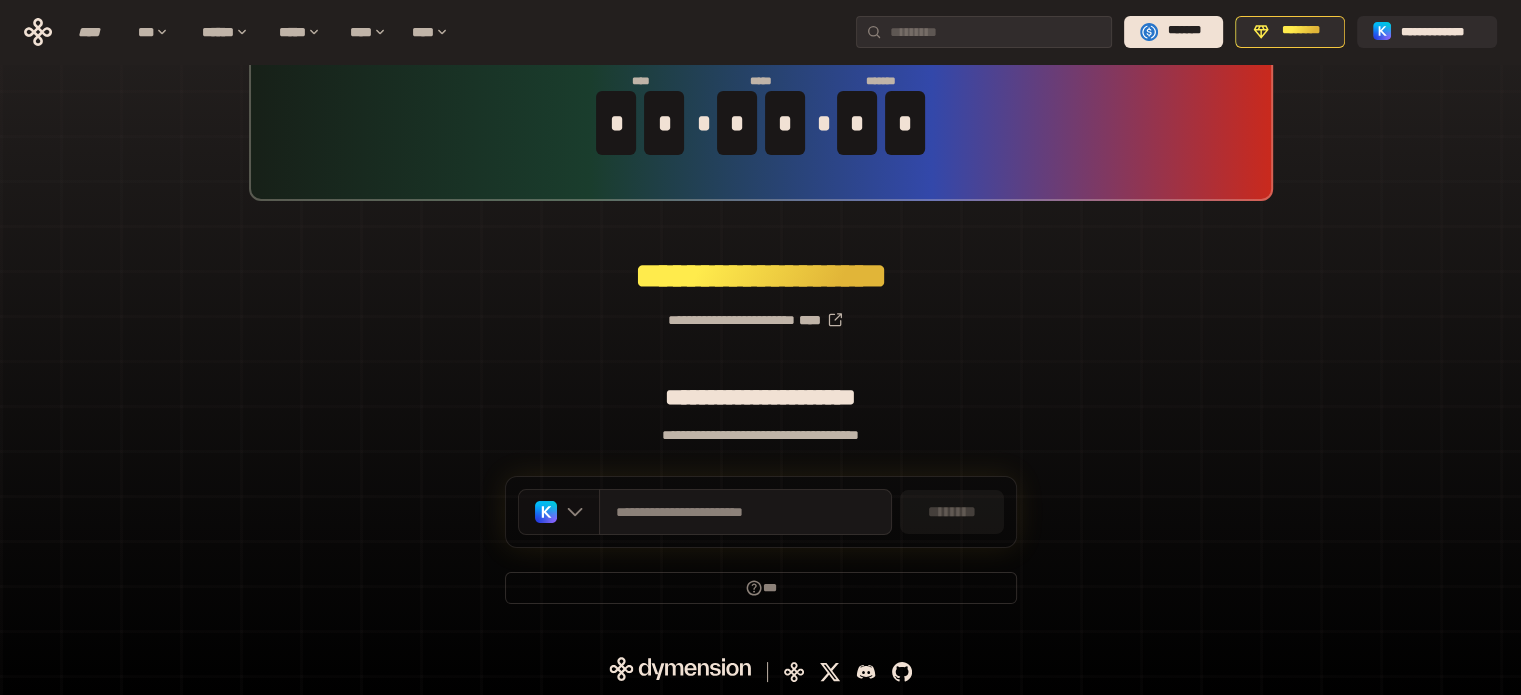 click 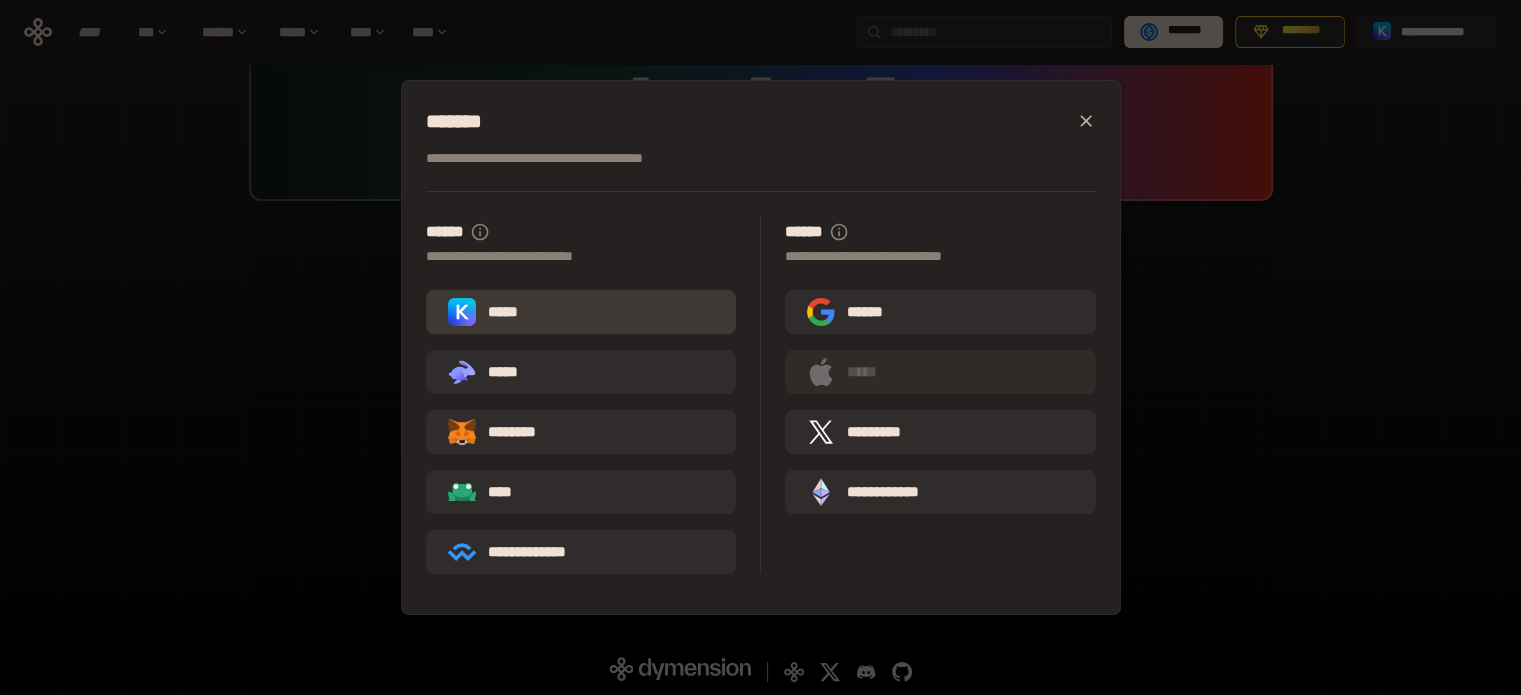 click on "*****" at bounding box center [487, 312] 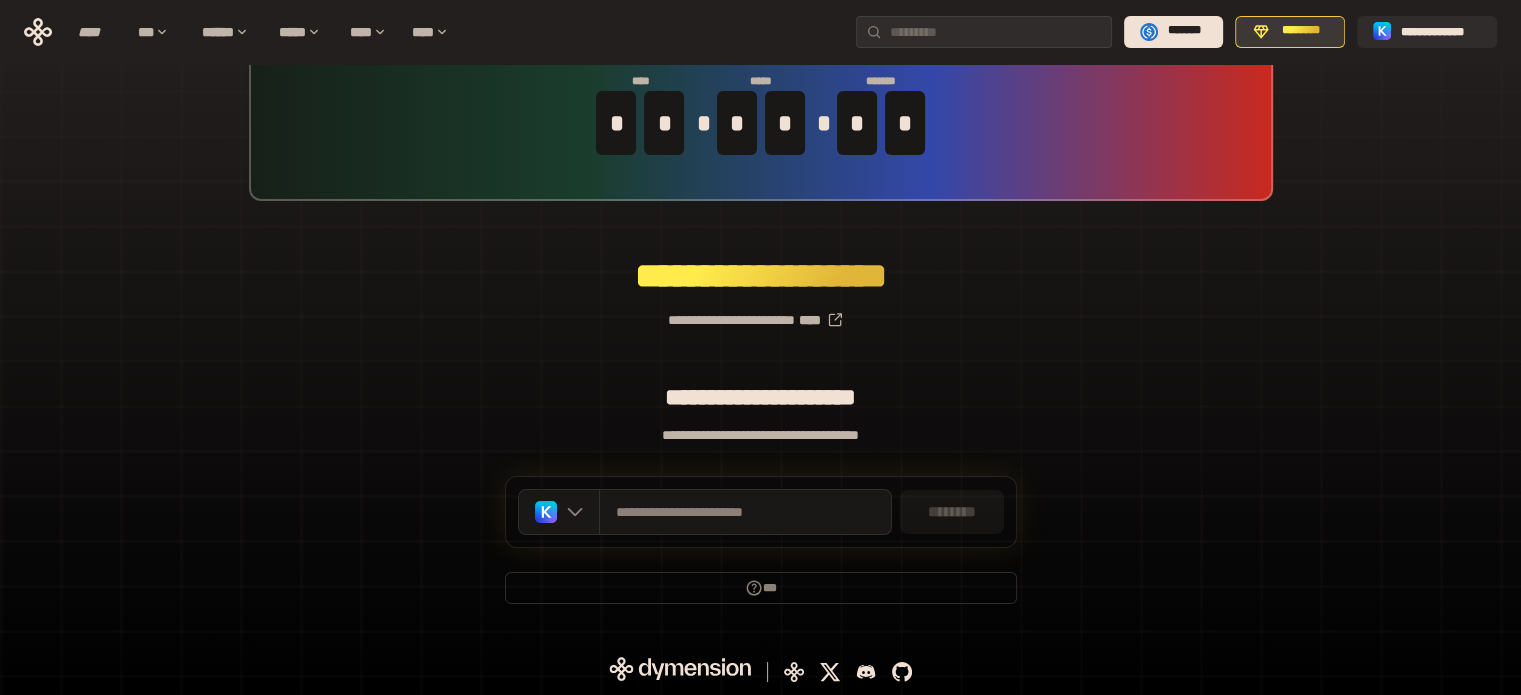 click on "********" at bounding box center (1301, 31) 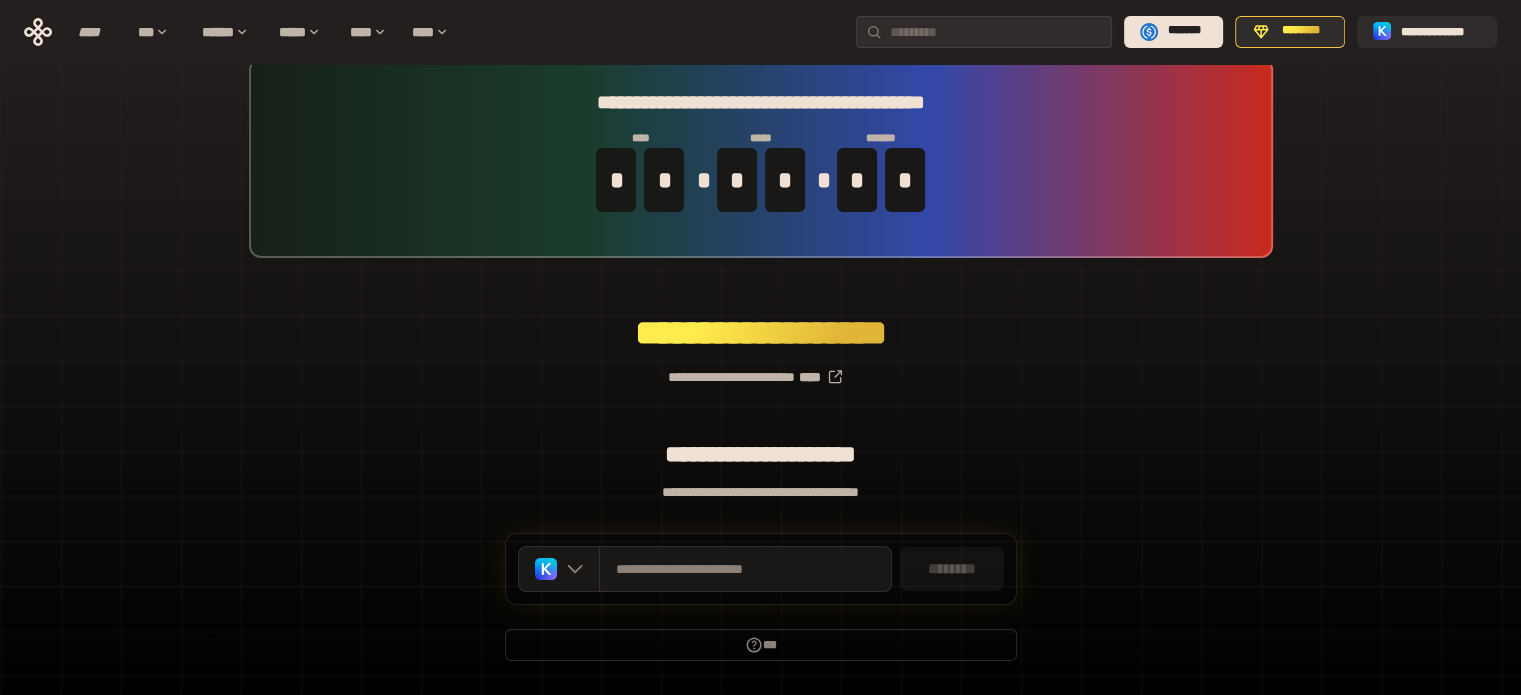 scroll, scrollTop: 0, scrollLeft: 0, axis: both 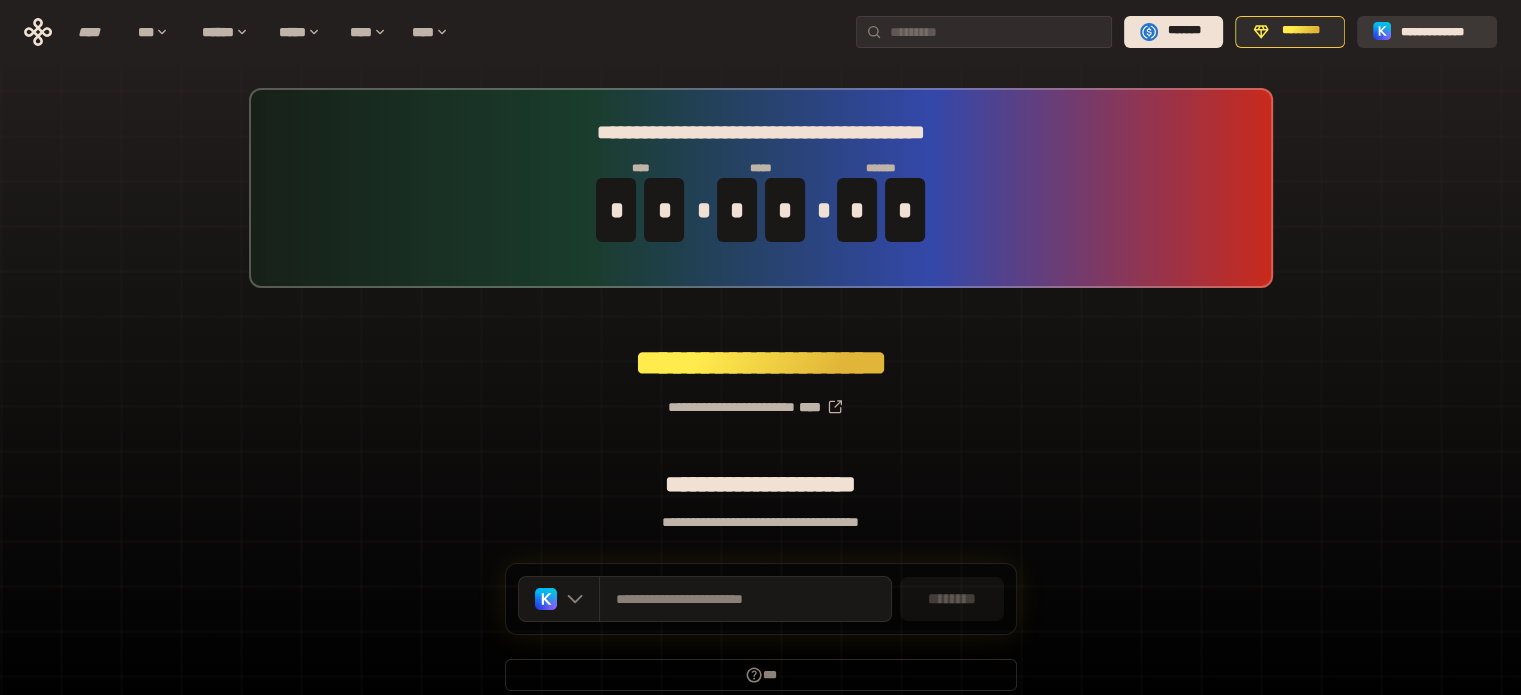 click on "**********" at bounding box center (1441, 31) 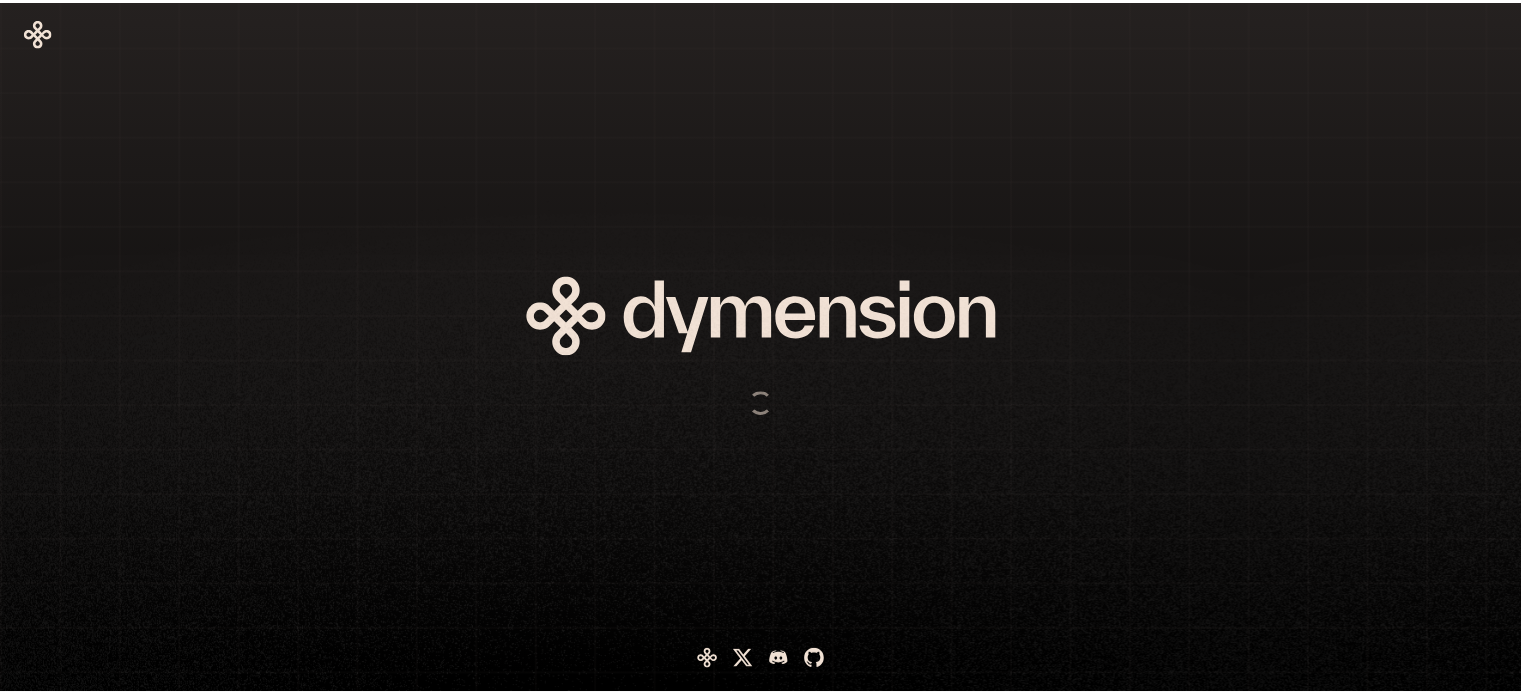 scroll, scrollTop: 0, scrollLeft: 0, axis: both 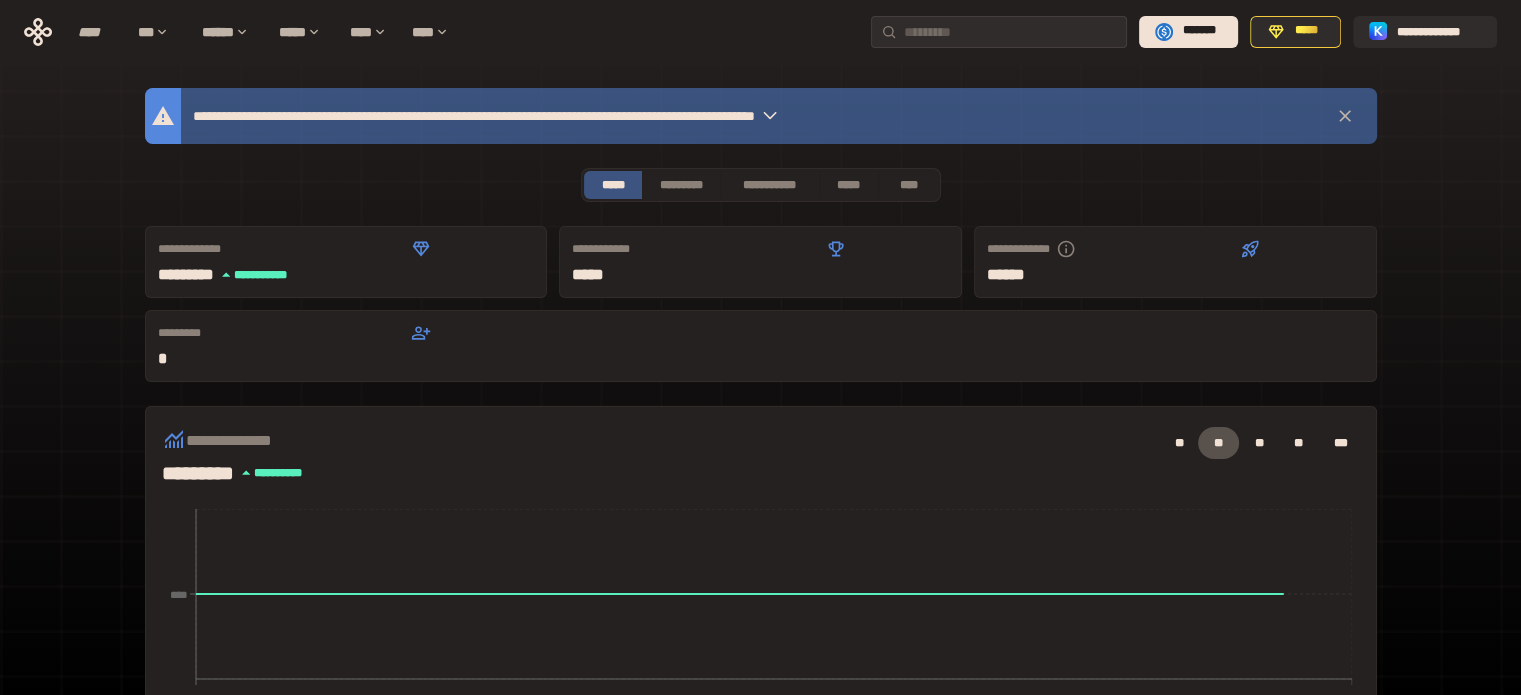 click on "**********" at bounding box center [760, 662] 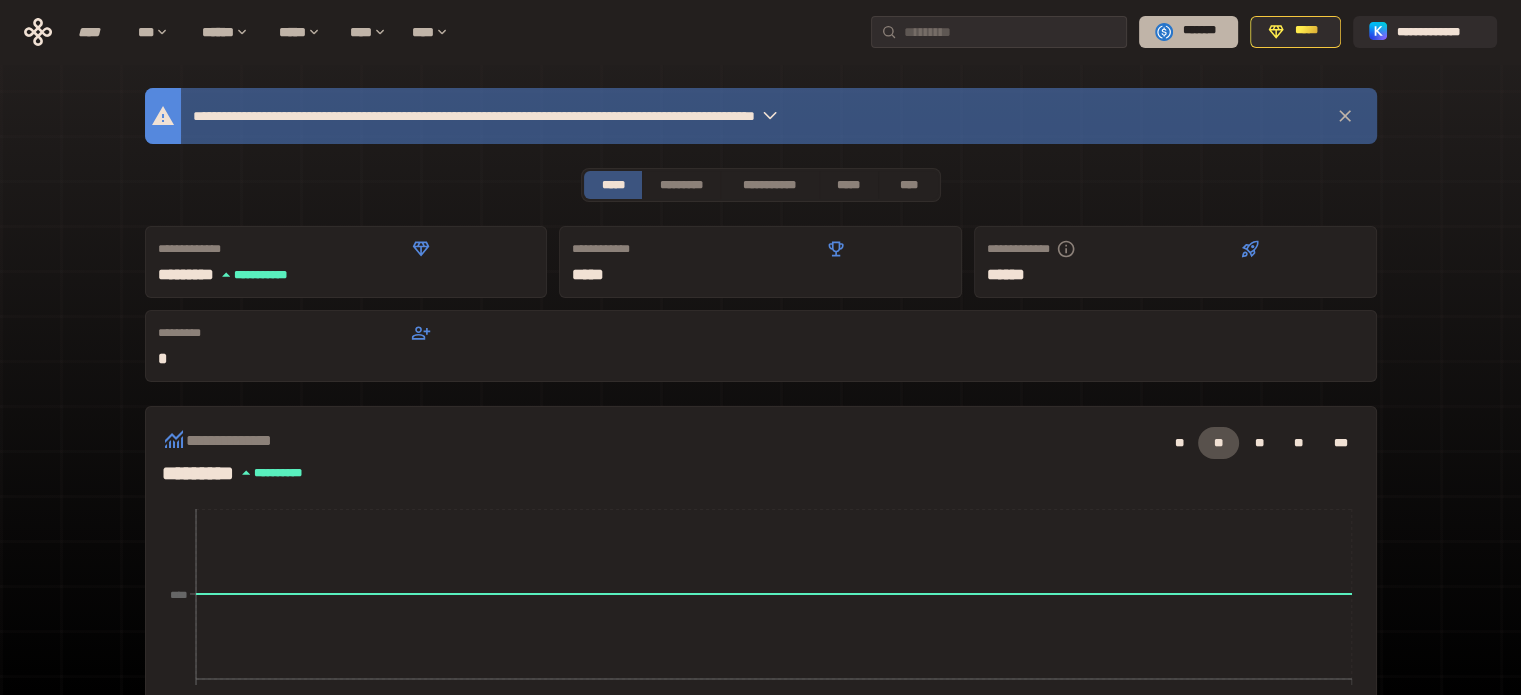 click on "*******" at bounding box center (1188, 32) 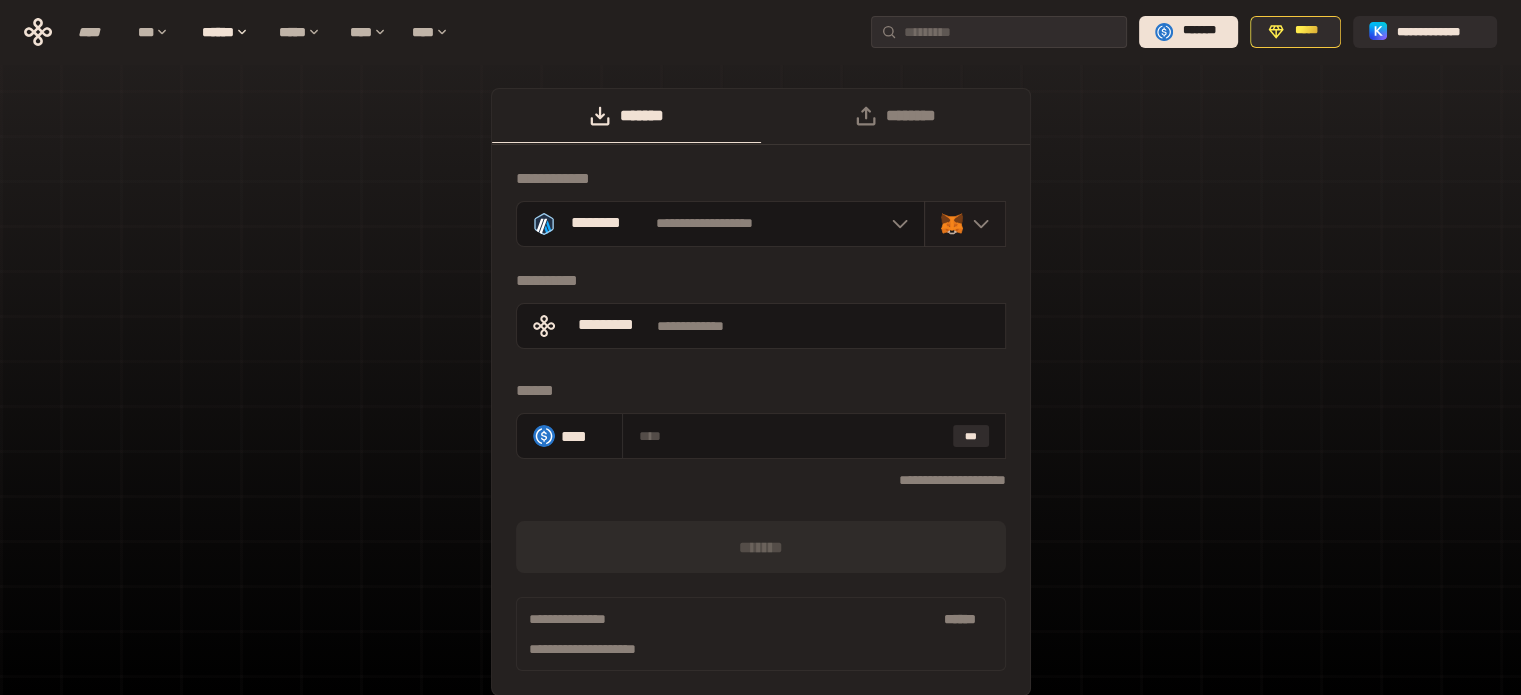 click 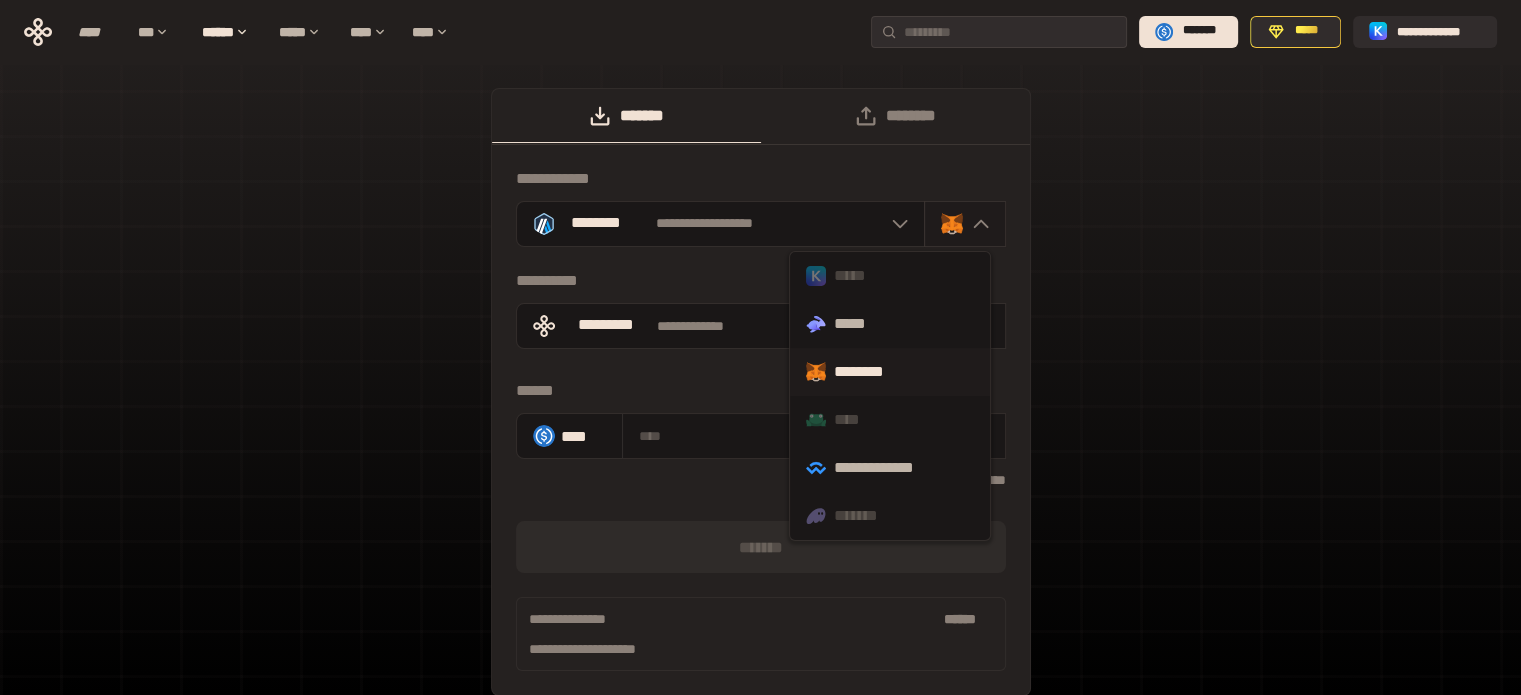 click 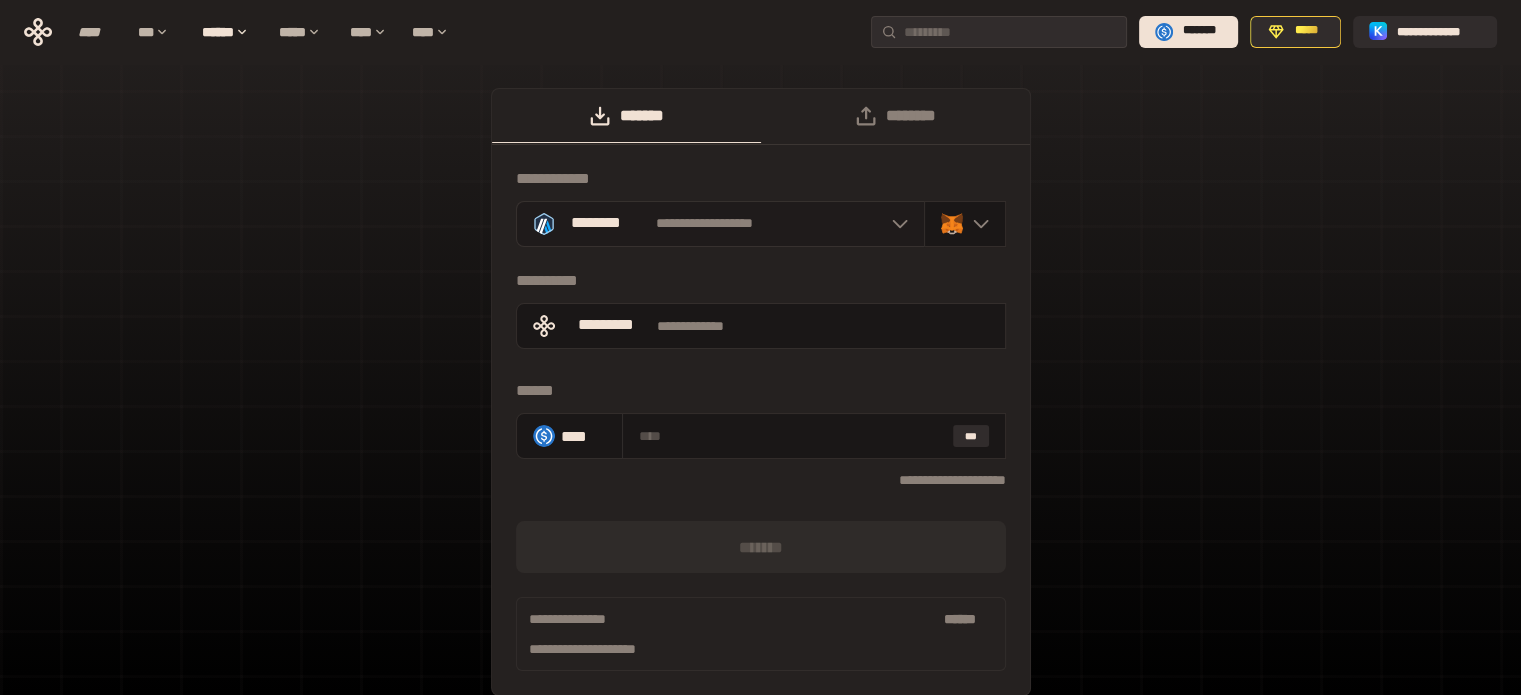 click 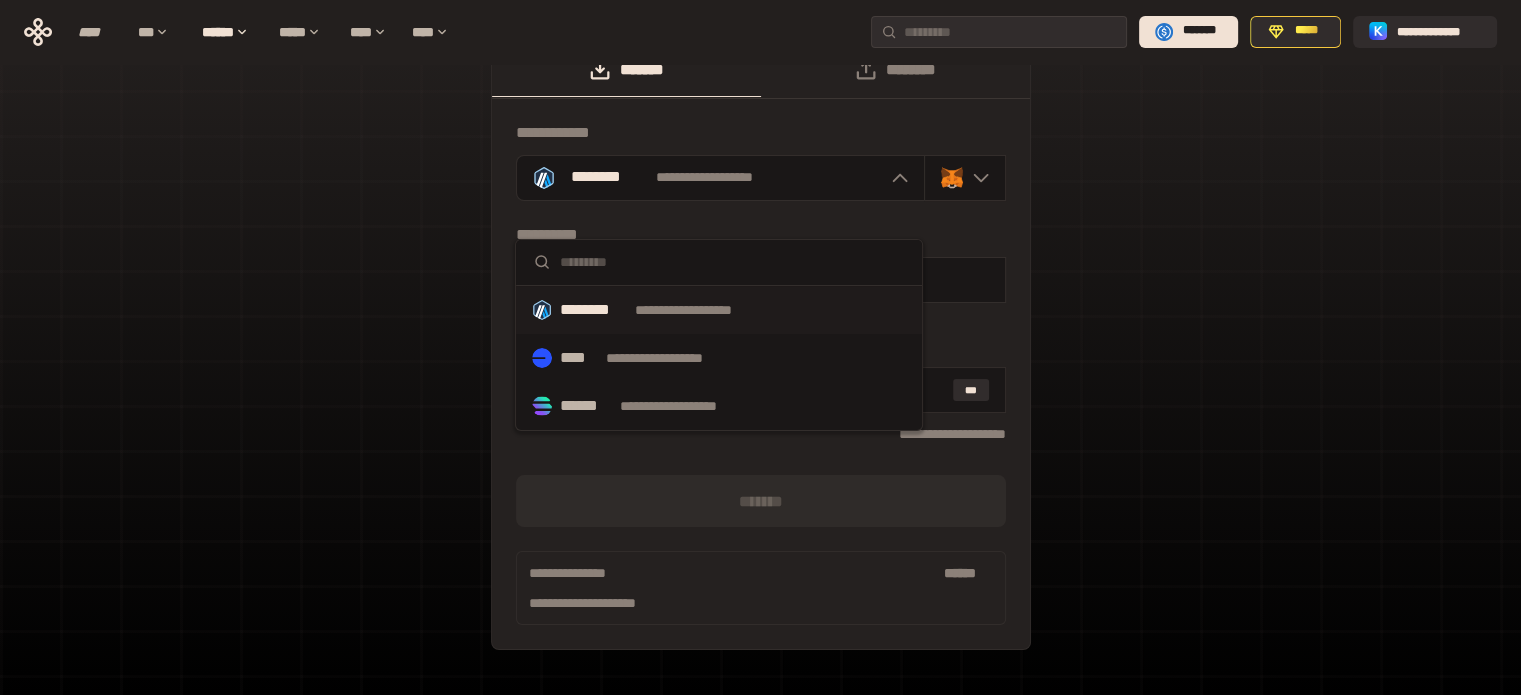scroll, scrollTop: 92, scrollLeft: 0, axis: vertical 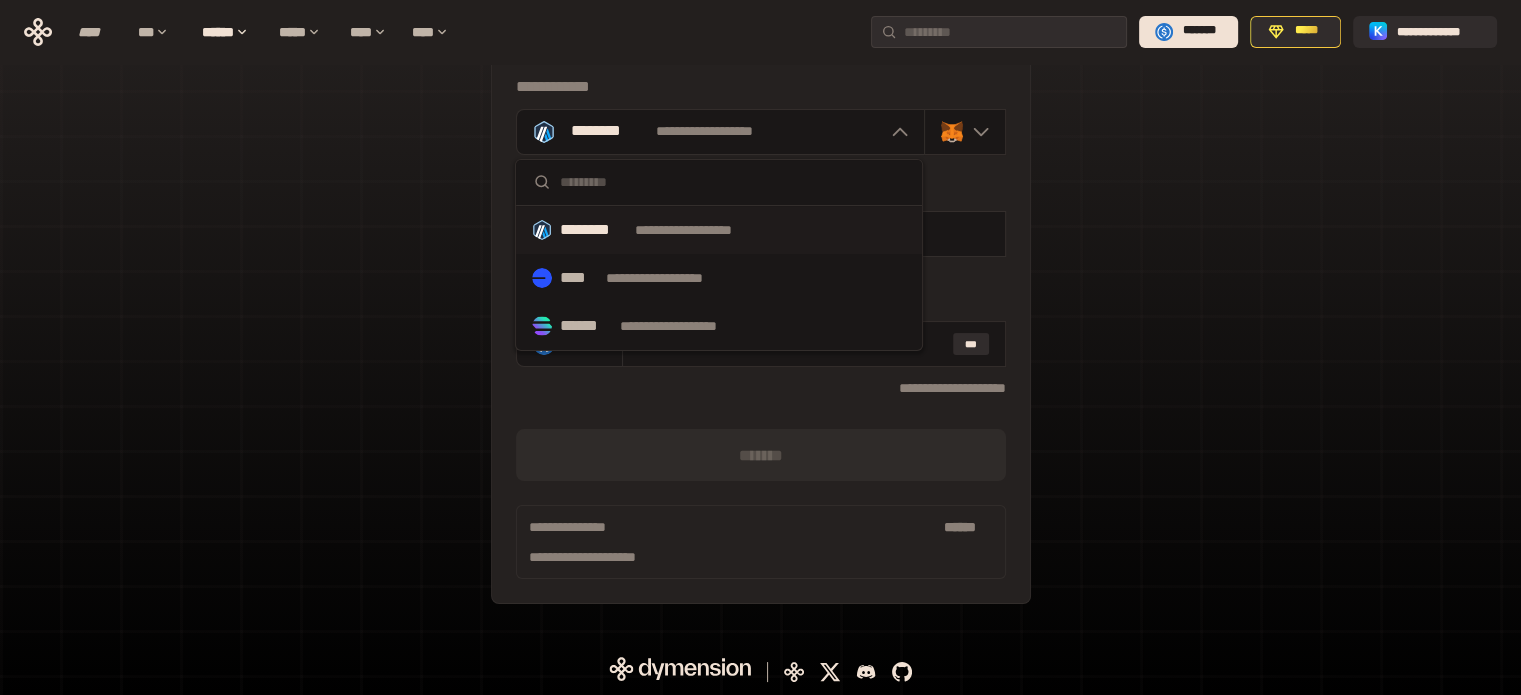 click on "**********" at bounding box center [760, 310] 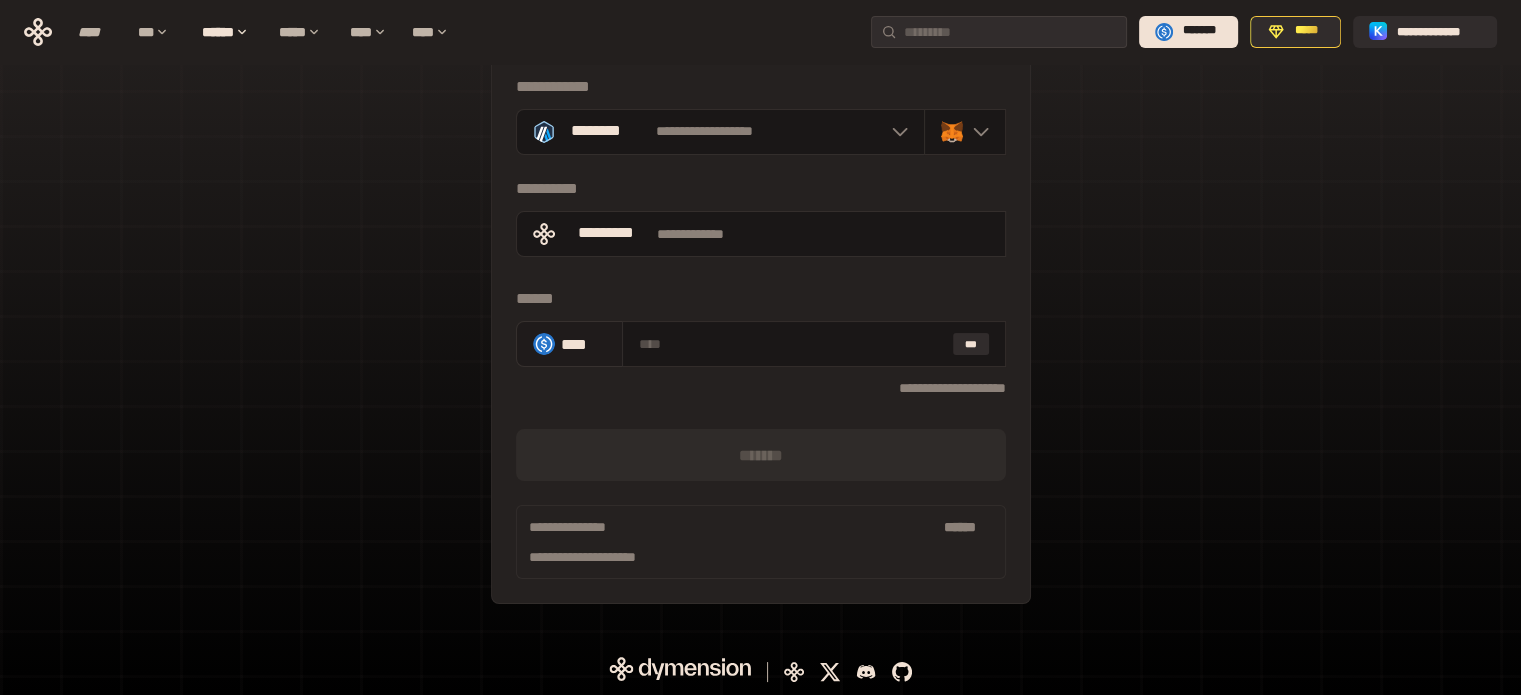 click on "****" at bounding box center [583, 343] 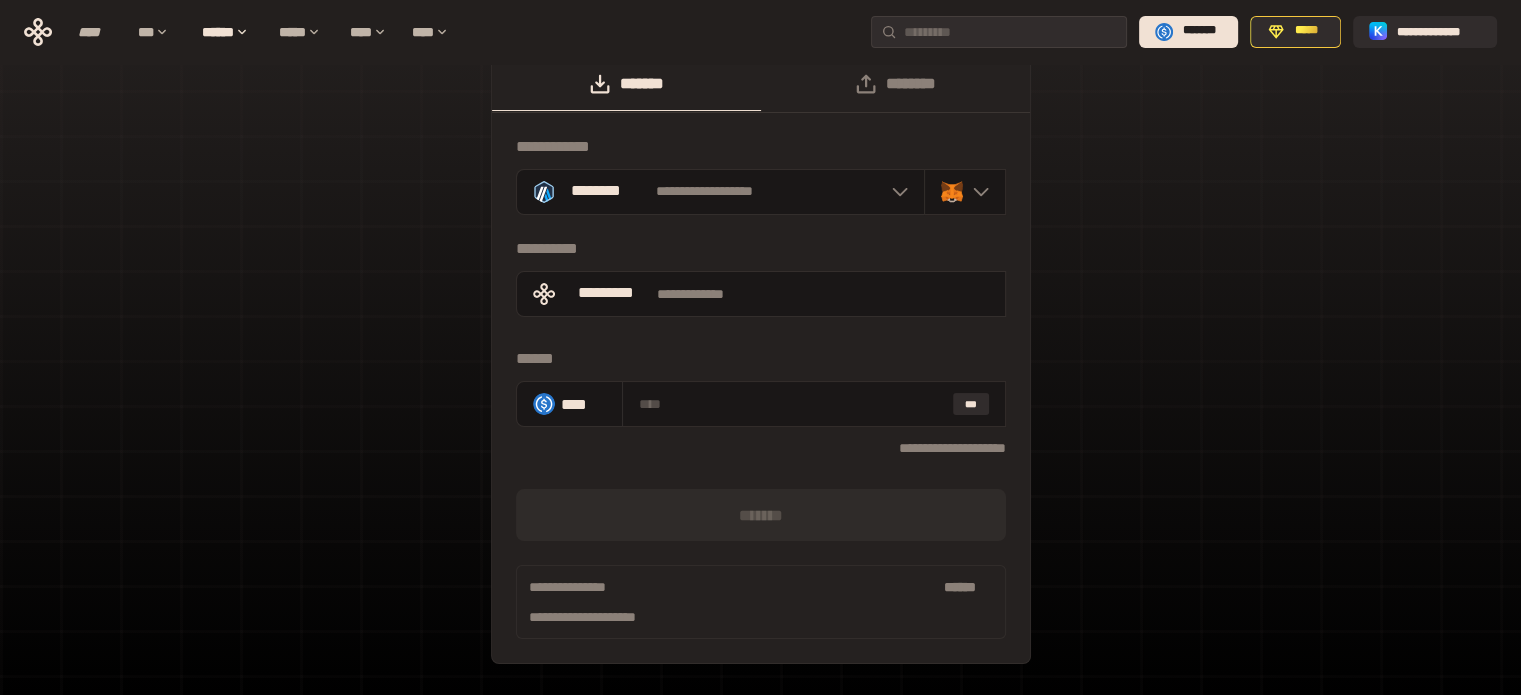 scroll, scrollTop: 0, scrollLeft: 0, axis: both 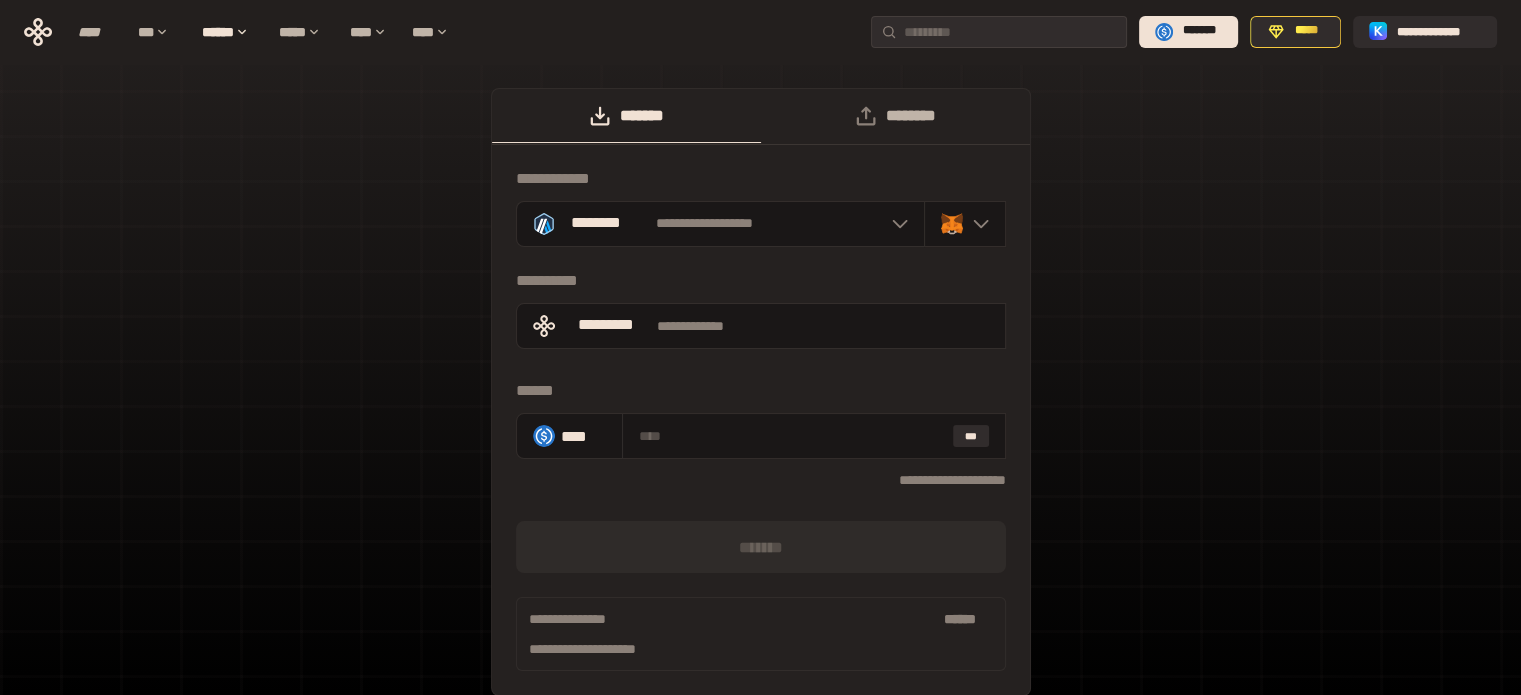 click on "********" at bounding box center [895, 116] 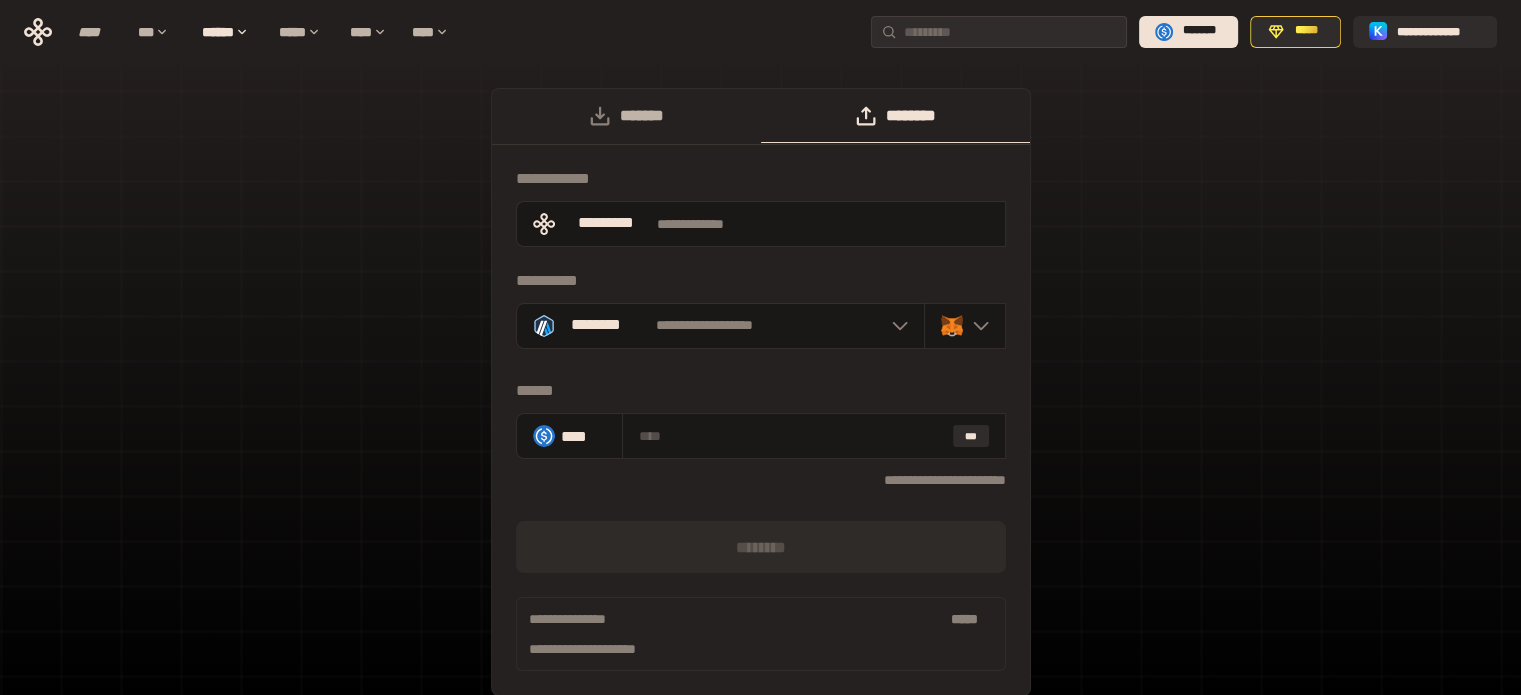 click on "*******" at bounding box center [626, 116] 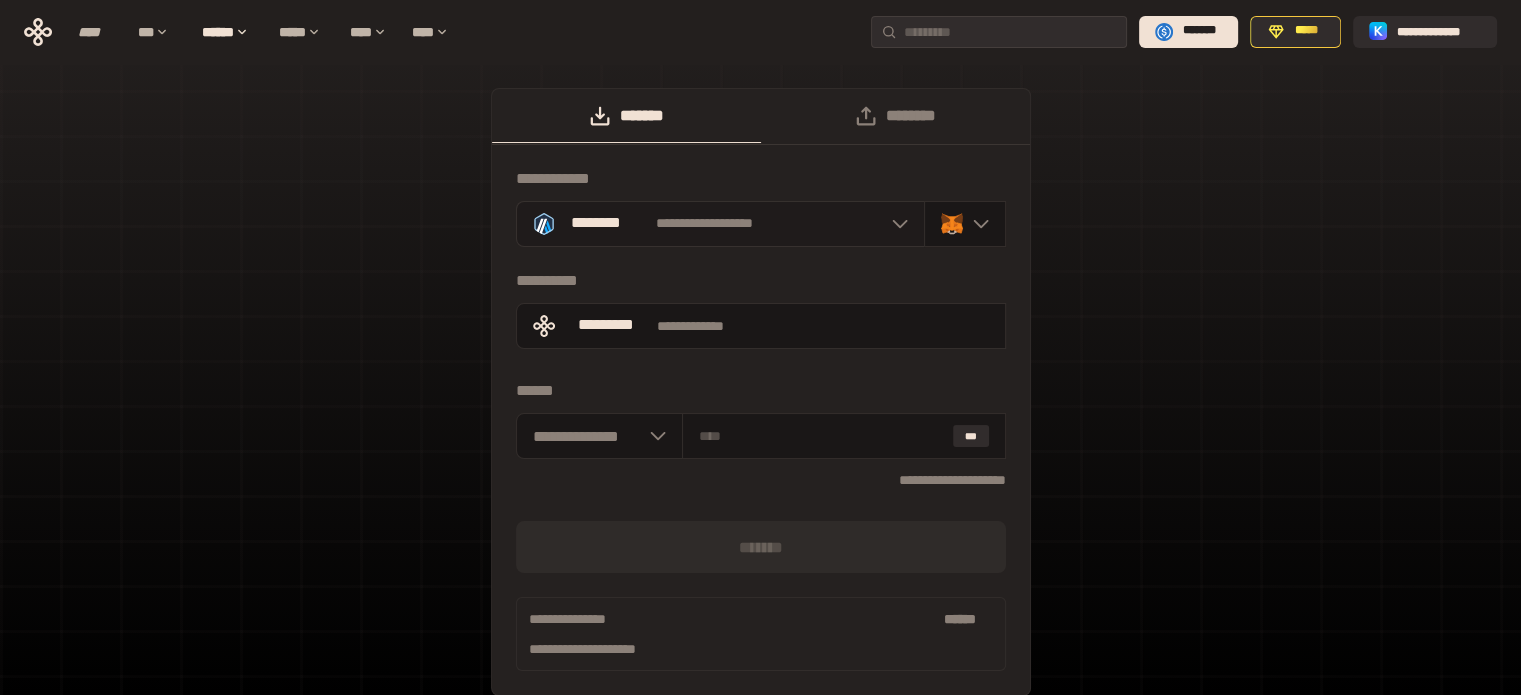 click on "********" at bounding box center (596, 223) 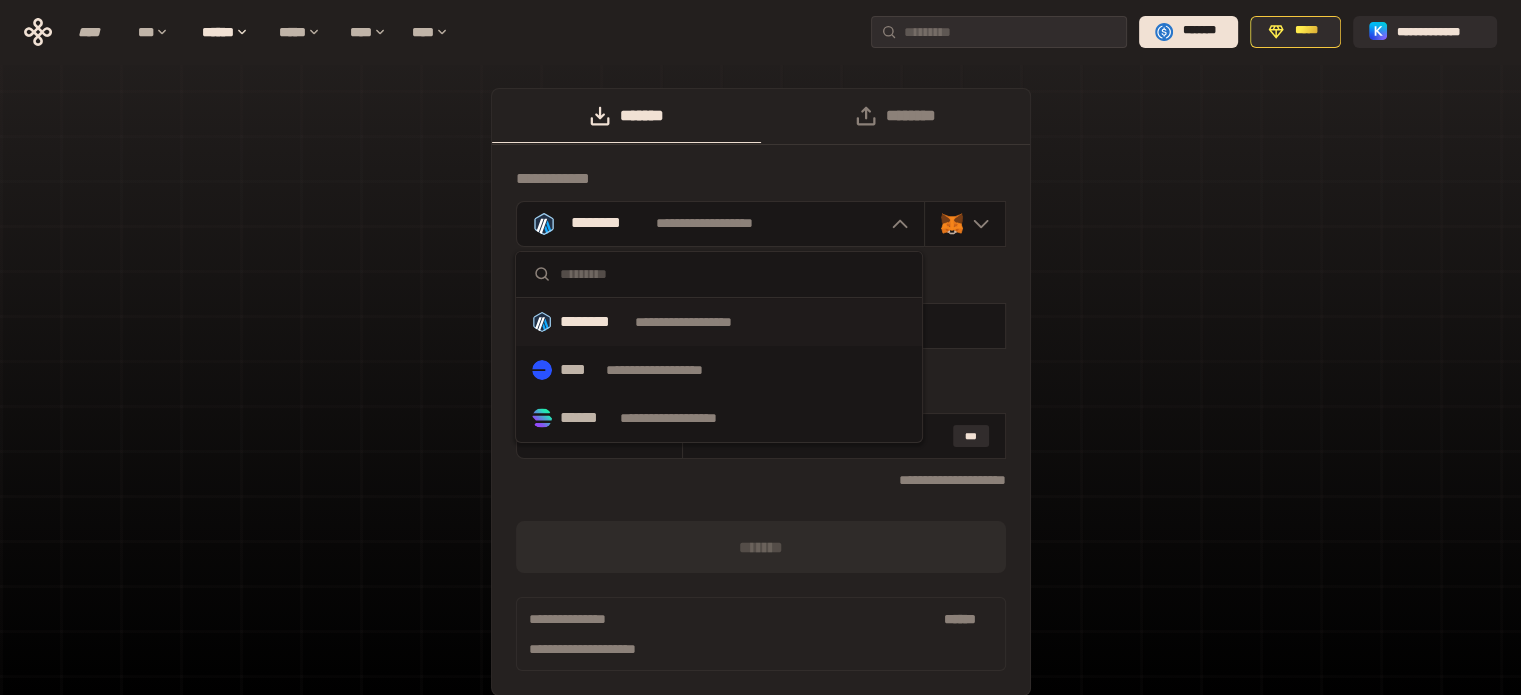 click on "********" at bounding box center [593, 322] 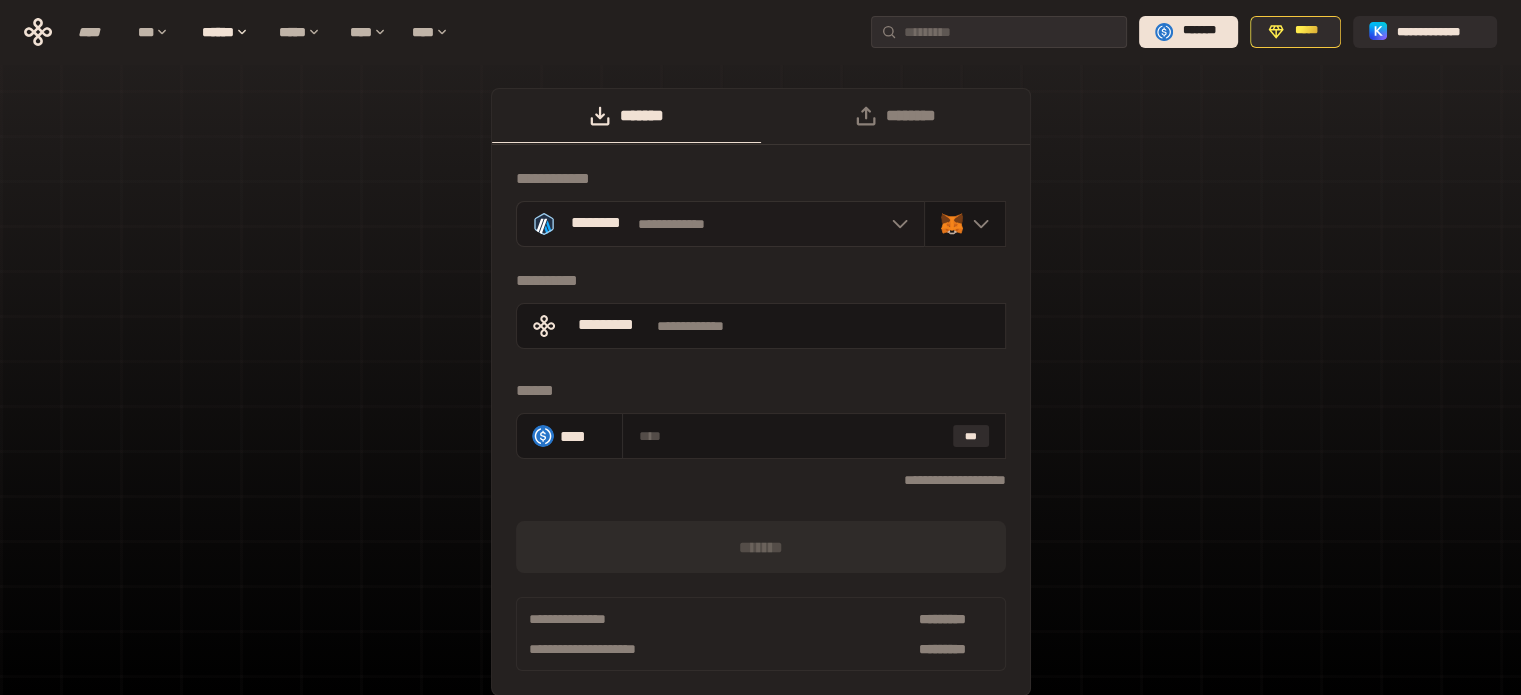 click 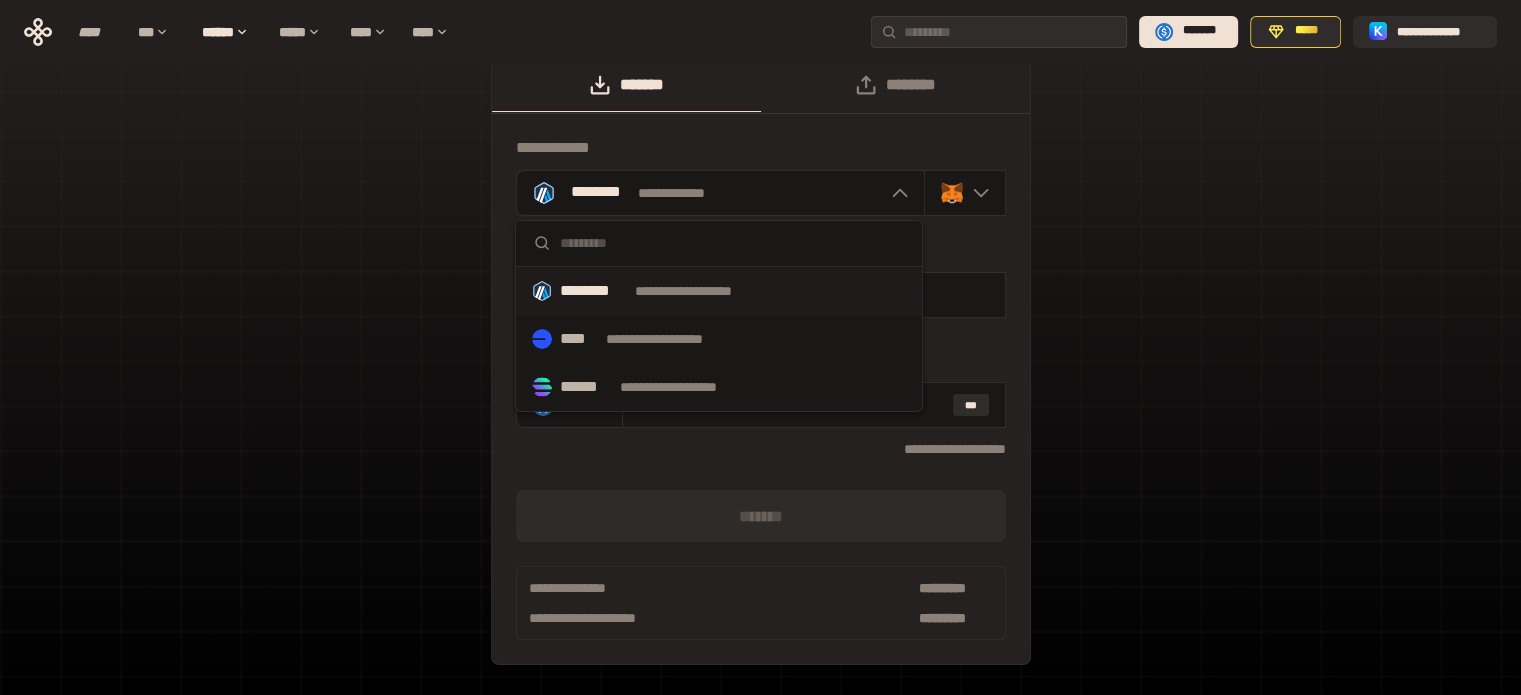 scroll, scrollTop: 0, scrollLeft: 0, axis: both 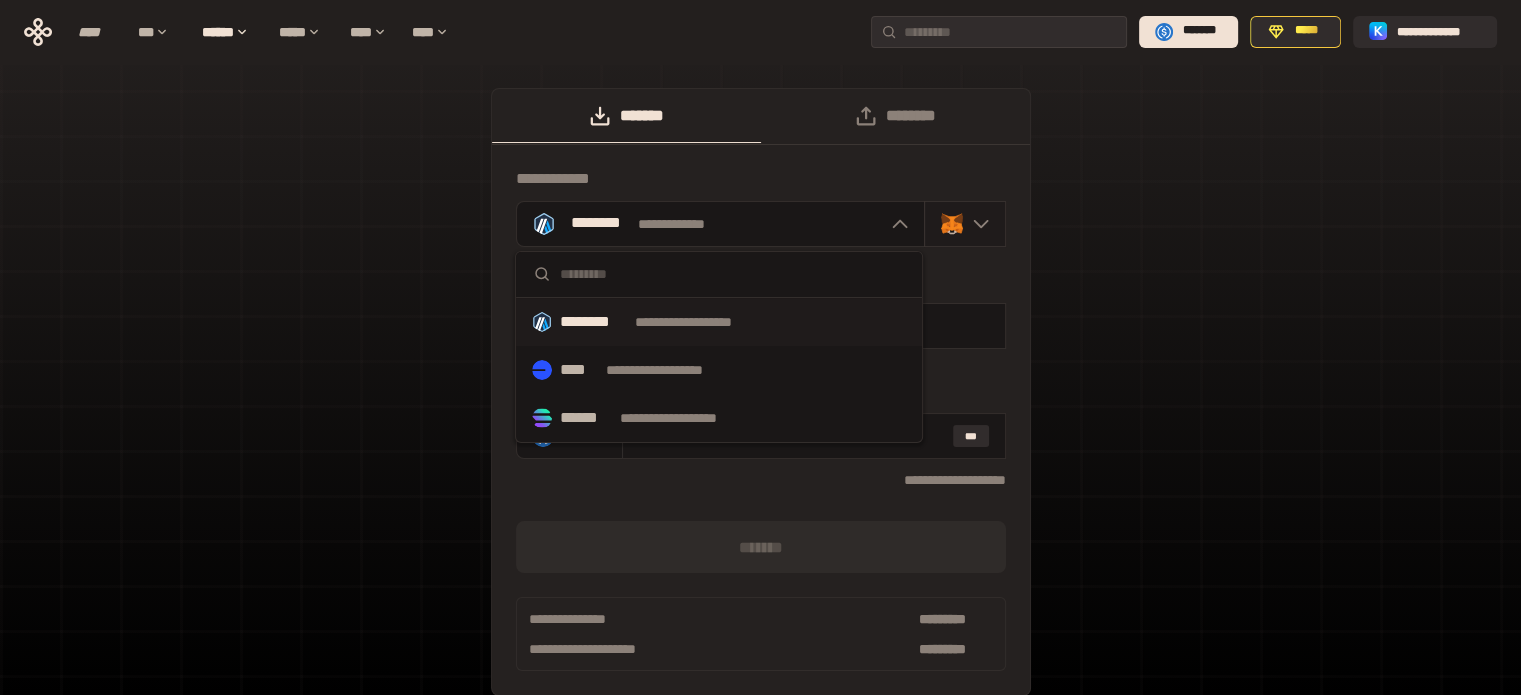 click 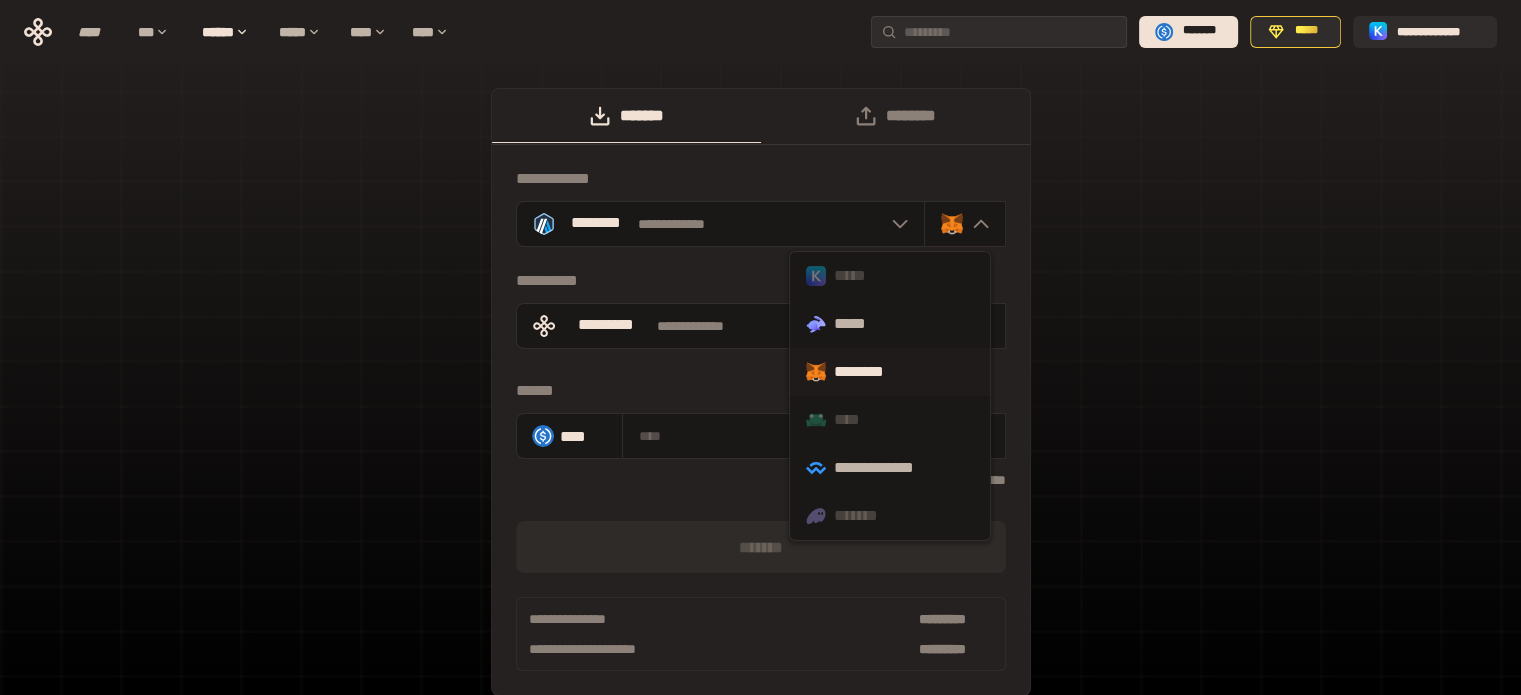 click on "**********" at bounding box center [760, 402] 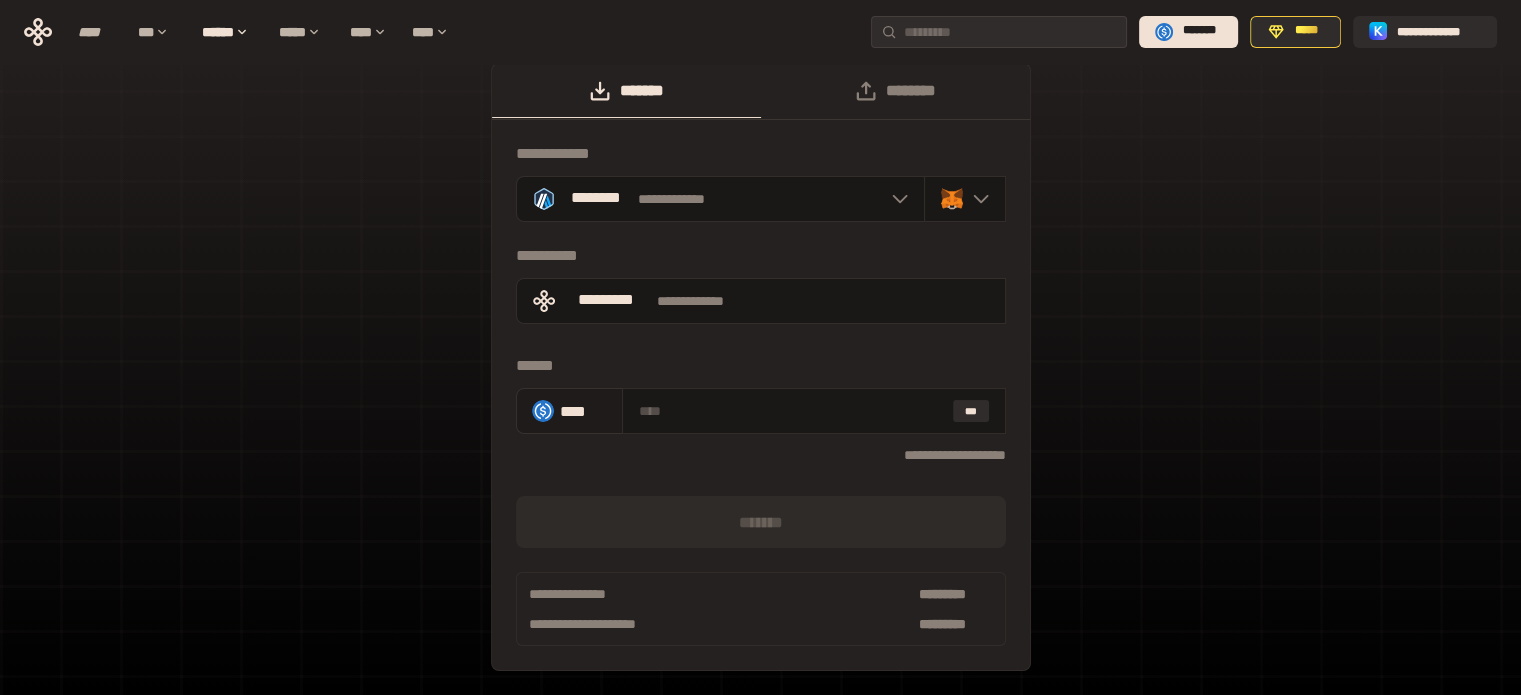 scroll, scrollTop: 0, scrollLeft: 0, axis: both 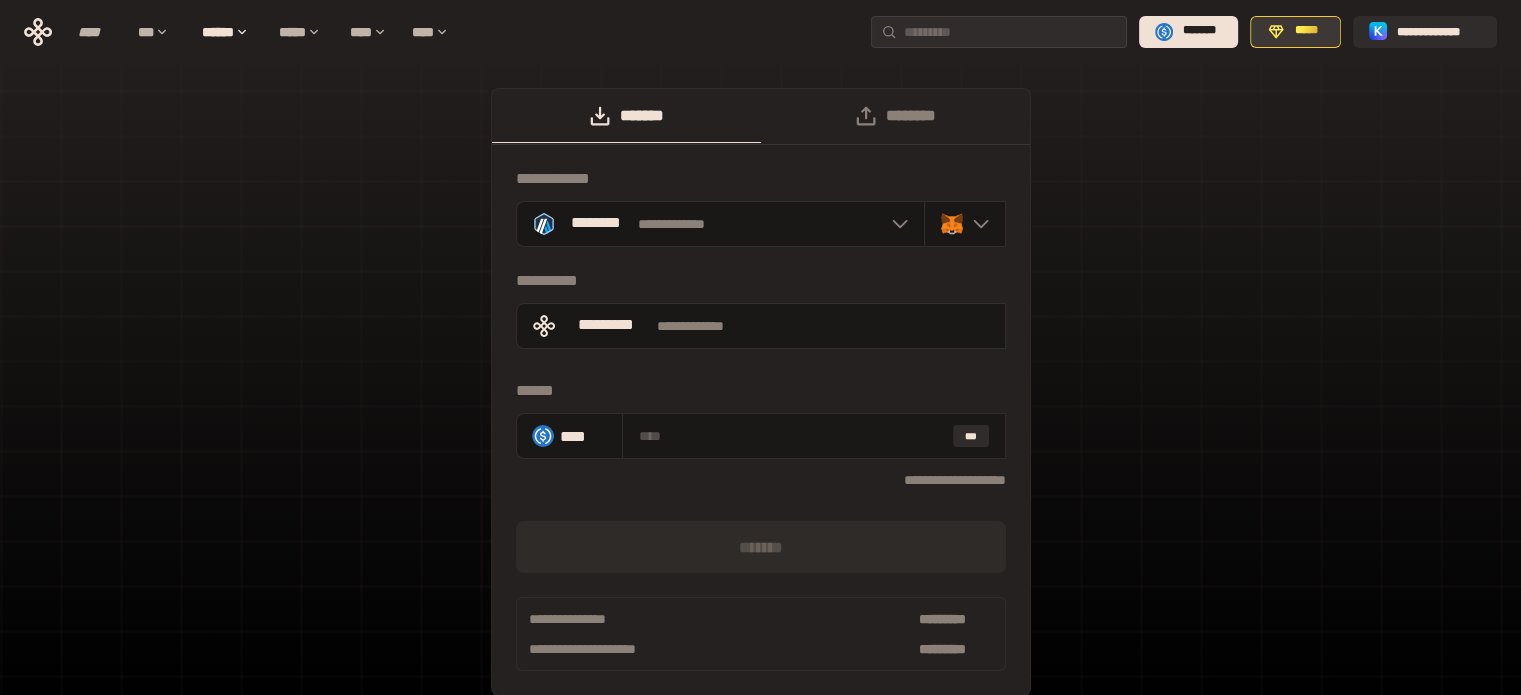 click on "*****" at bounding box center [1306, 31] 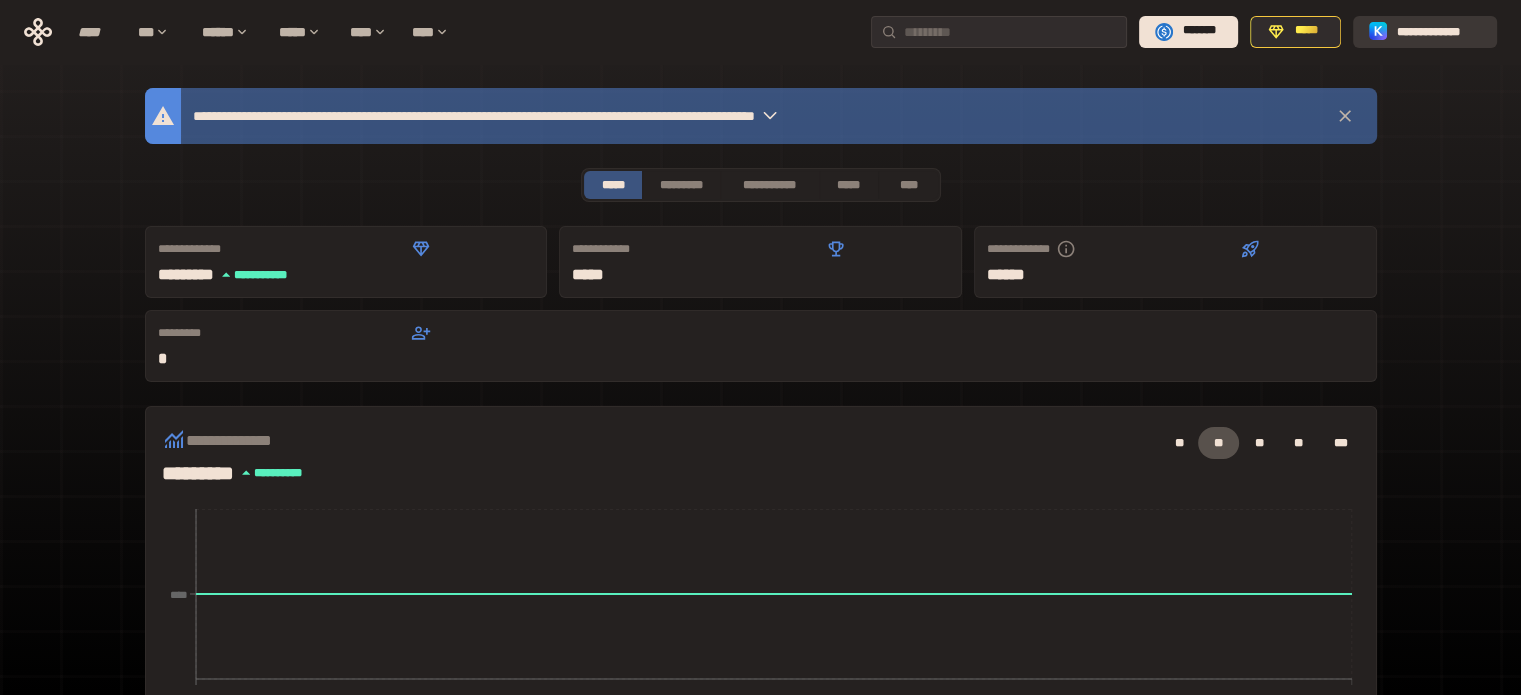 click on "**********" at bounding box center (1439, 31) 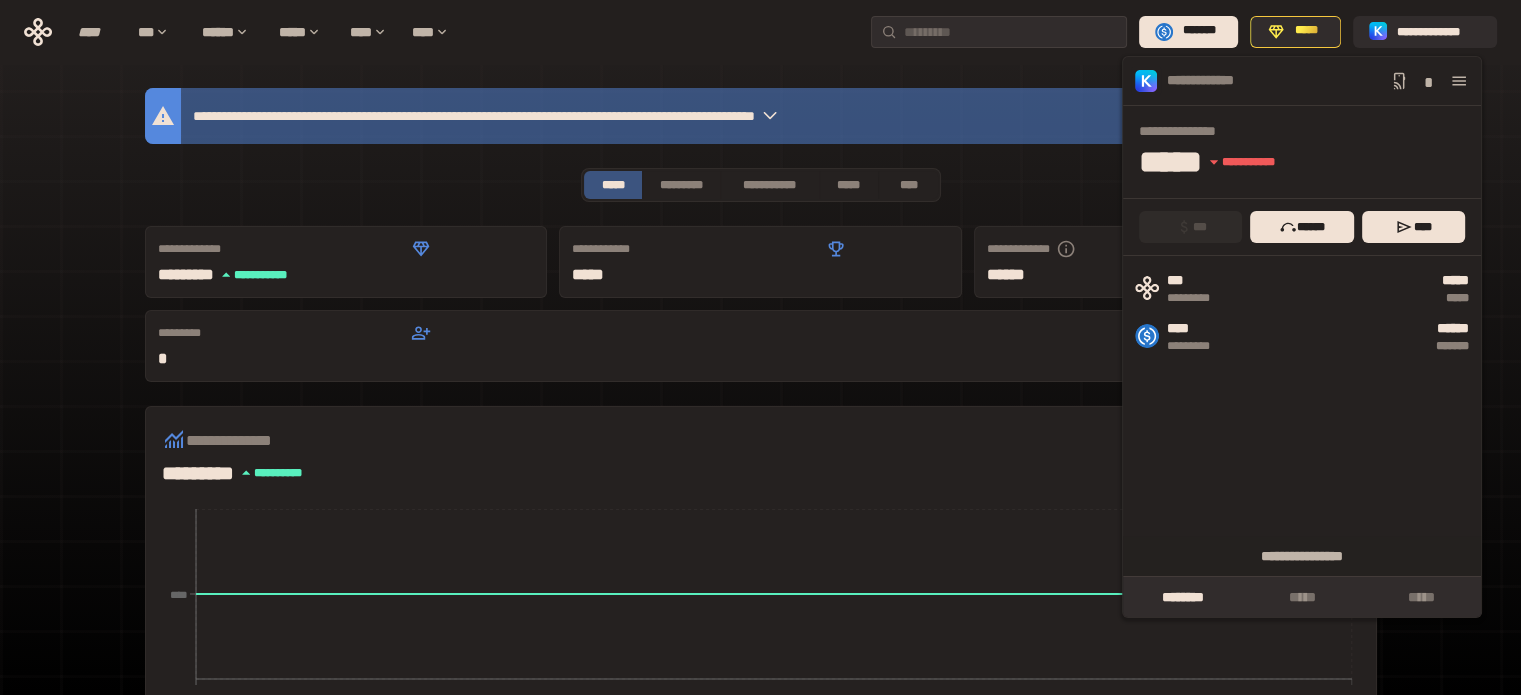 click on "**********" at bounding box center (761, 753) 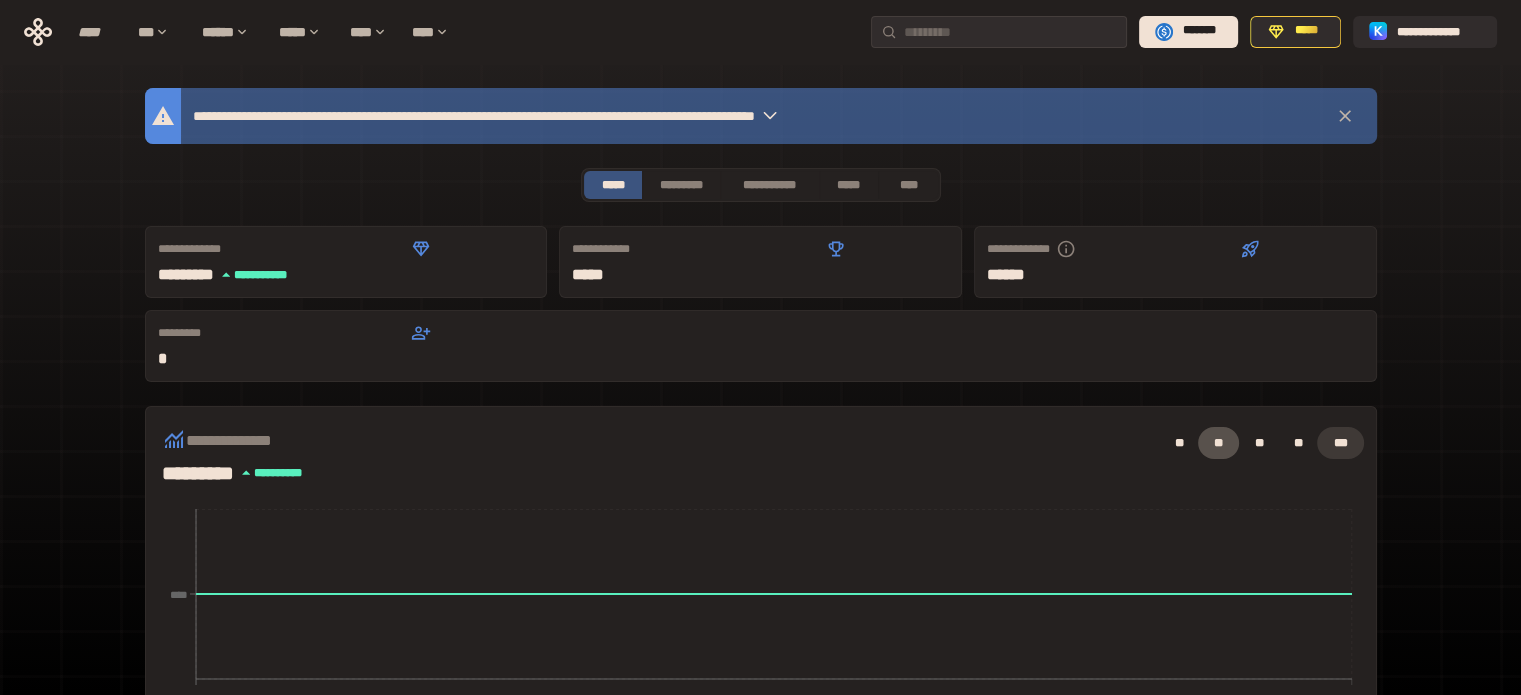 click on "***" at bounding box center [1340, 443] 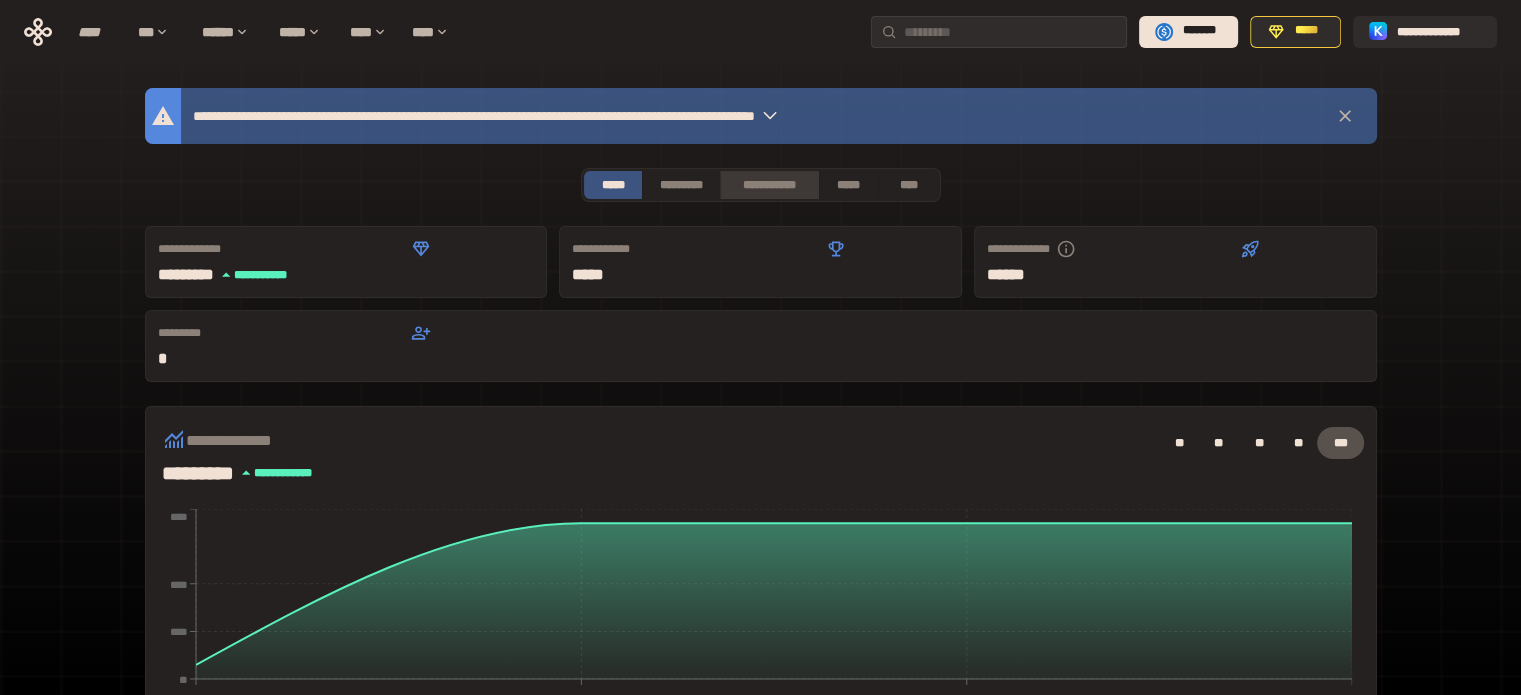 click on "**********" at bounding box center [769, 185] 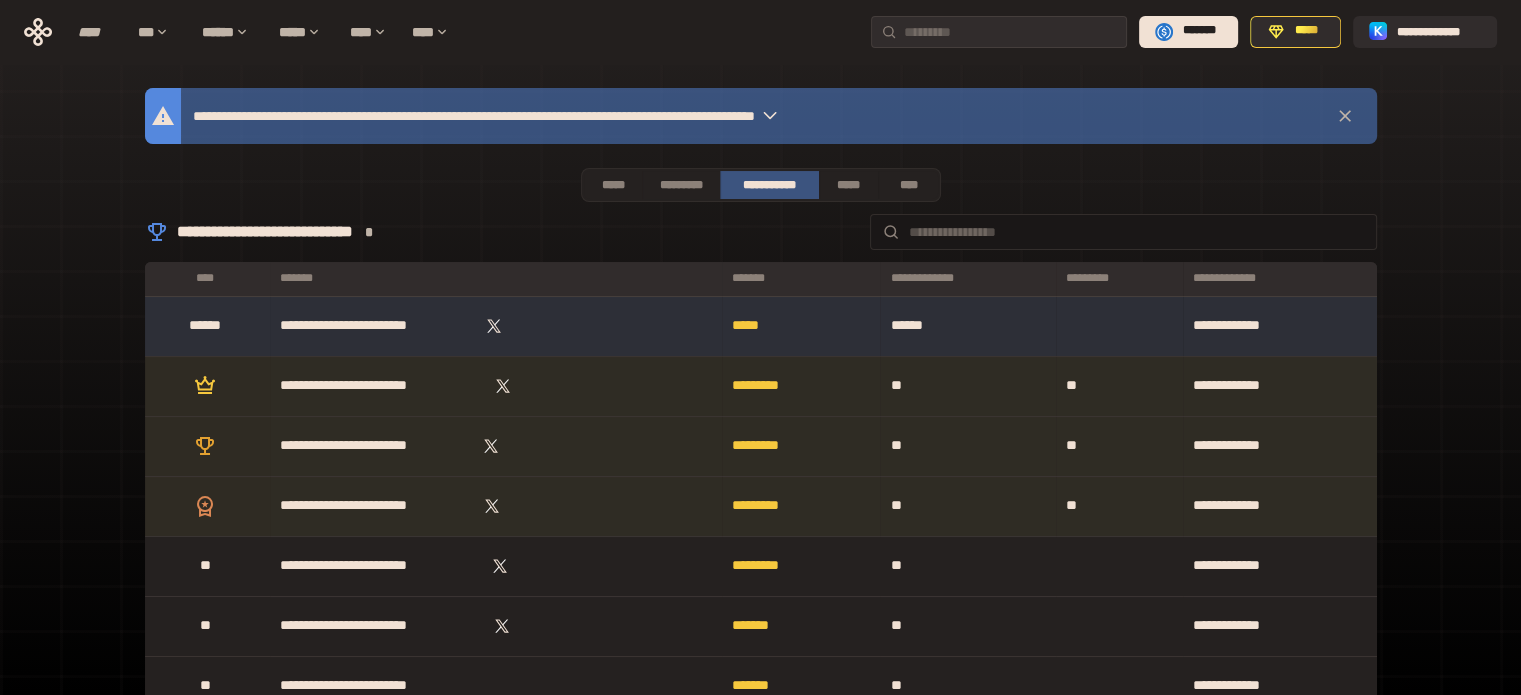 click on "*****" at bounding box center (801, 326) 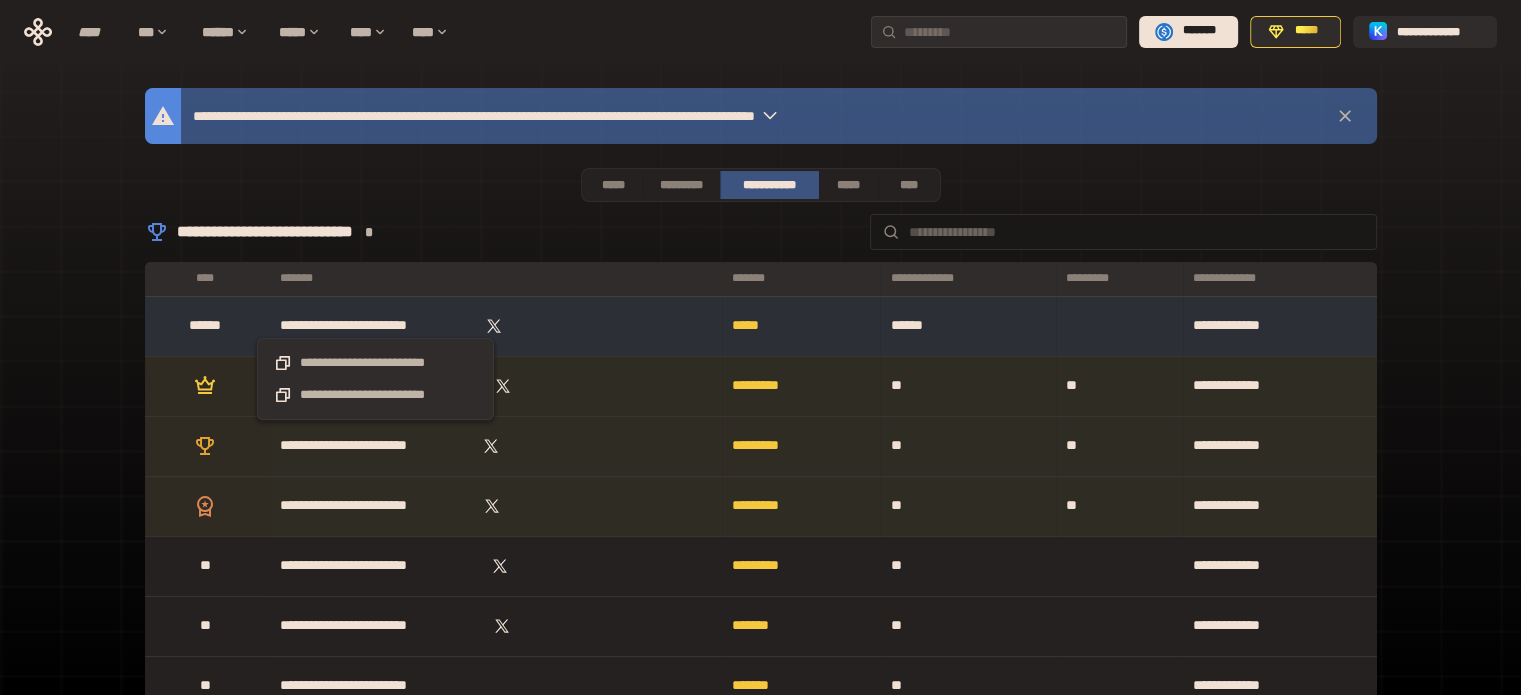 click on "**********" at bounding box center (375, 326) 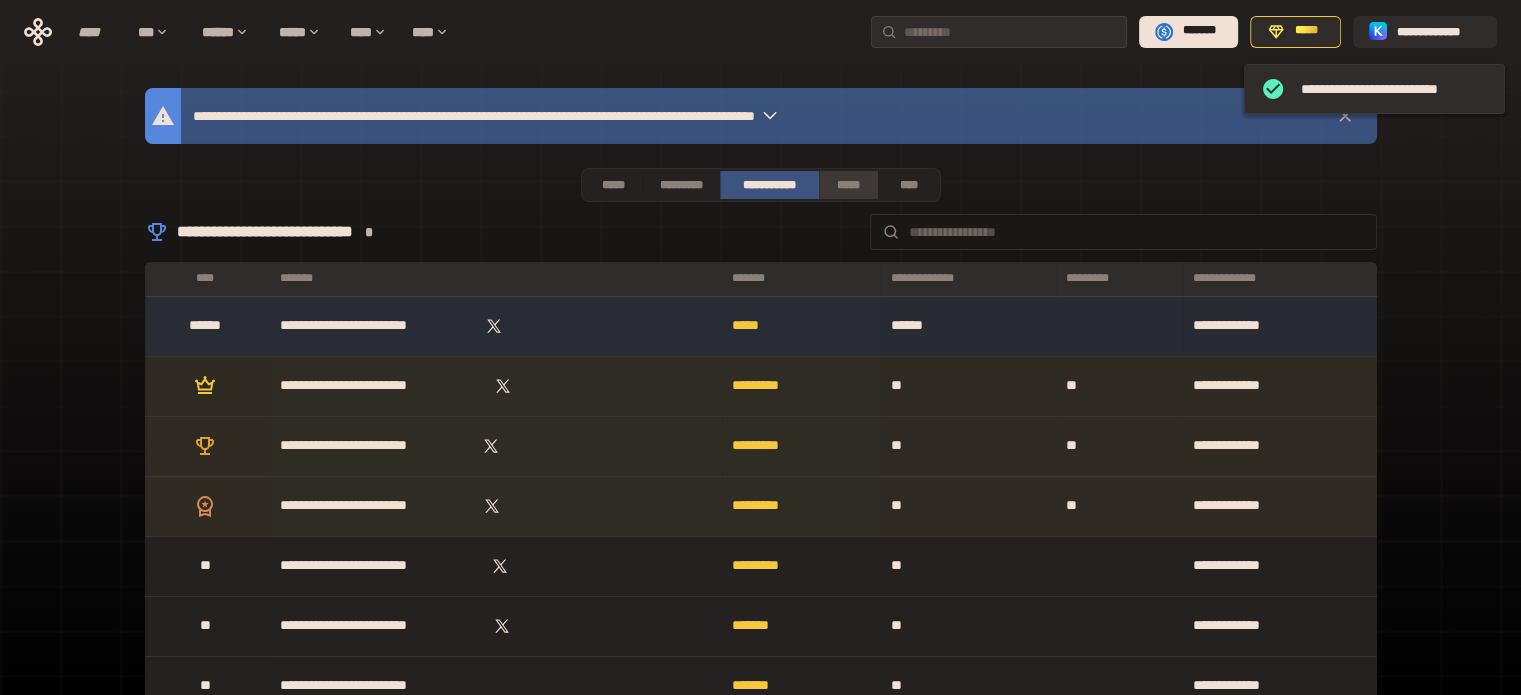 click on "*****" at bounding box center (849, 185) 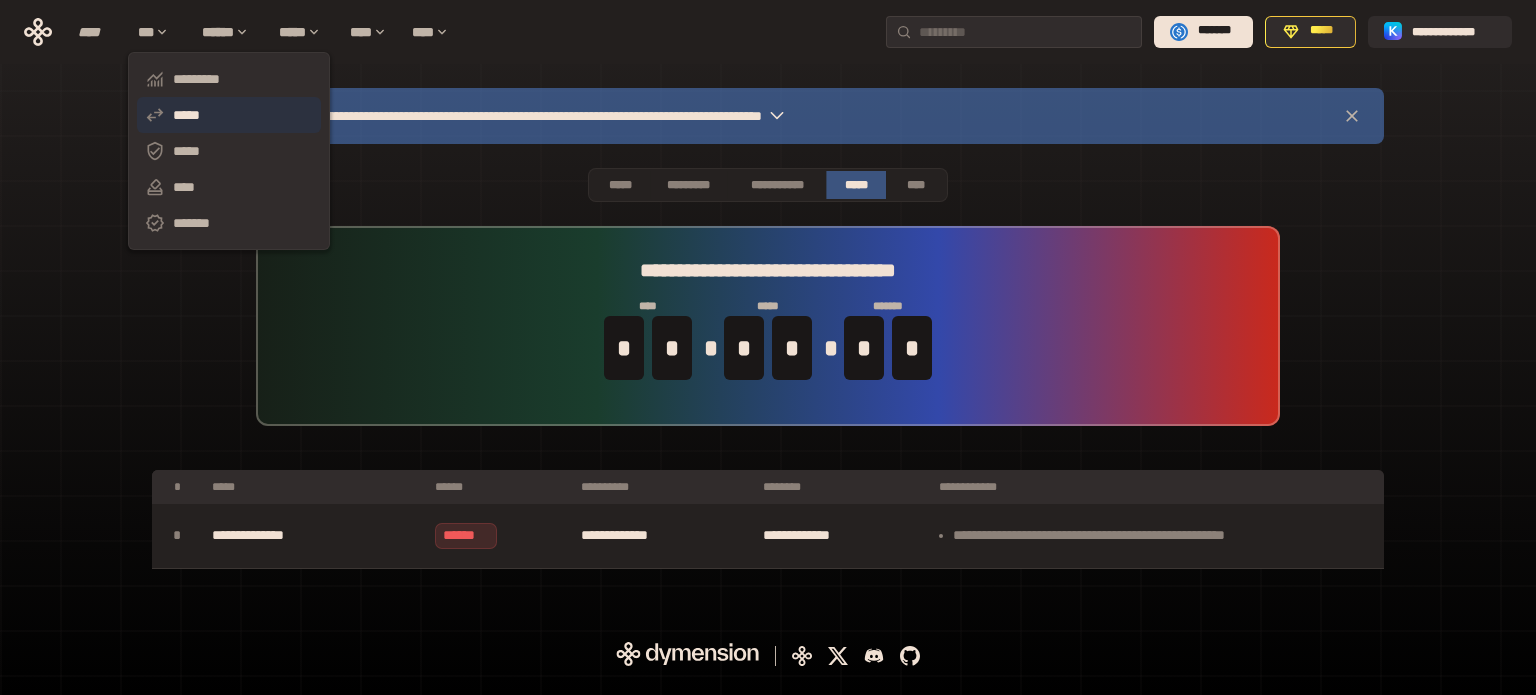 click on "*****" at bounding box center (229, 115) 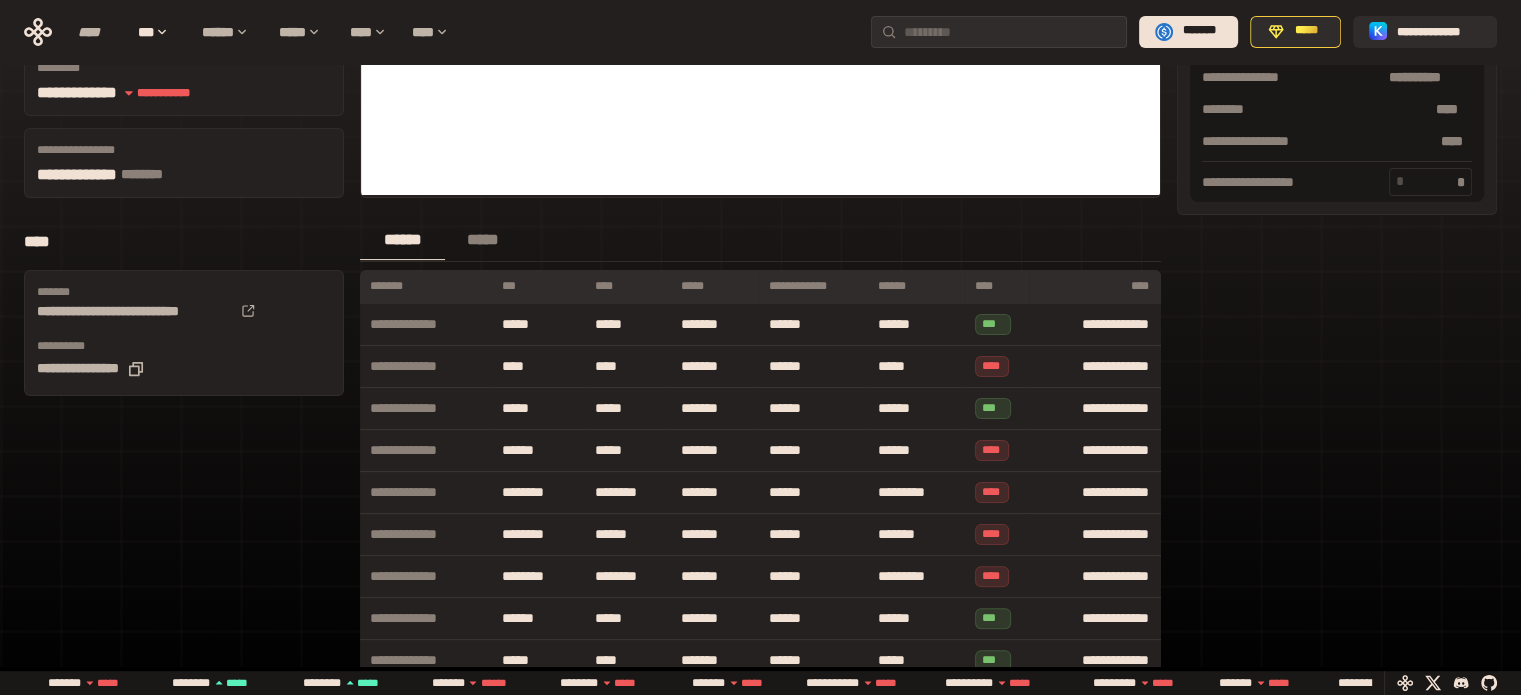 scroll, scrollTop: 0, scrollLeft: 0, axis: both 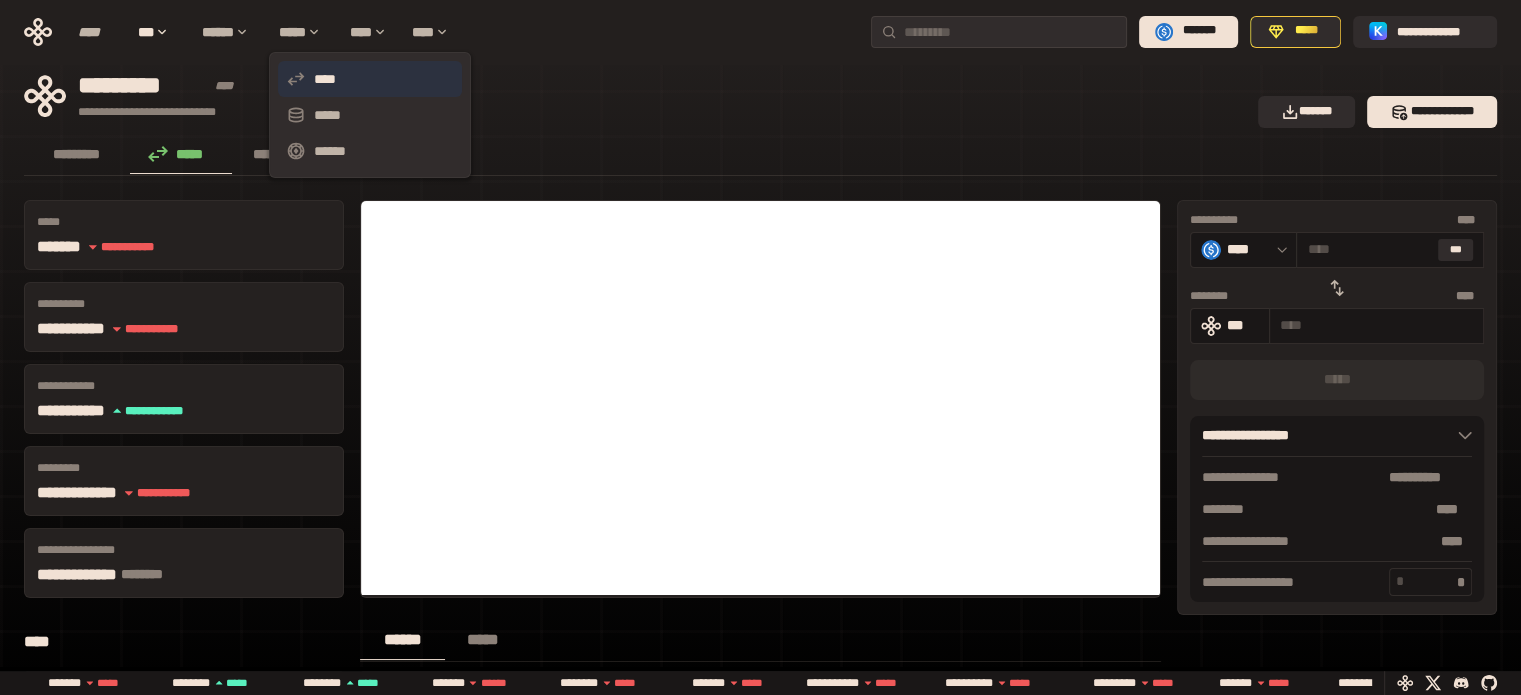 click on "****" at bounding box center (370, 79) 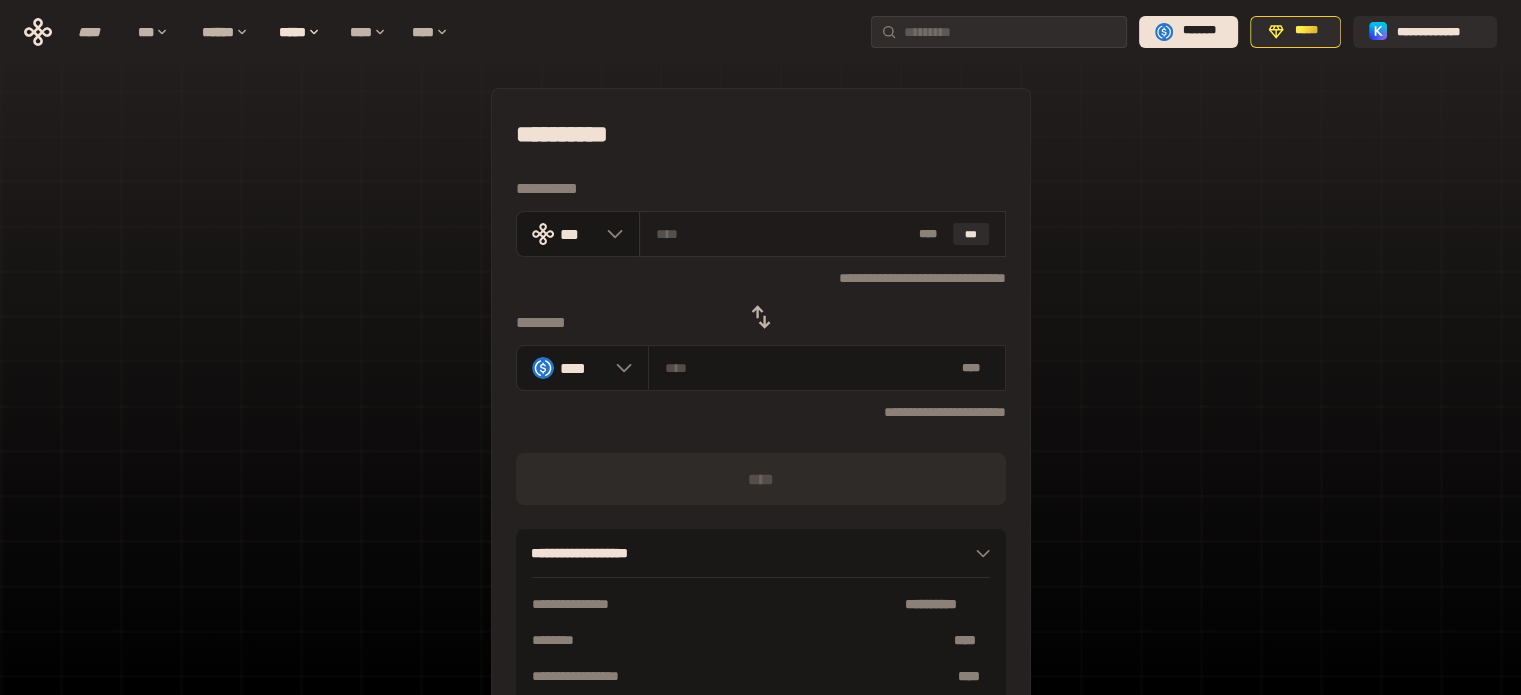 click at bounding box center (783, 234) 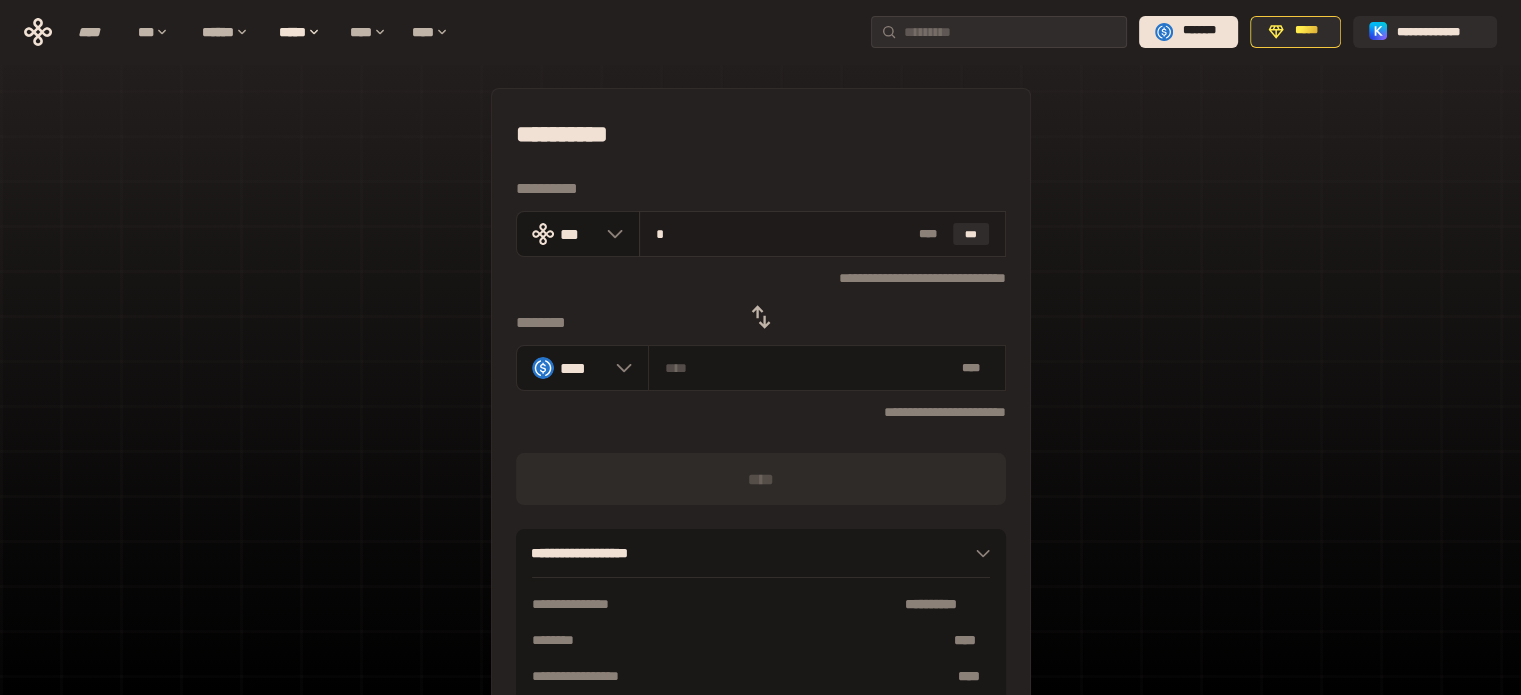 type on "********" 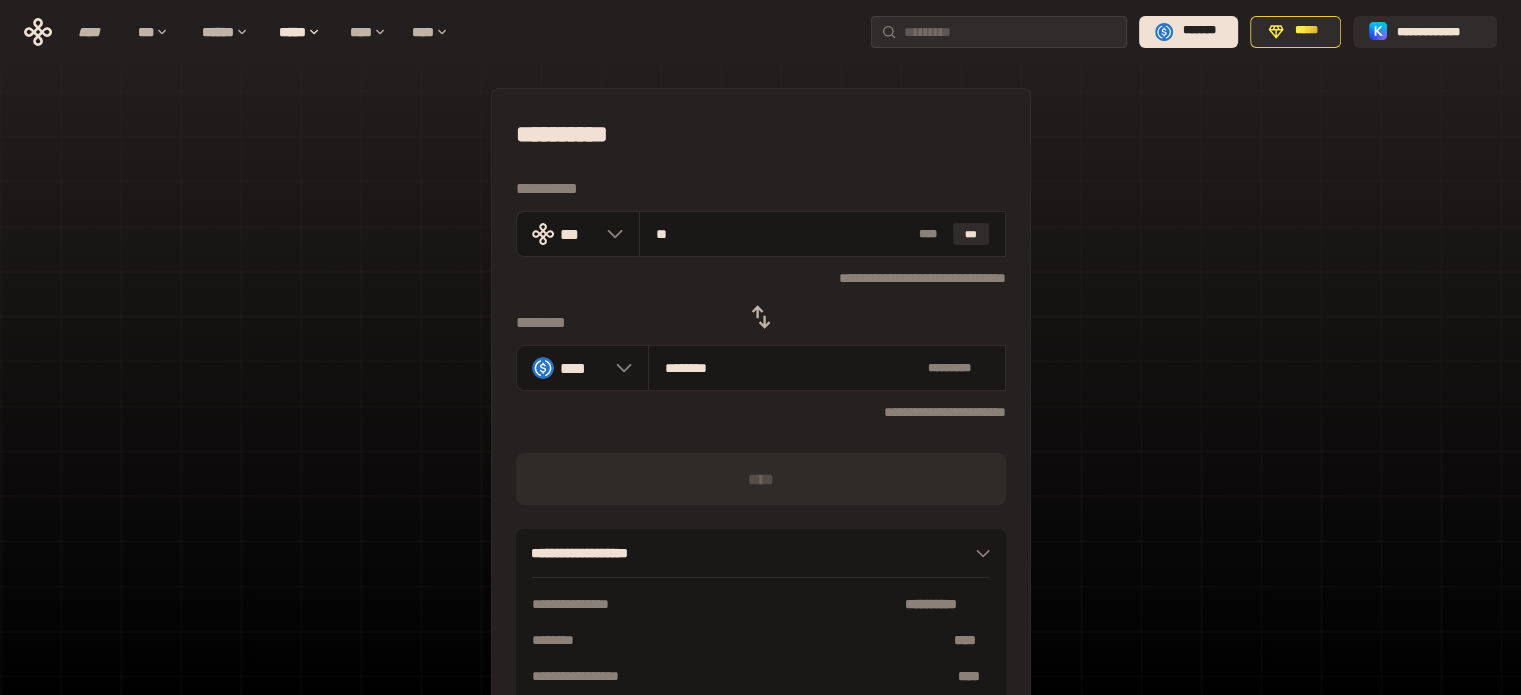 click on "**********" at bounding box center (761, 278) 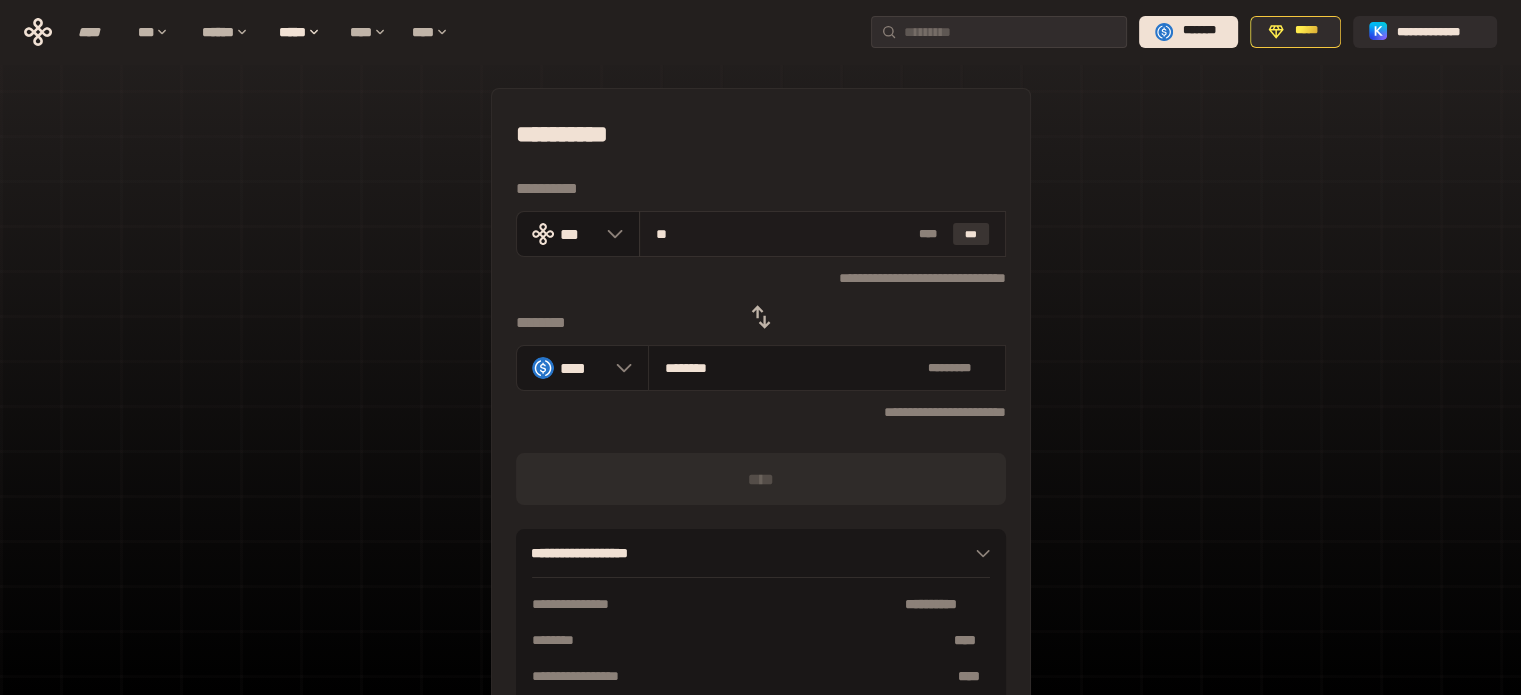 click on "***" at bounding box center [971, 234] 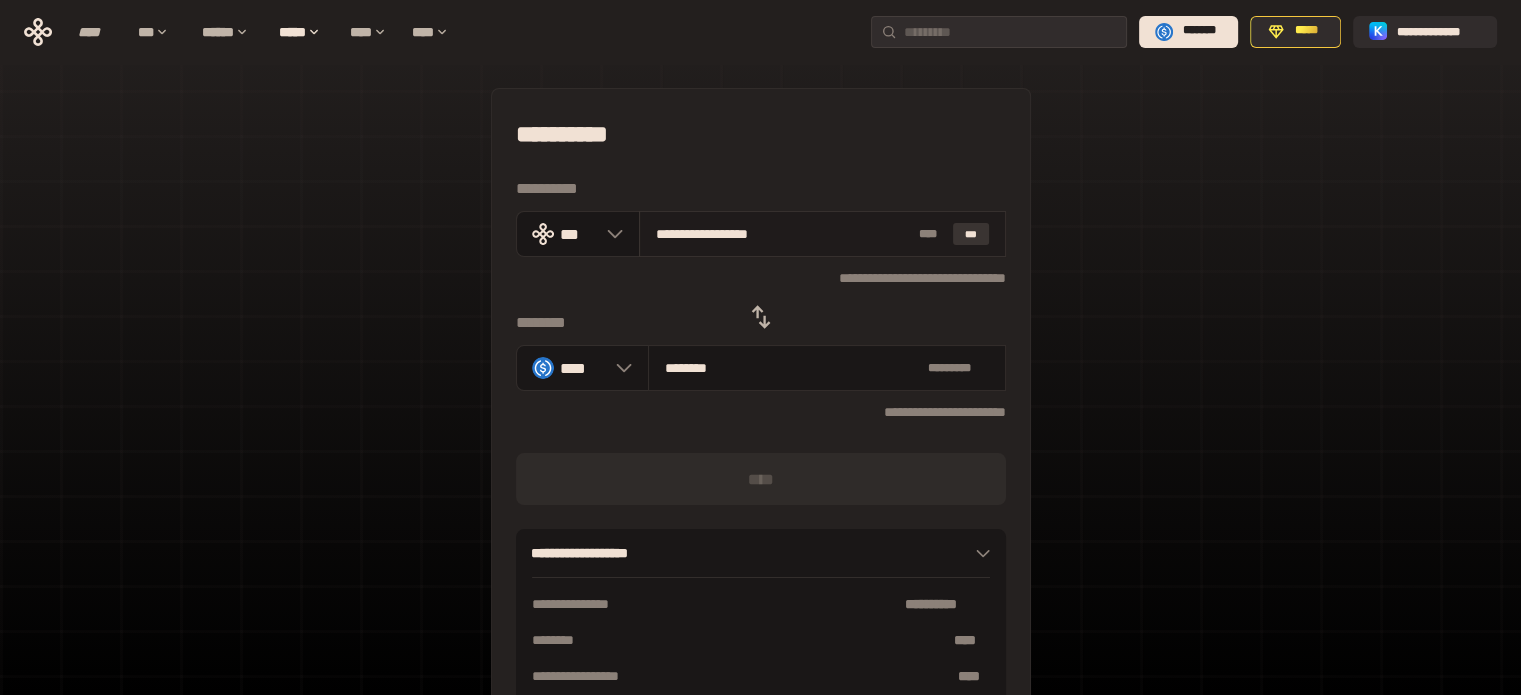 type on "********" 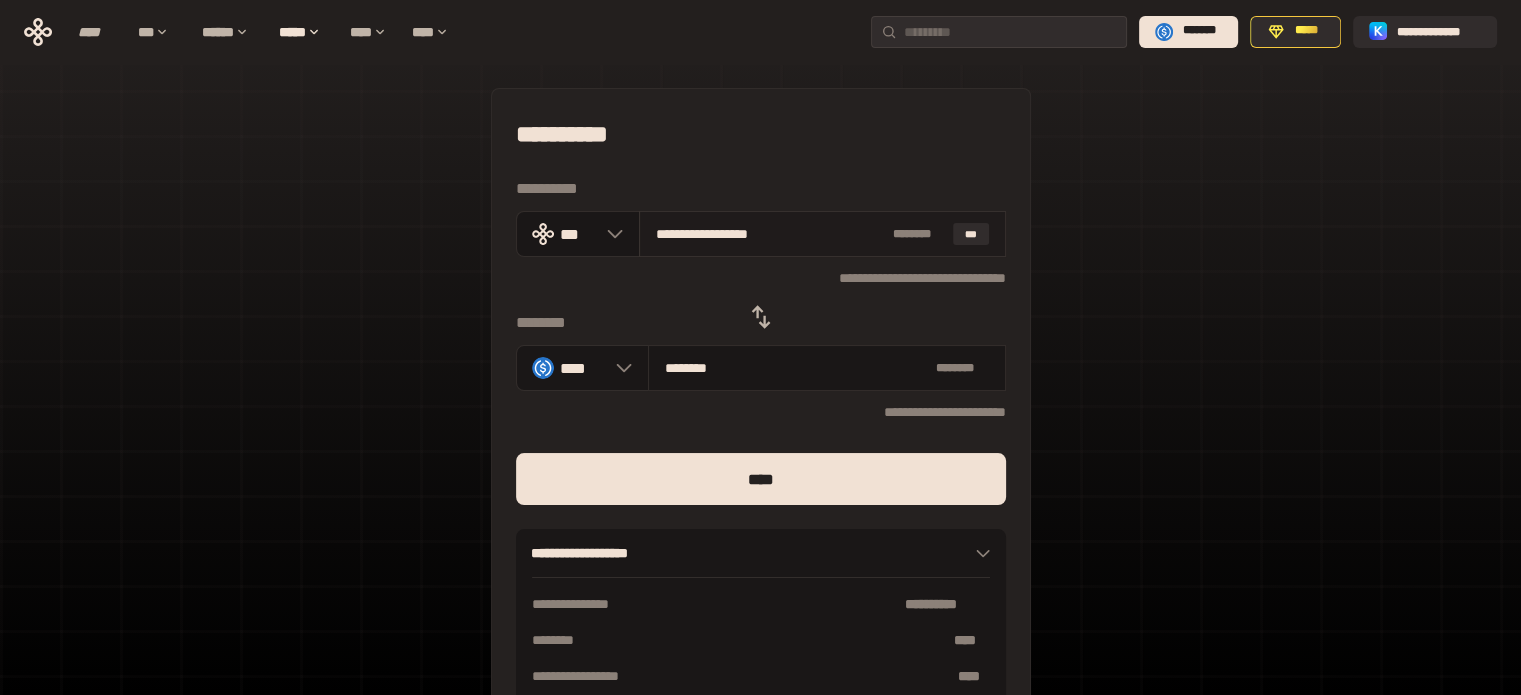 click on "**********" at bounding box center (770, 234) 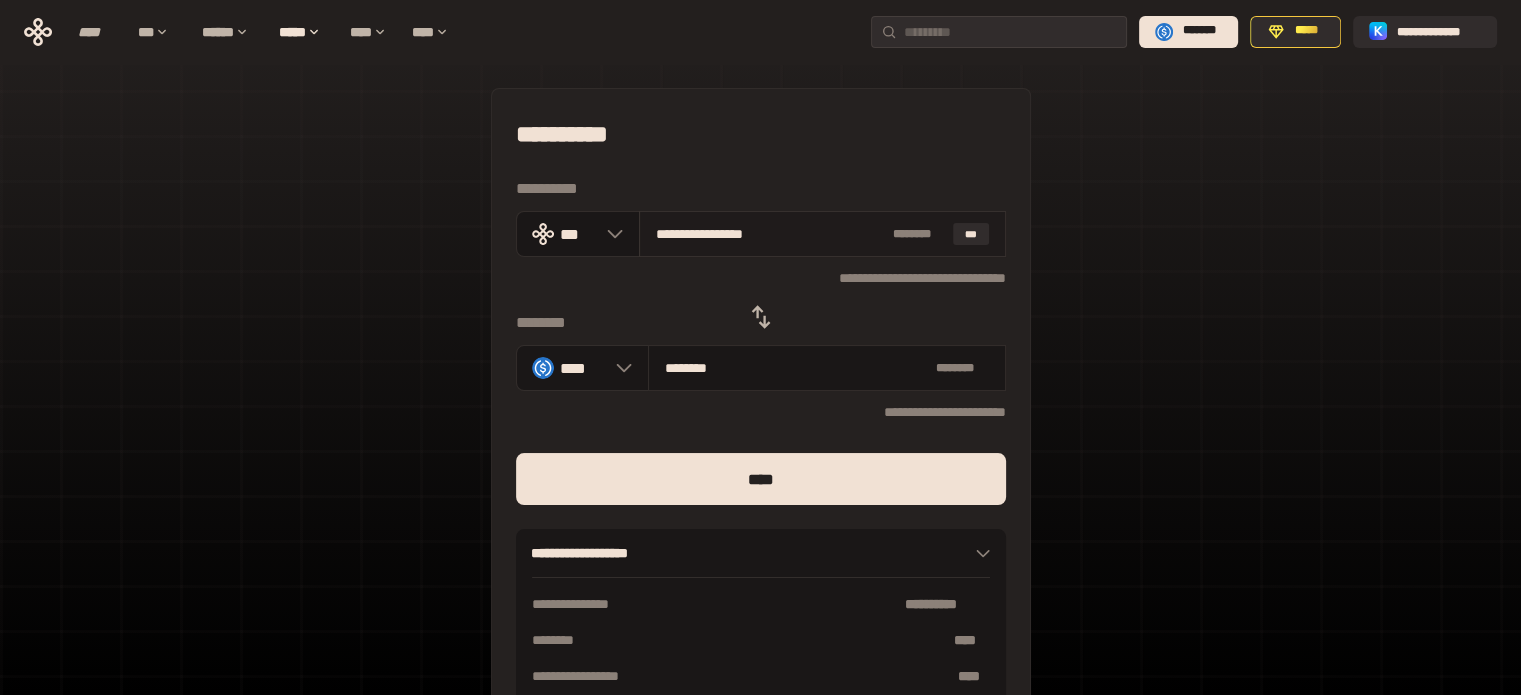 type on "********" 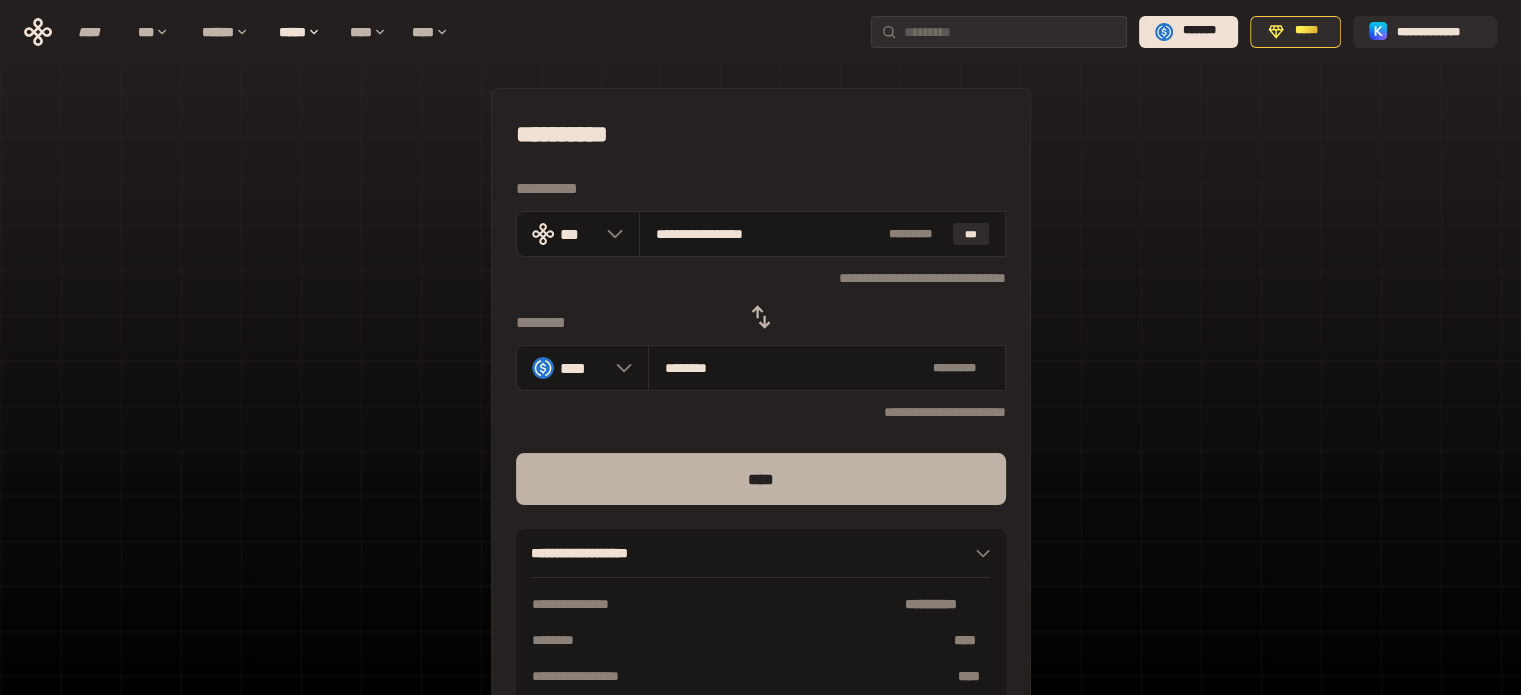 type on "**********" 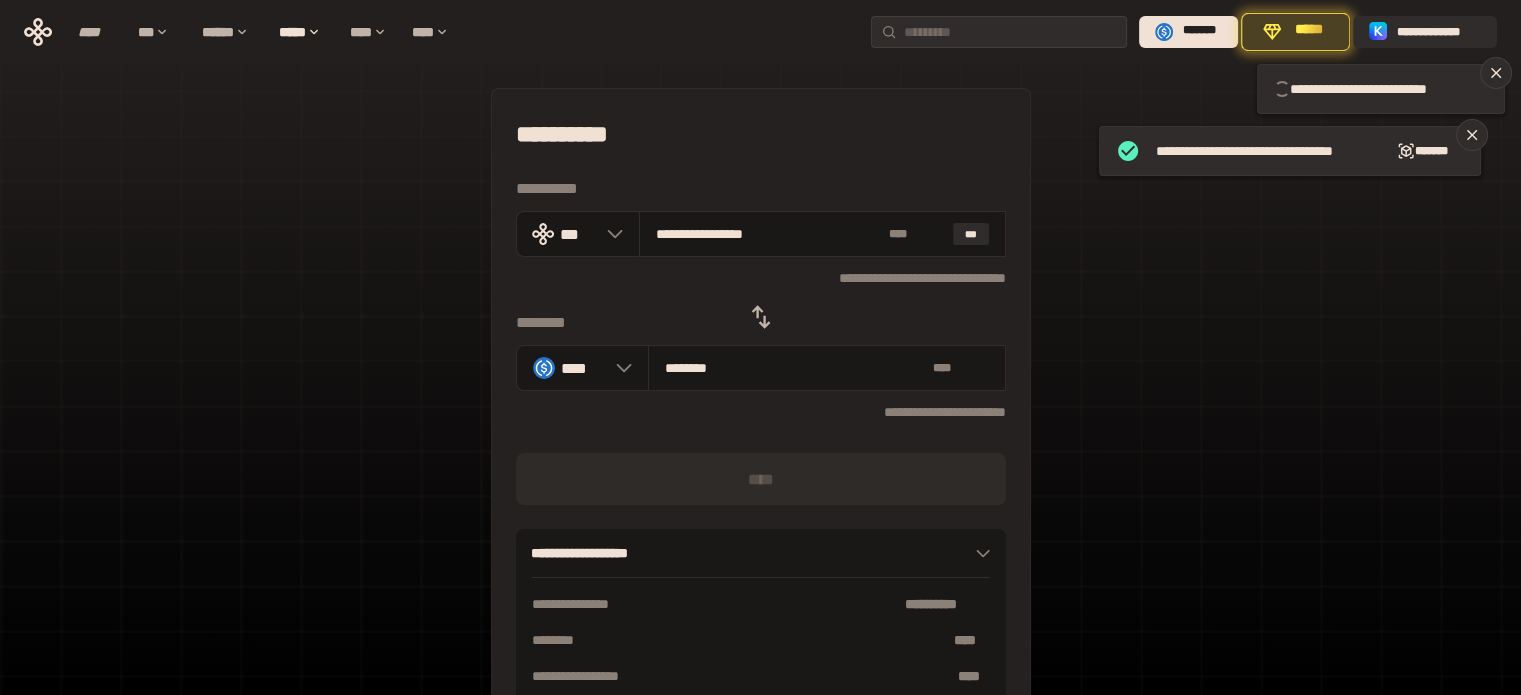 type 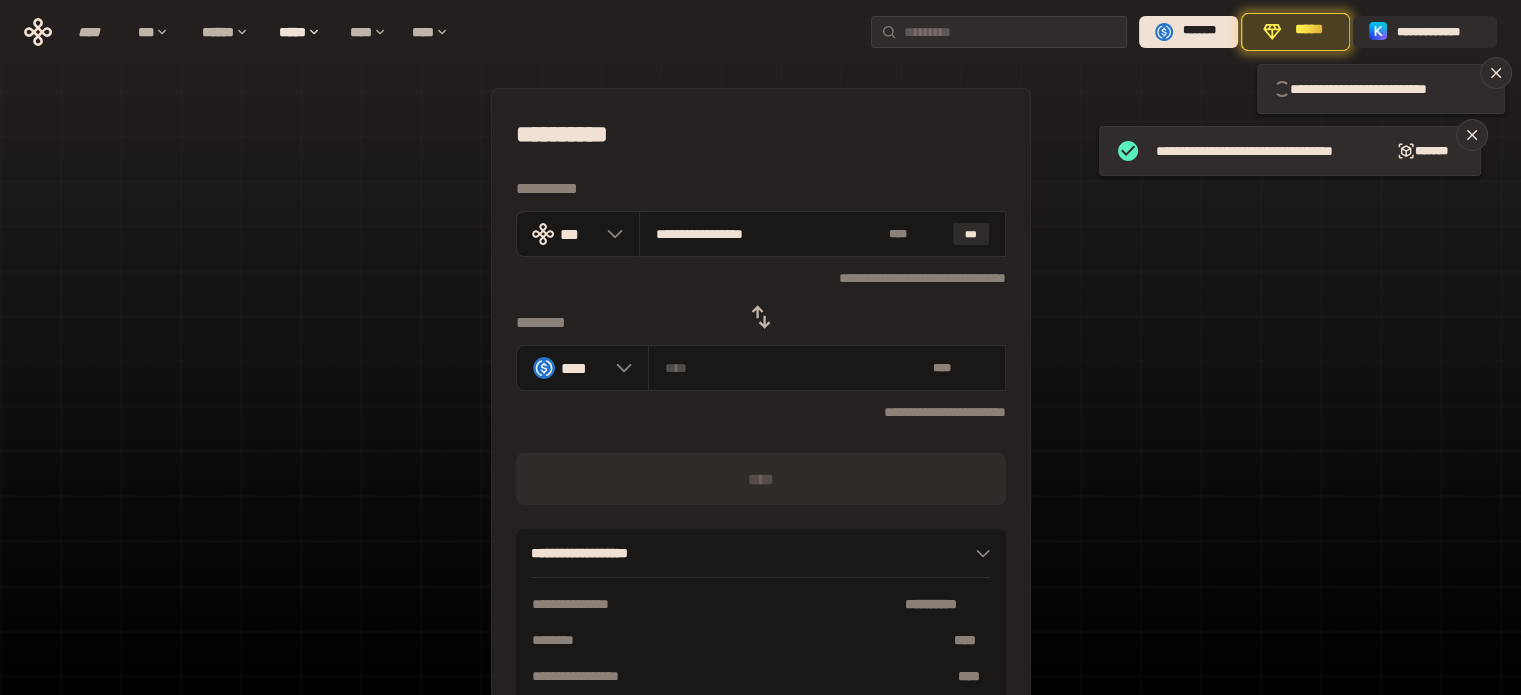 type 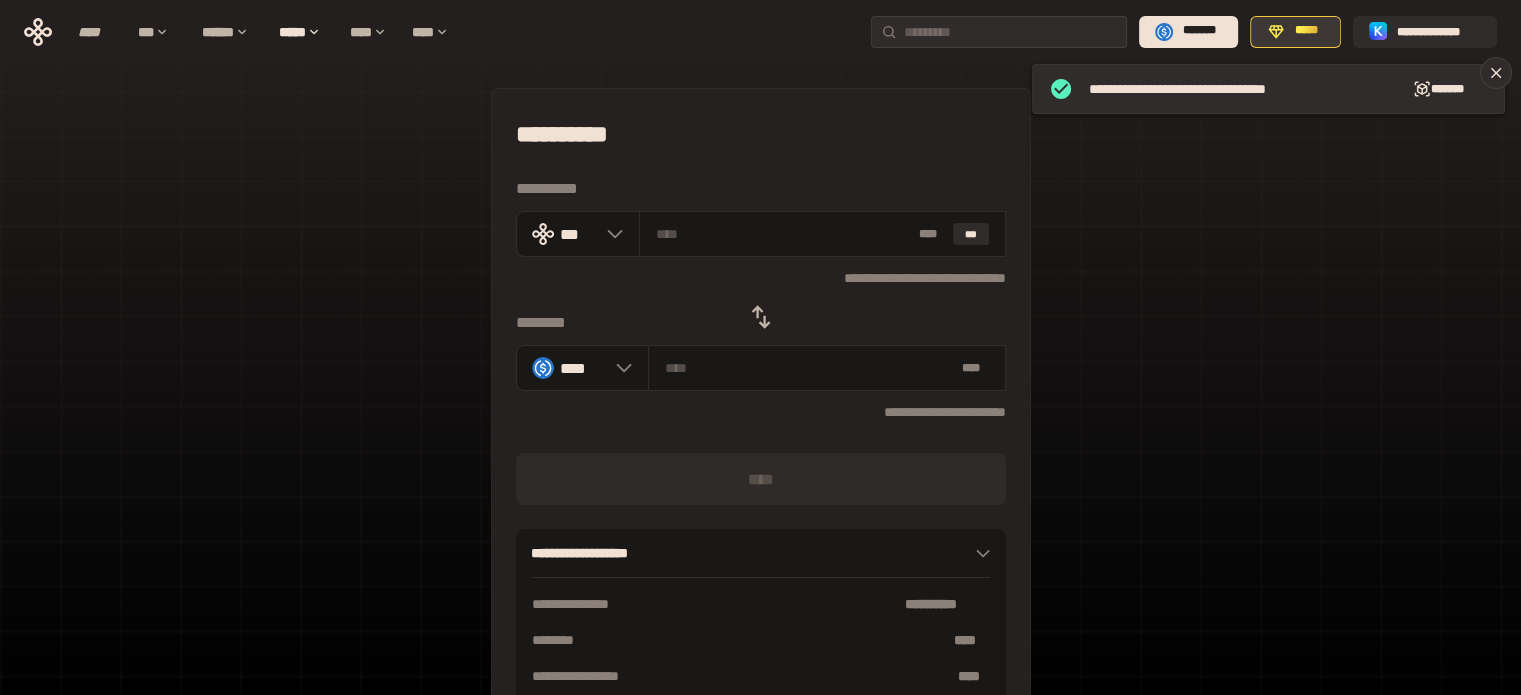 click on "*****" at bounding box center (1306, 31) 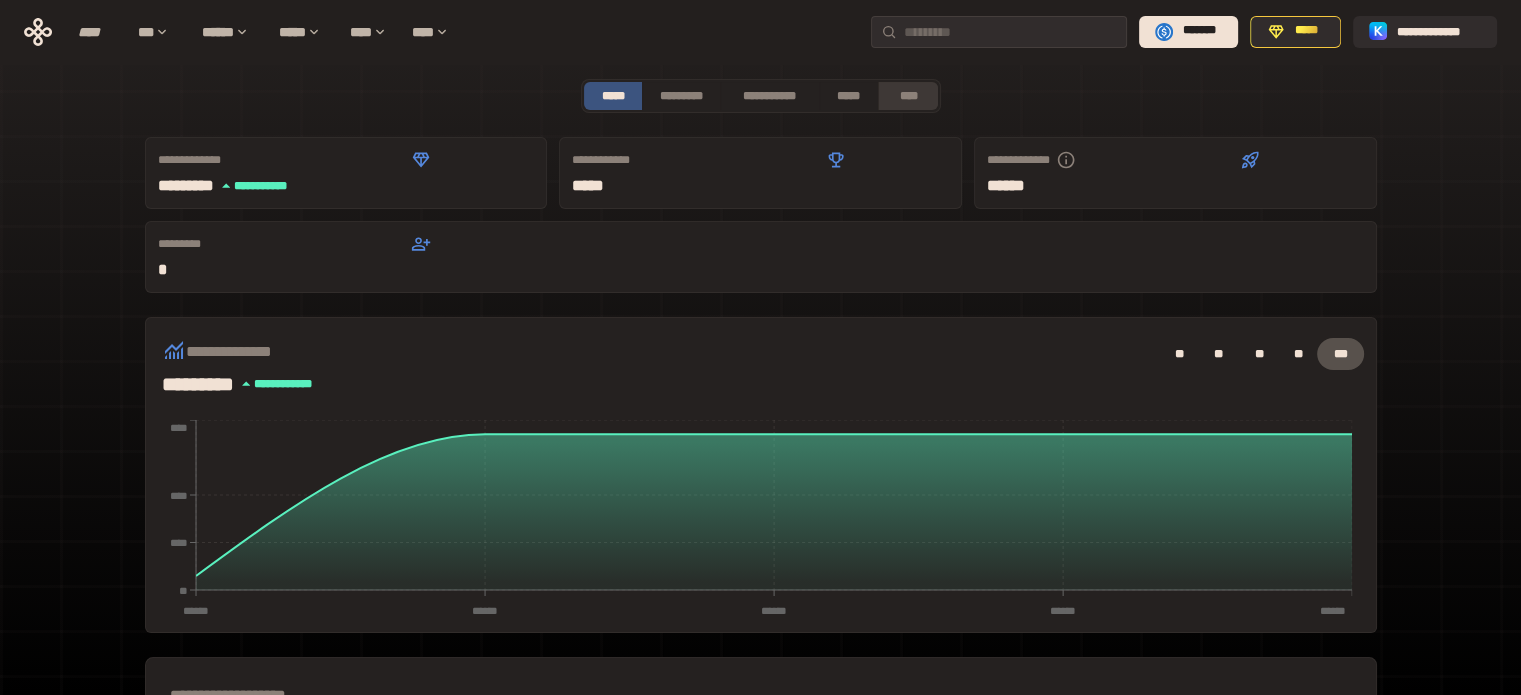 scroll, scrollTop: 0, scrollLeft: 0, axis: both 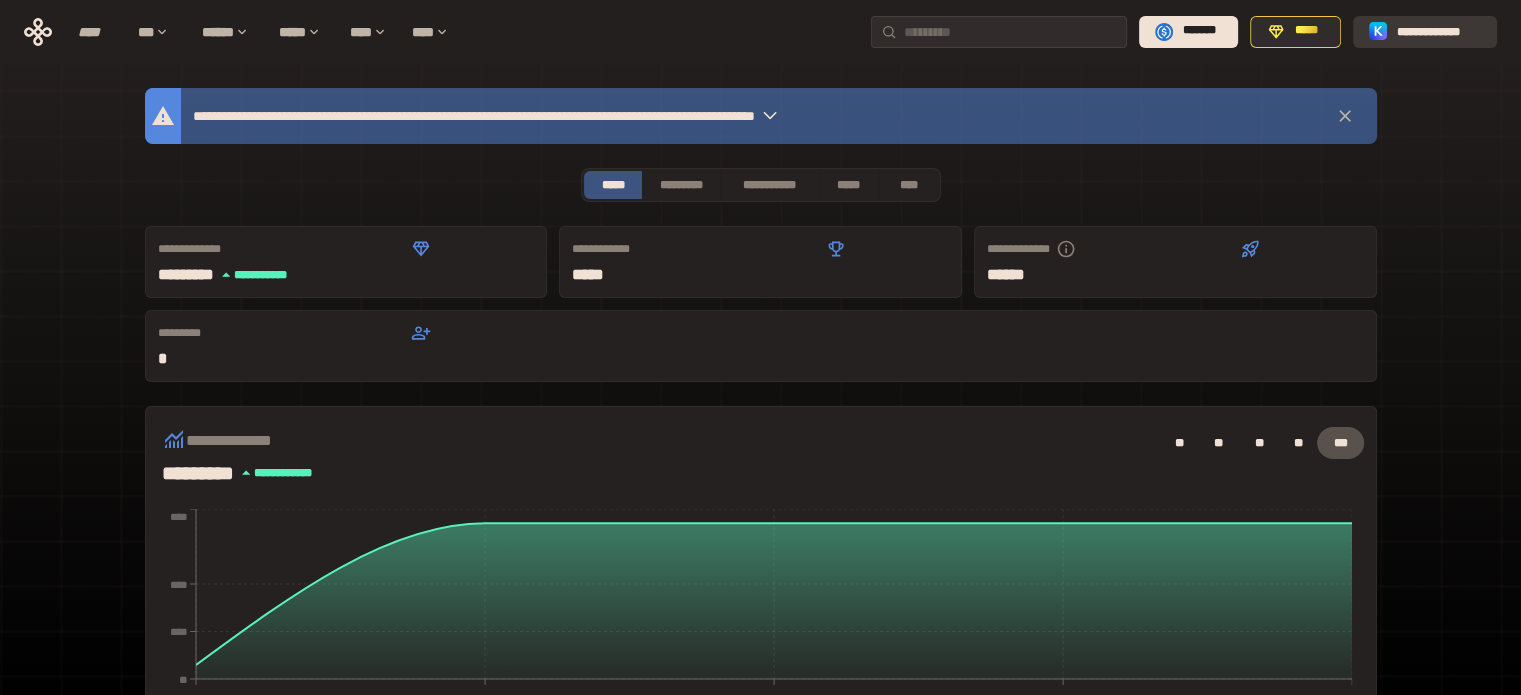 click on "**********" at bounding box center [1439, 31] 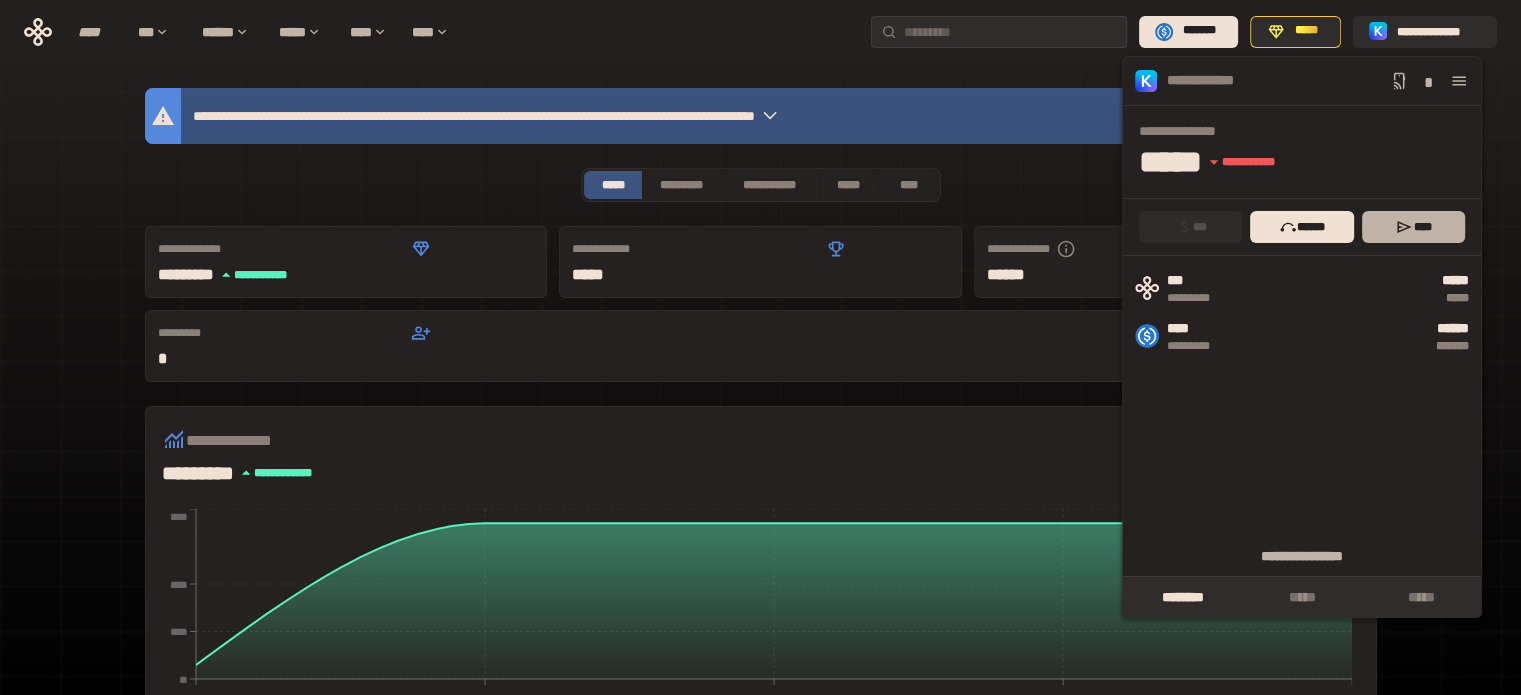 click on "****" at bounding box center (1413, 227) 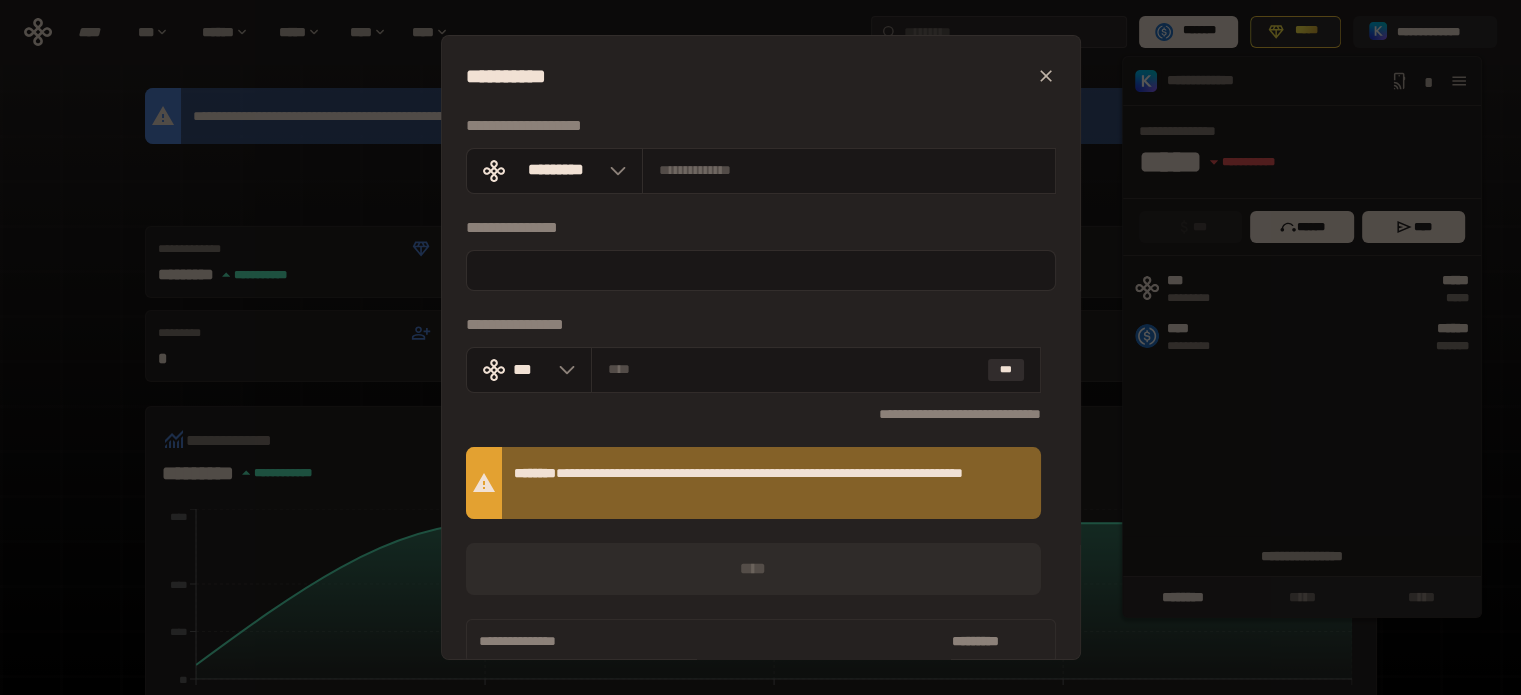 click 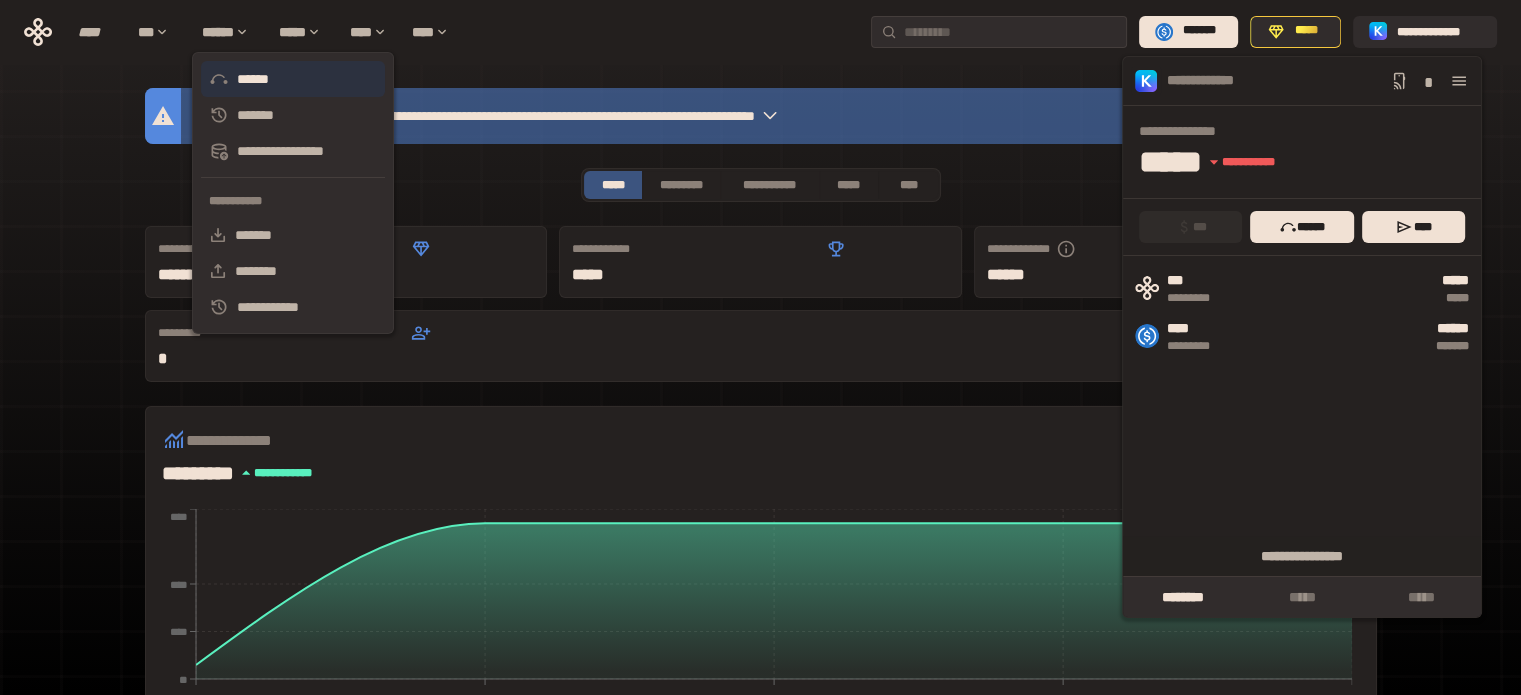 click on "******" at bounding box center [293, 79] 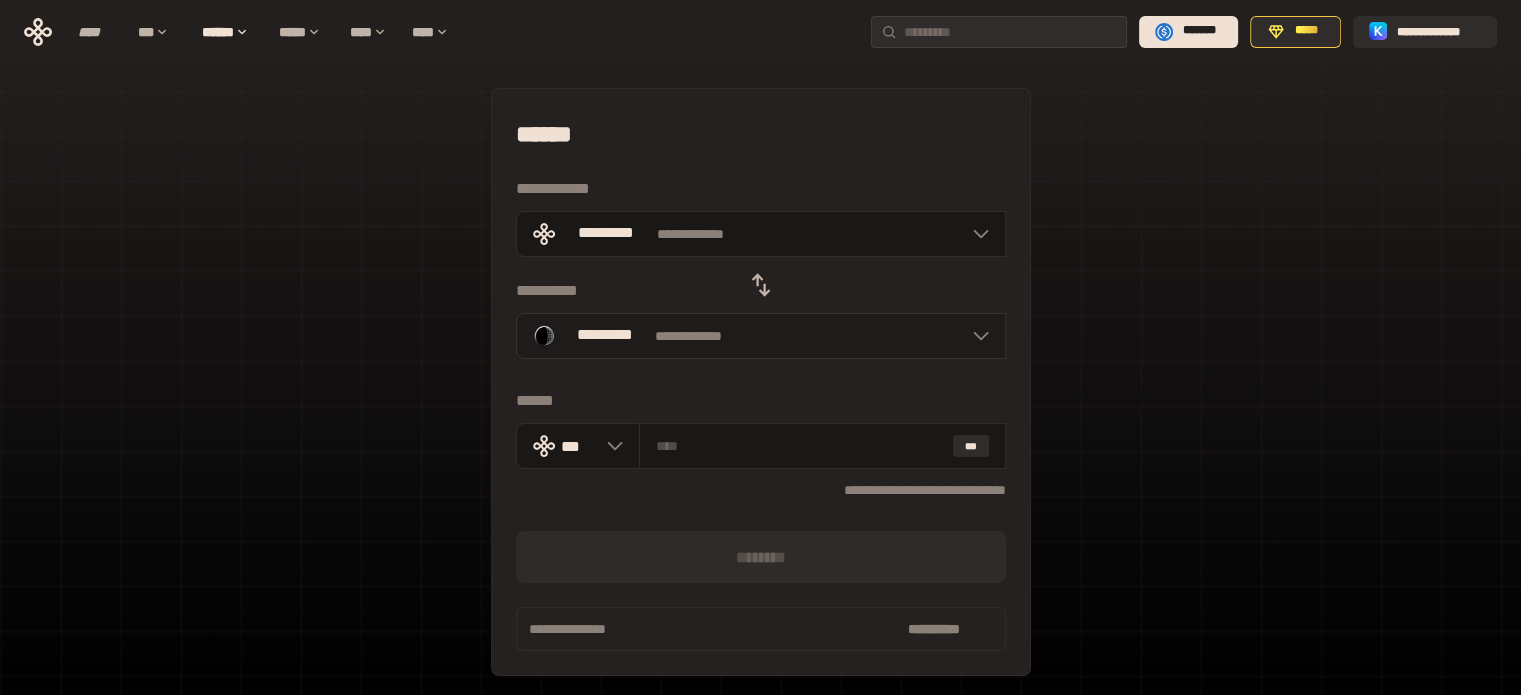 click on "**********" at bounding box center (761, 336) 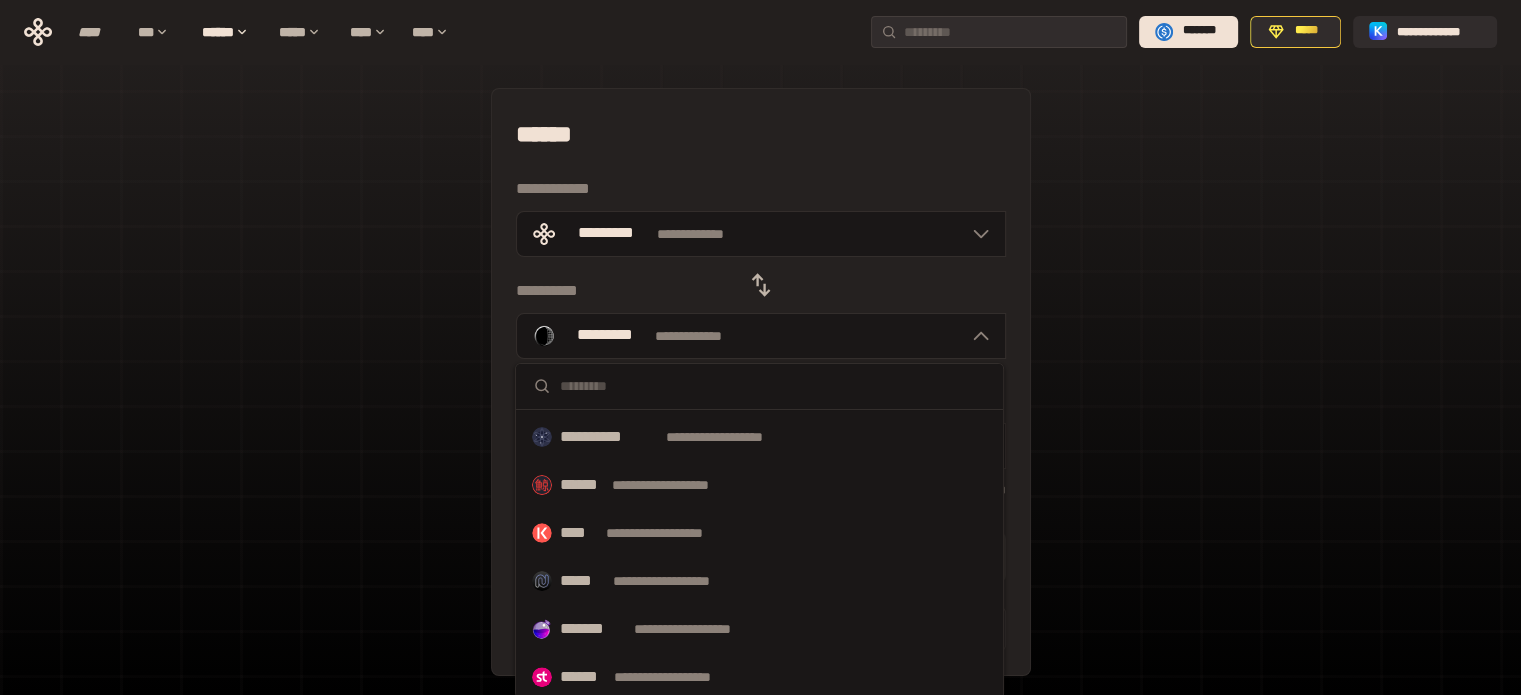 scroll, scrollTop: 671, scrollLeft: 0, axis: vertical 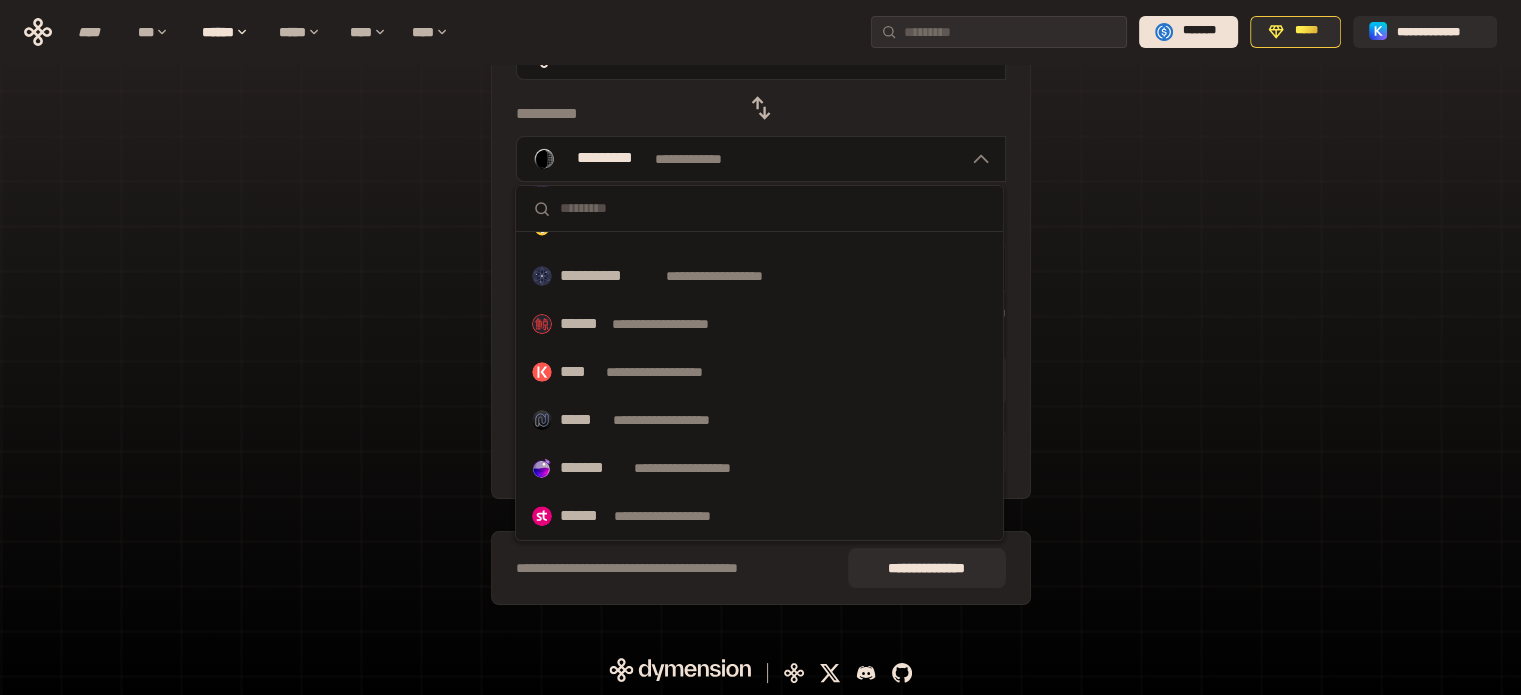 click on "**********" at bounding box center [760, 268] 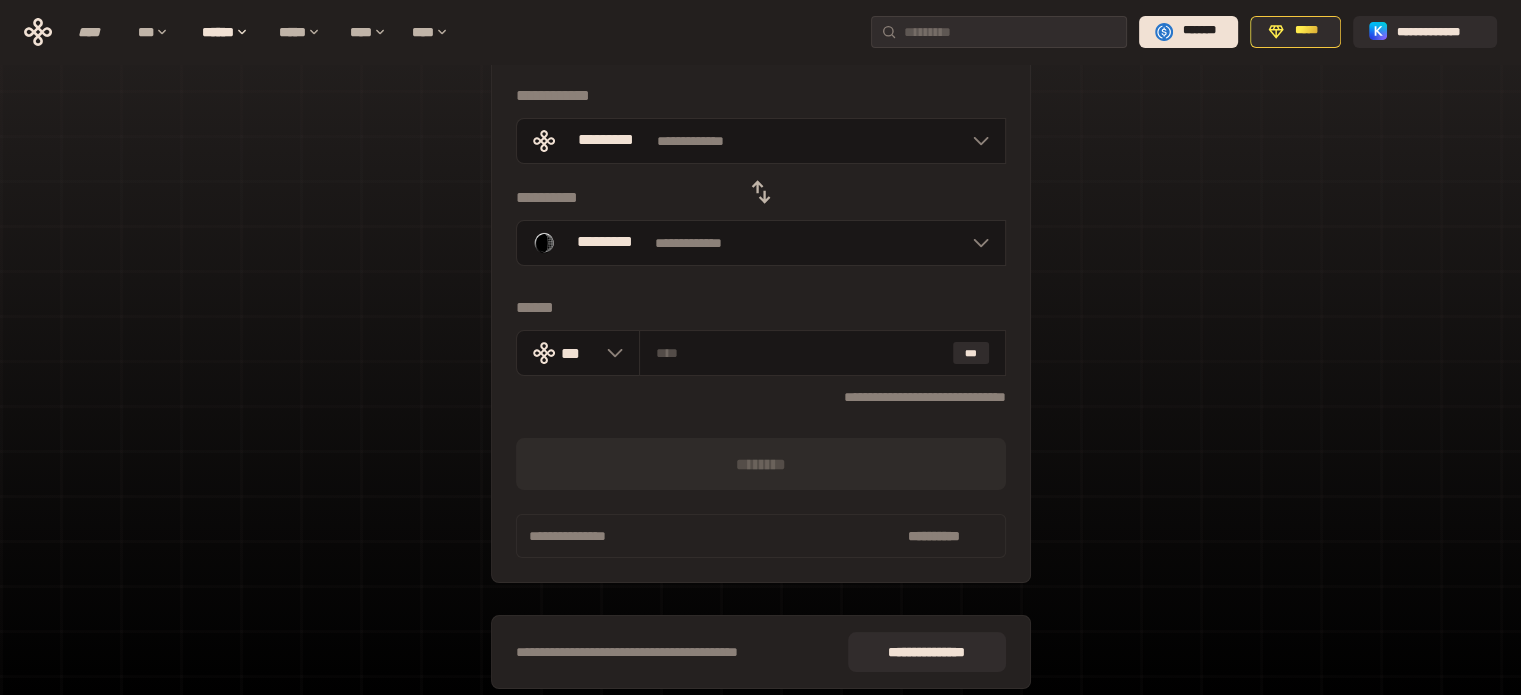 scroll, scrollTop: 0, scrollLeft: 0, axis: both 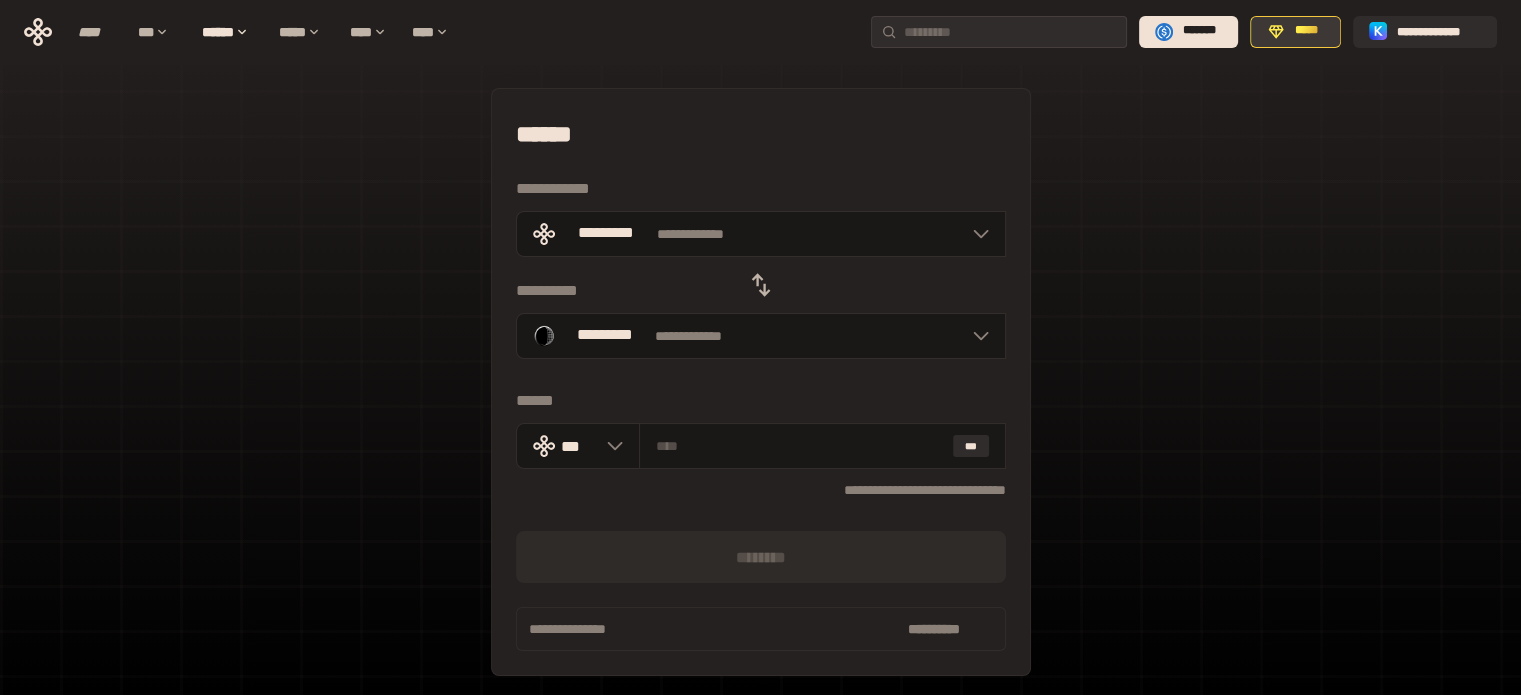 click on "*****" at bounding box center (1306, 31) 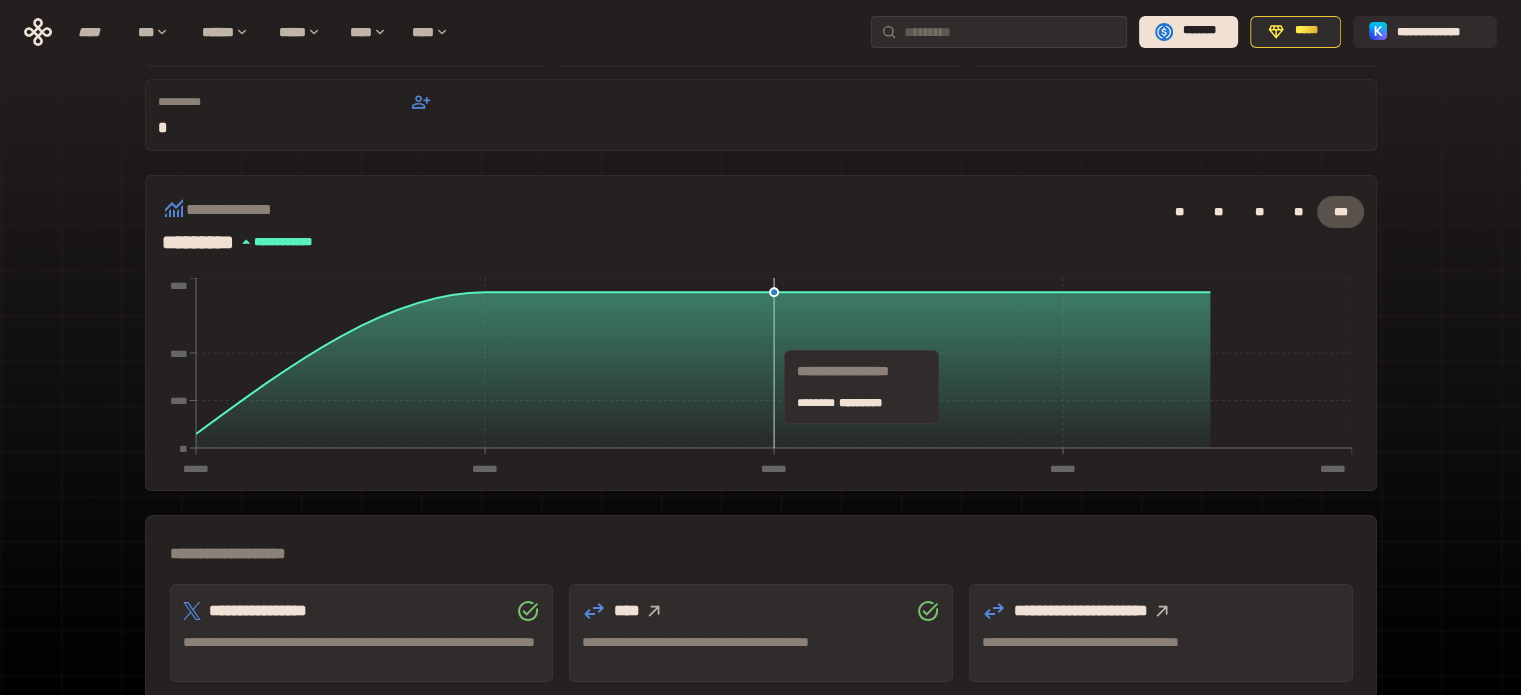 scroll, scrollTop: 500, scrollLeft: 0, axis: vertical 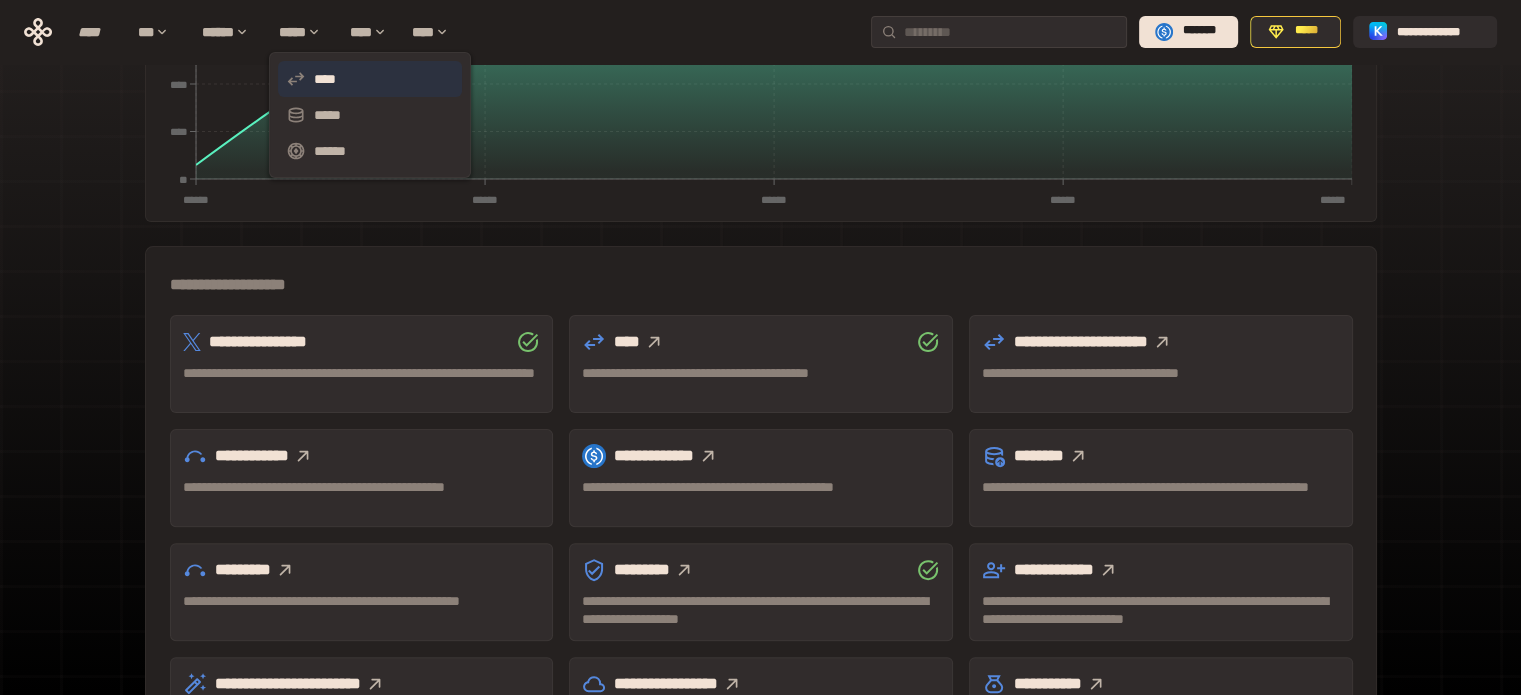 click on "****" at bounding box center (370, 79) 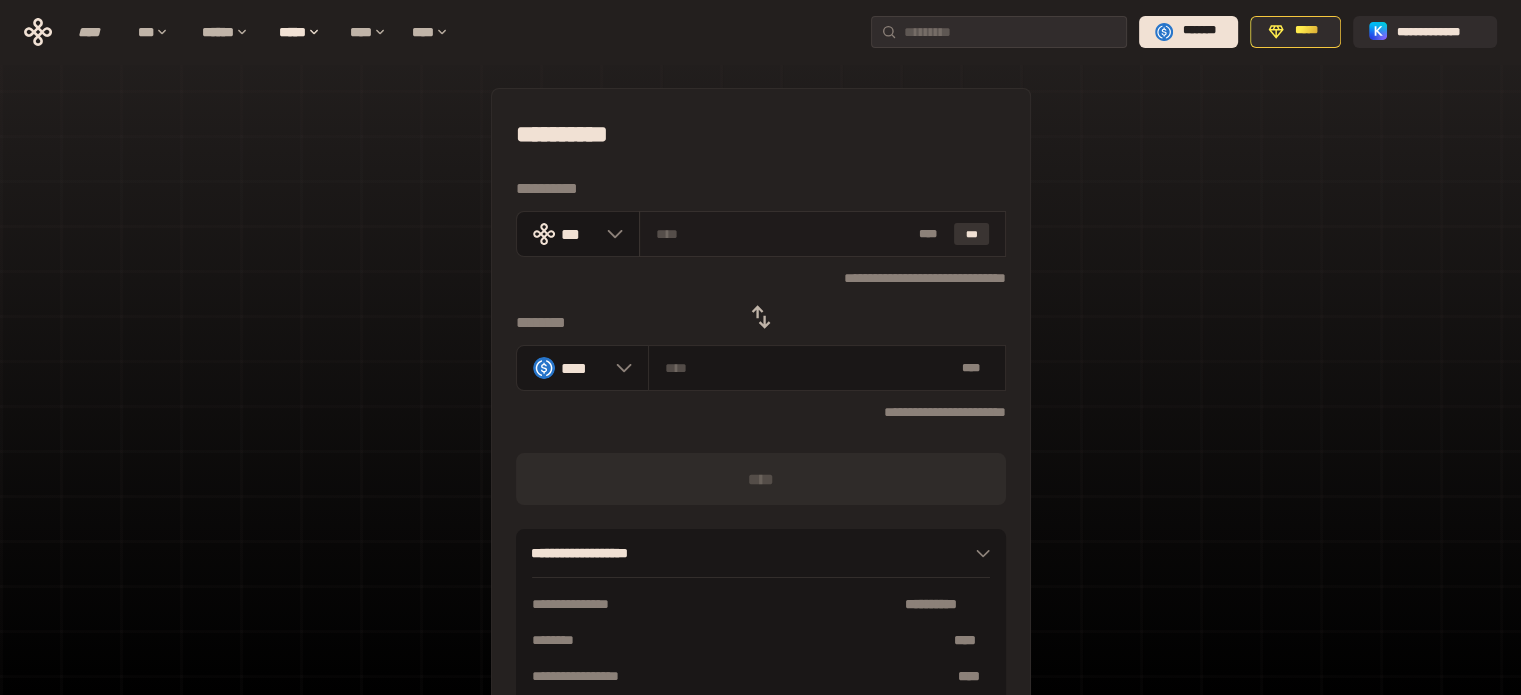 click on "***" at bounding box center (972, 234) 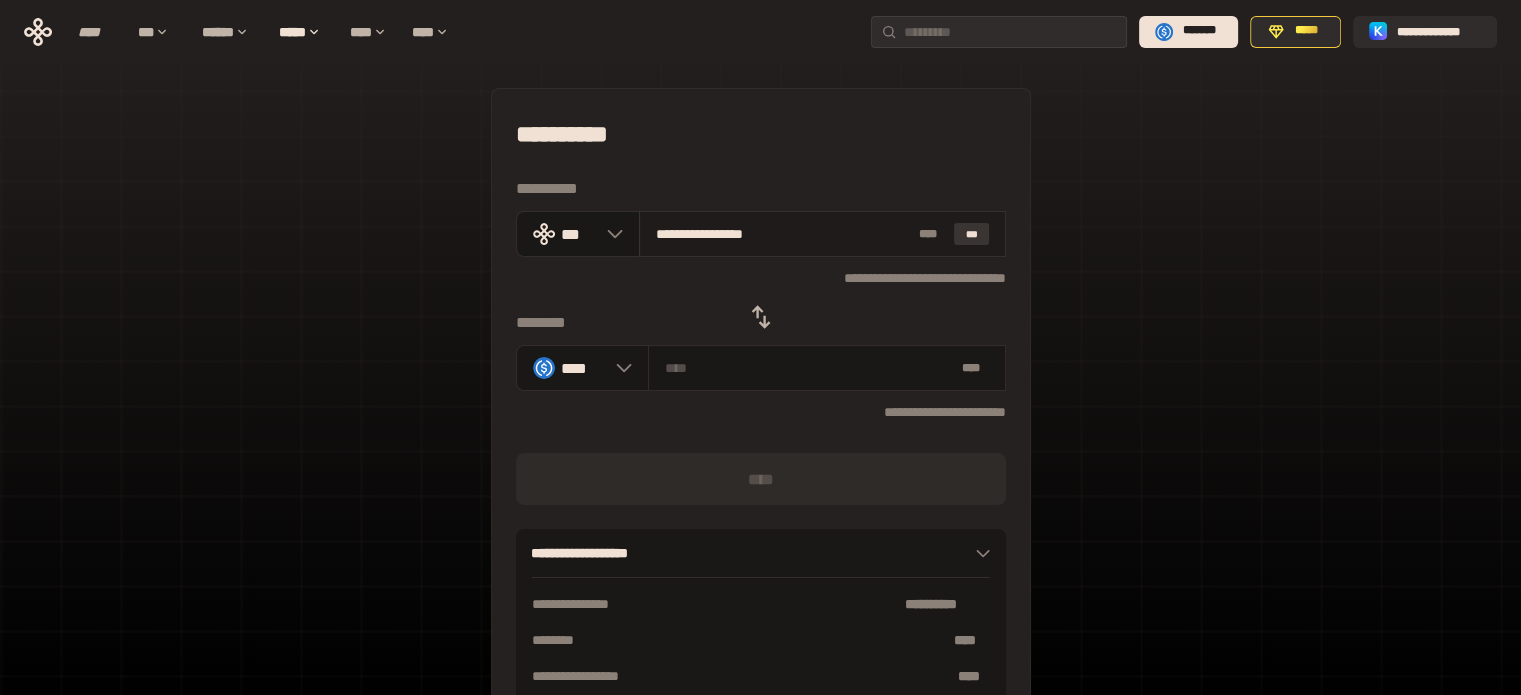 type on "********" 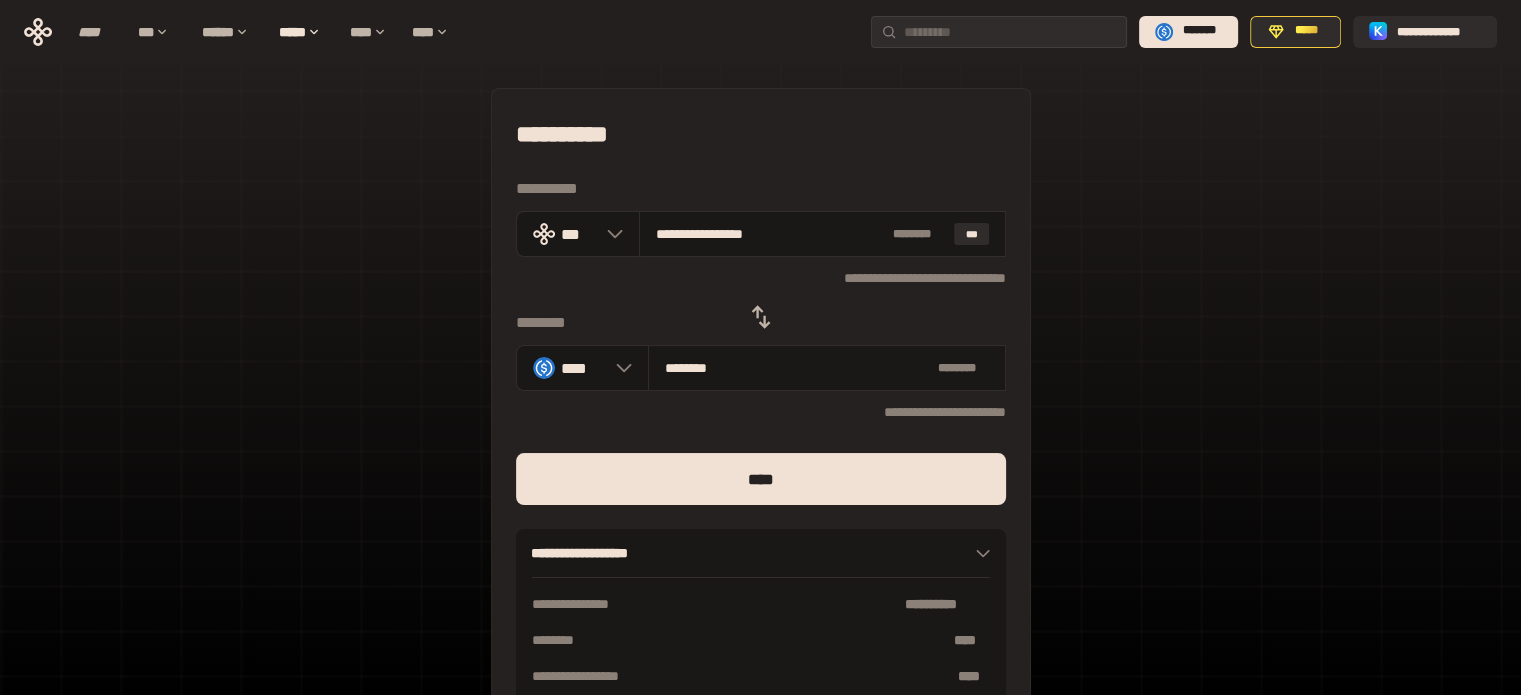 click on "**********" at bounding box center [760, 444] 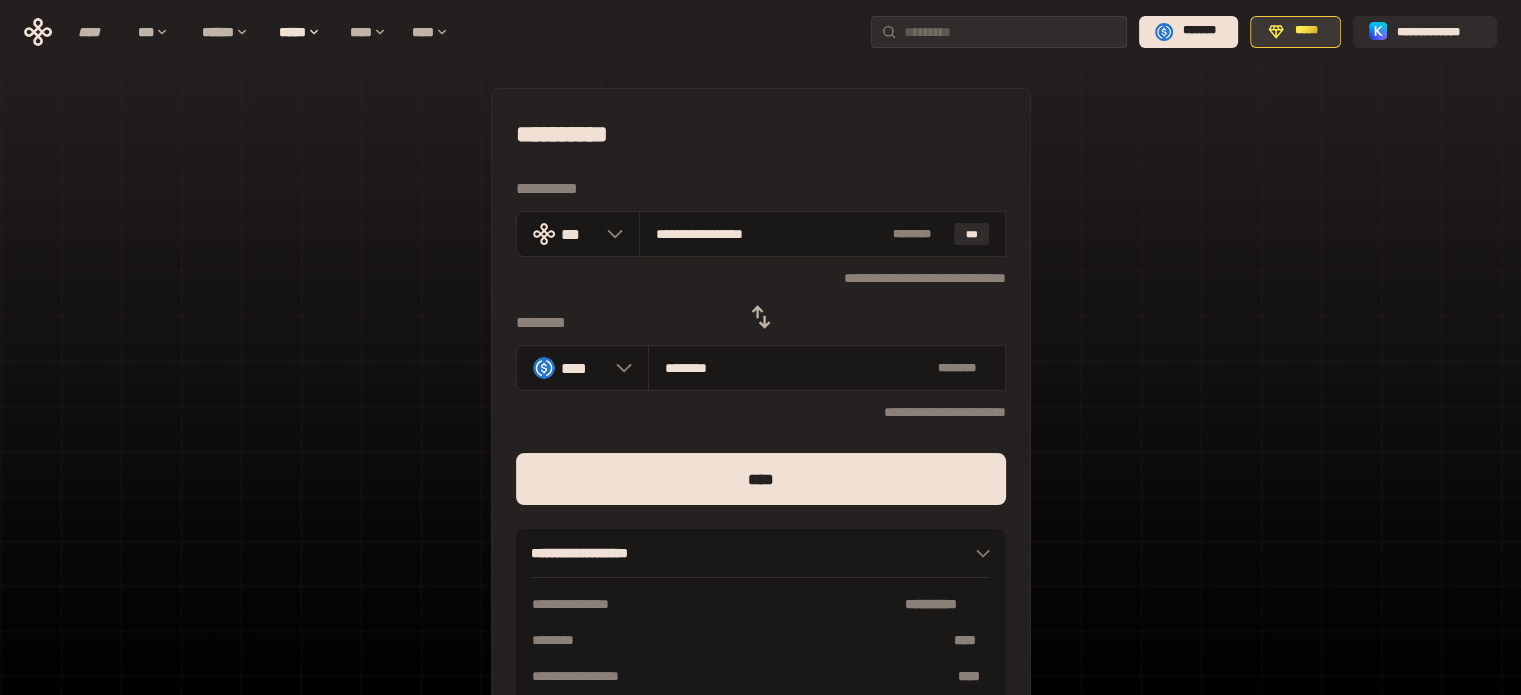 click on "*****" at bounding box center (1306, 31) 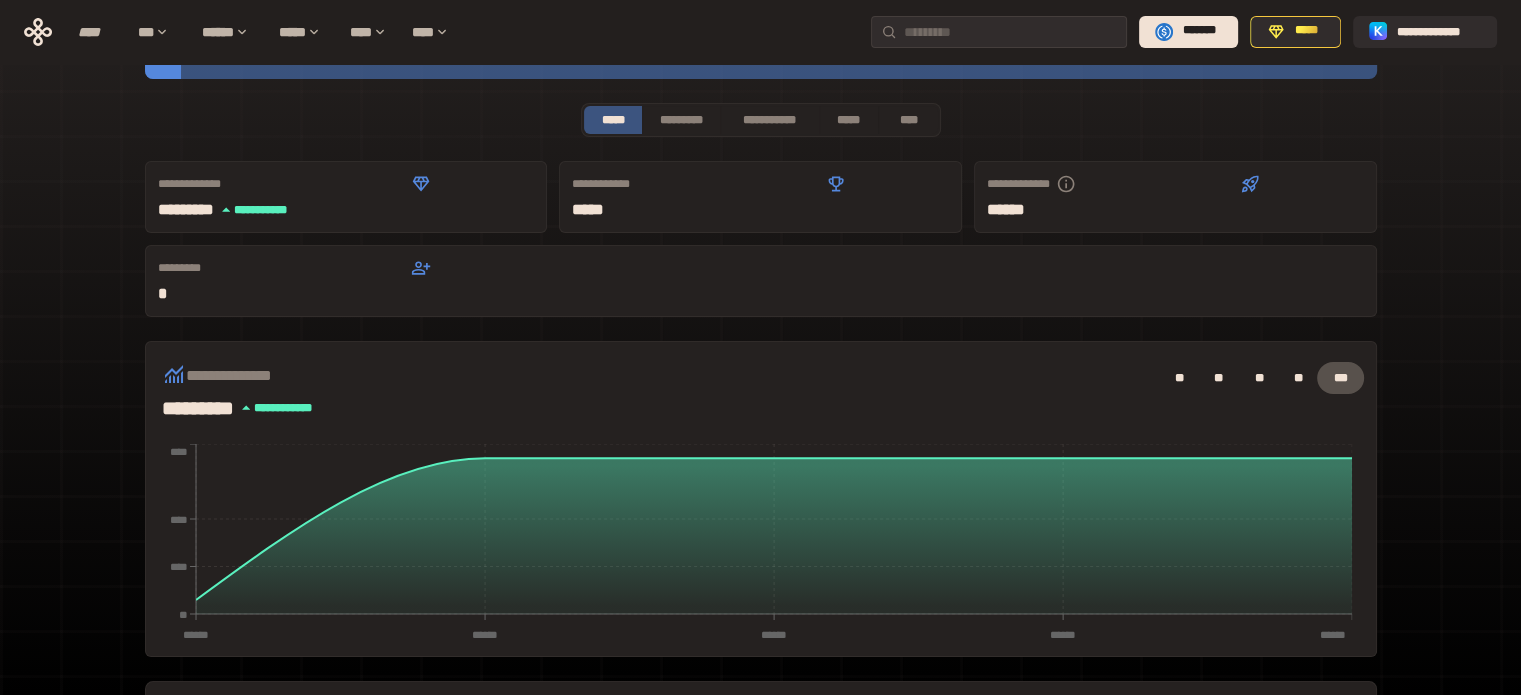 scroll, scrollTop: 100, scrollLeft: 0, axis: vertical 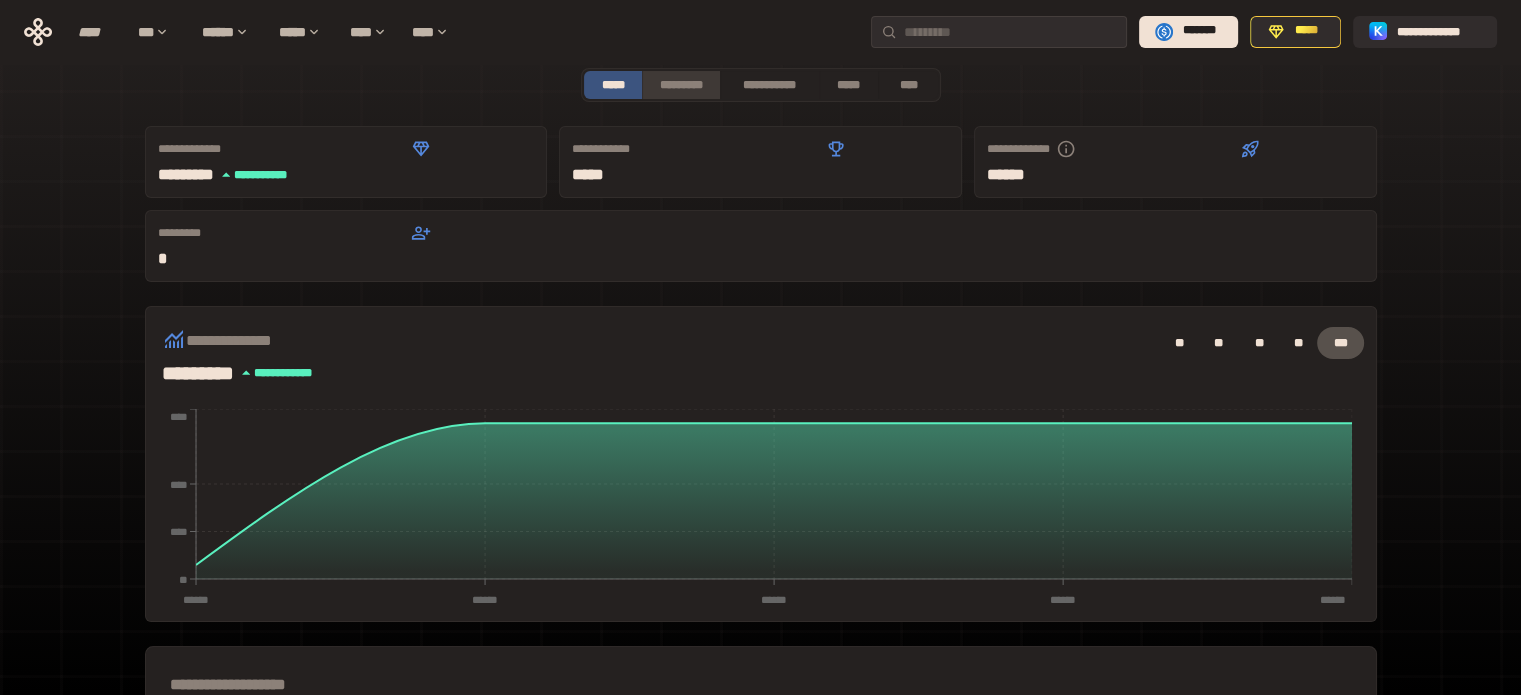 click on "*********" at bounding box center [680, 85] 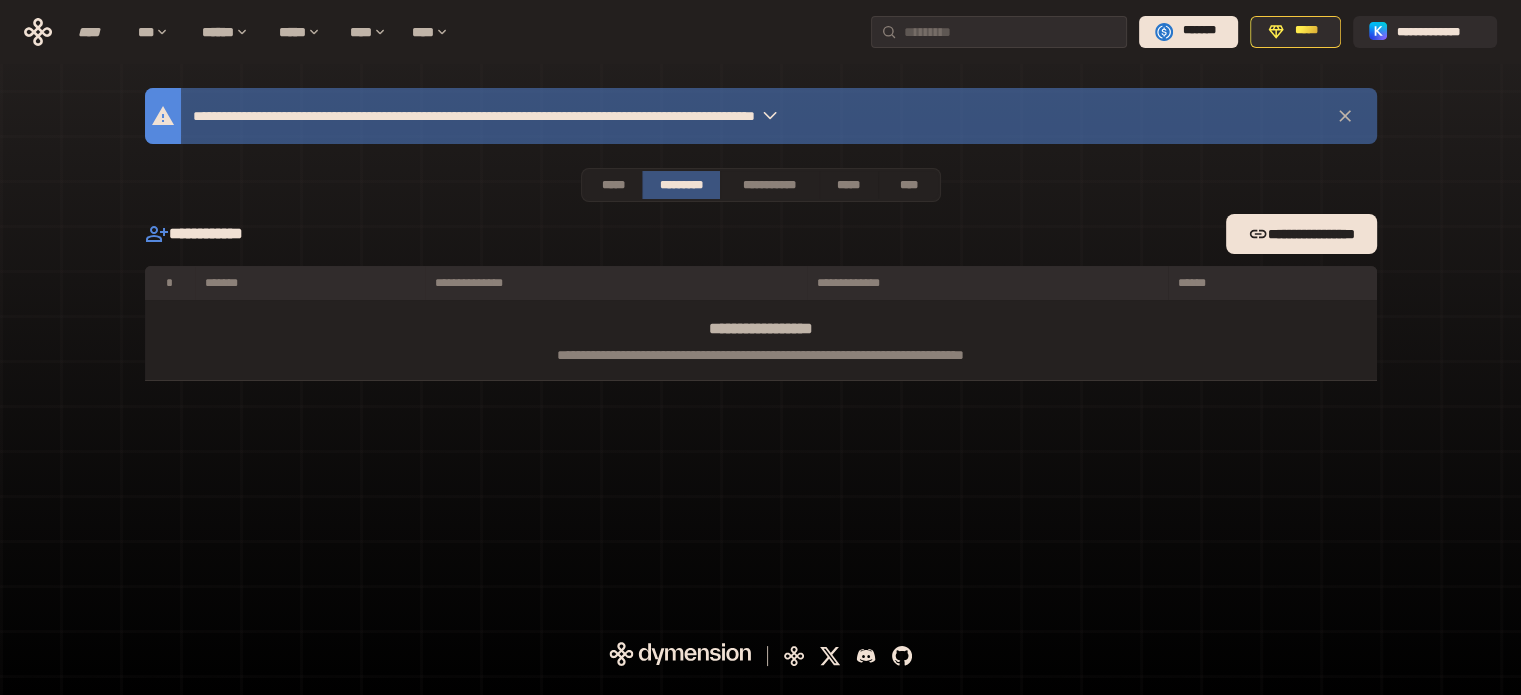 scroll, scrollTop: 0, scrollLeft: 0, axis: both 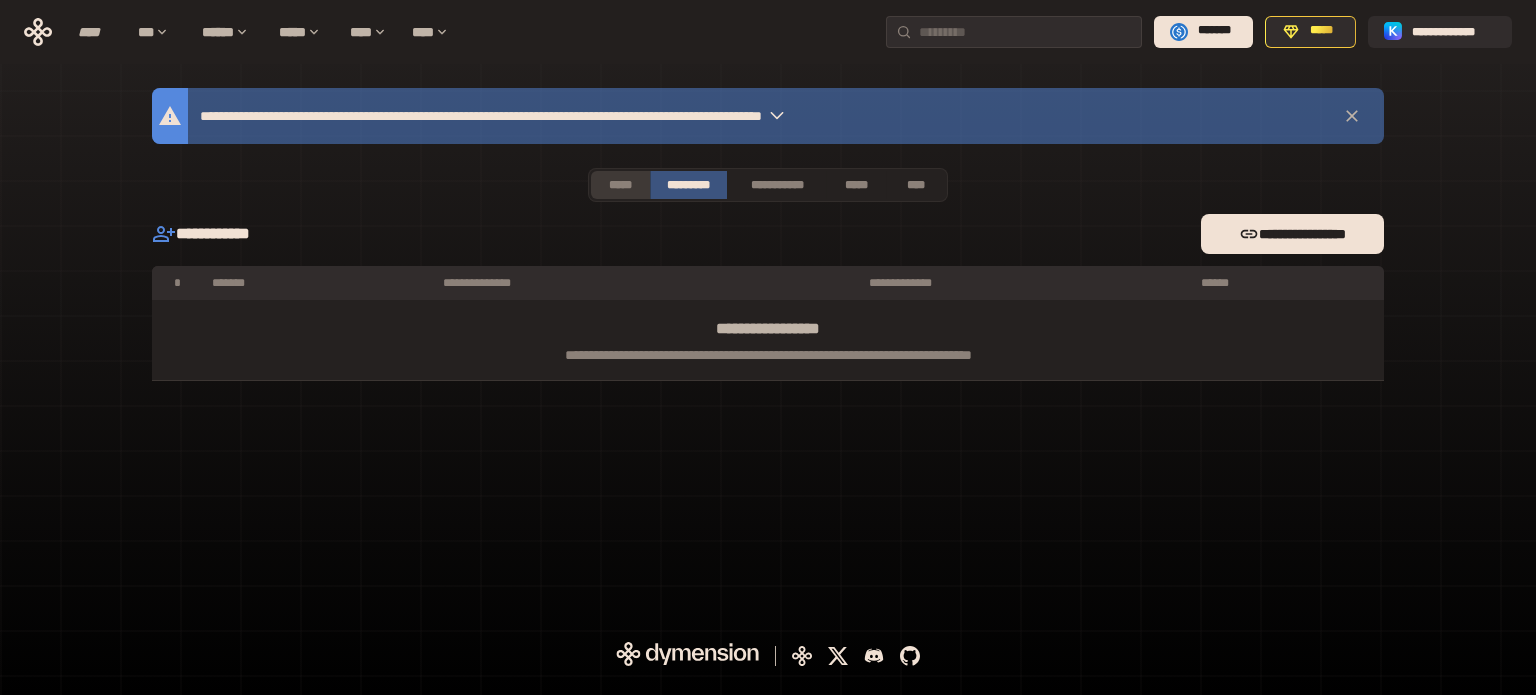 click on "*****" at bounding box center [620, 185] 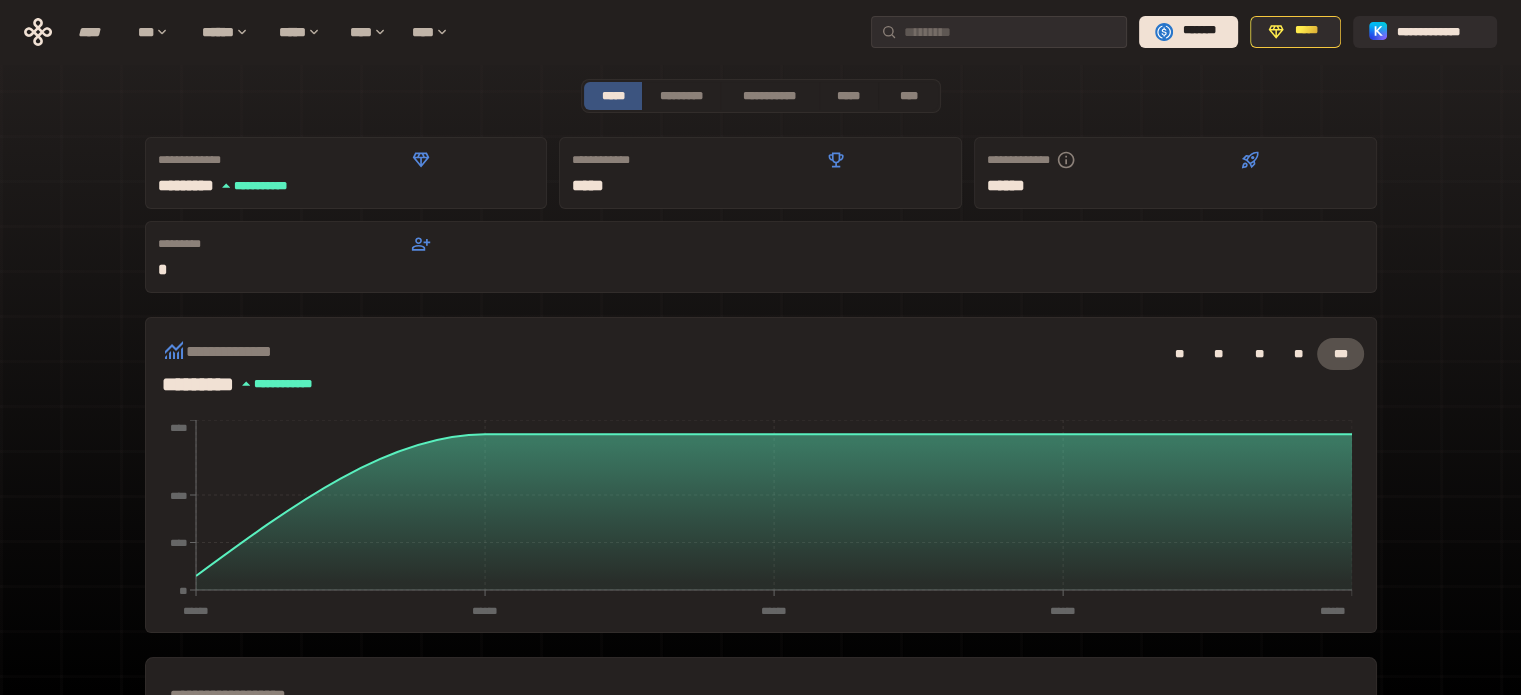 scroll, scrollTop: 0, scrollLeft: 0, axis: both 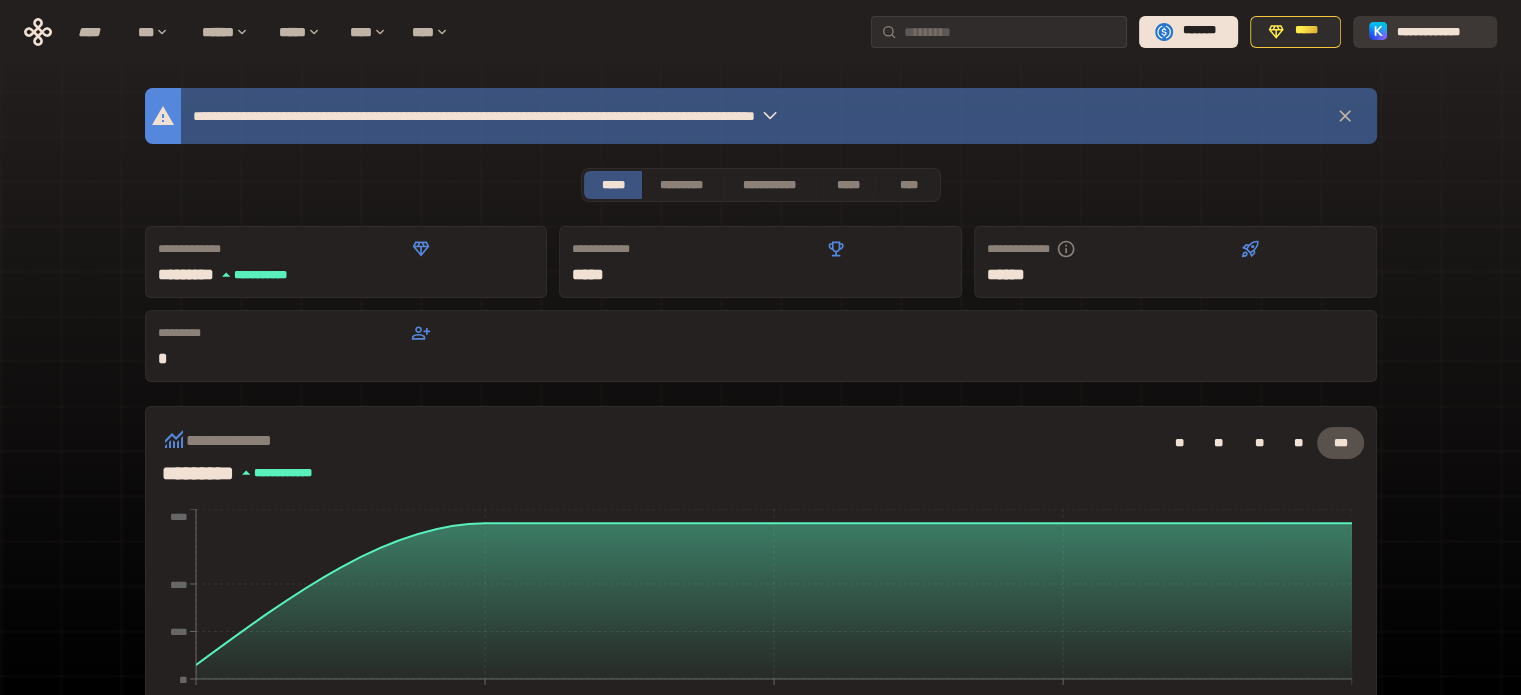 click on "**********" at bounding box center [1439, 31] 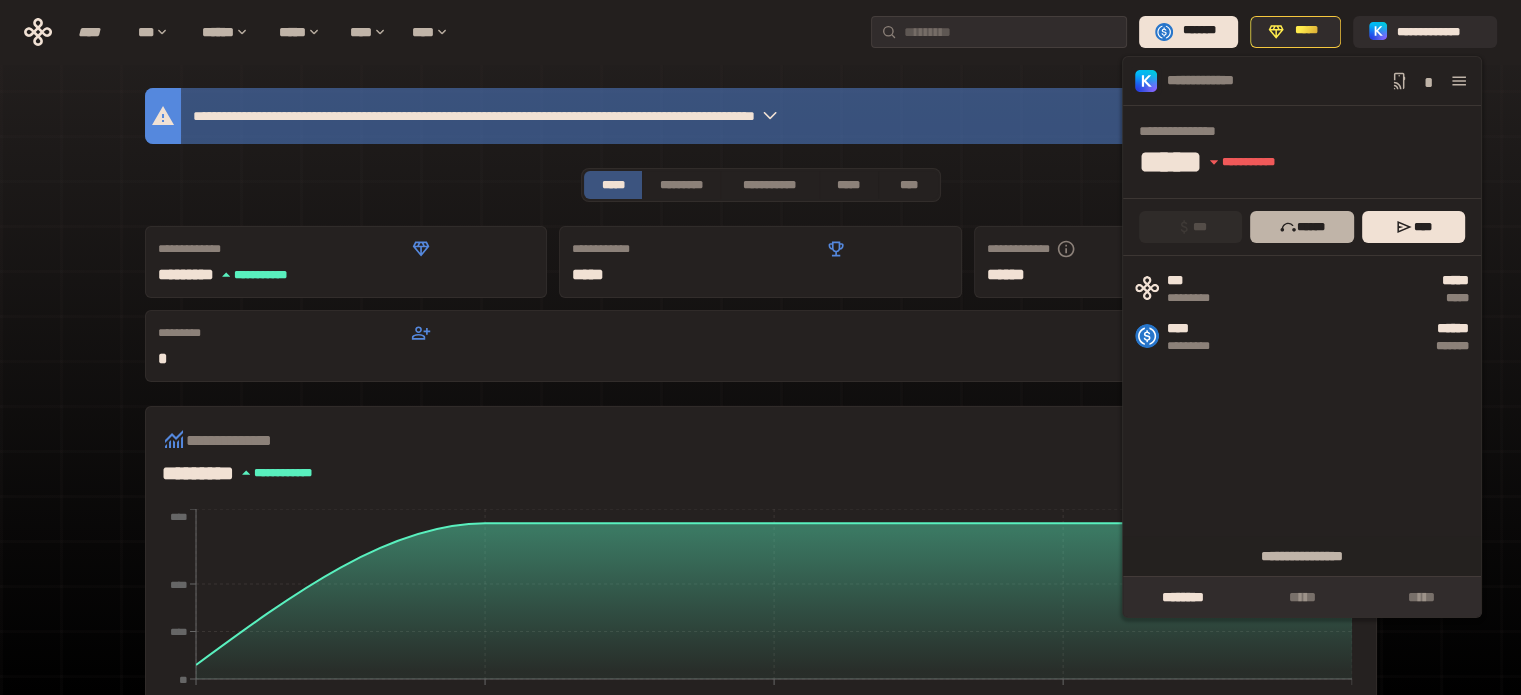 click 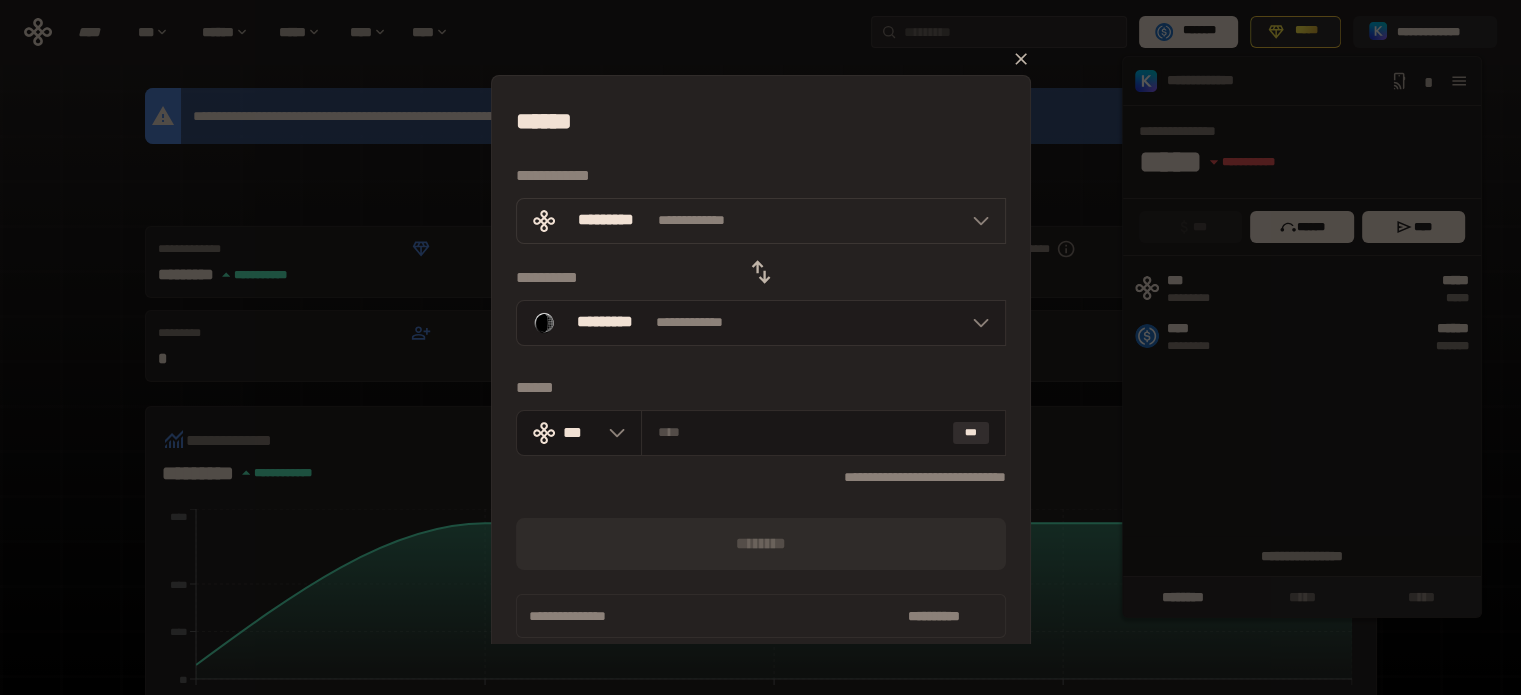 click on "**********" at bounding box center (761, 323) 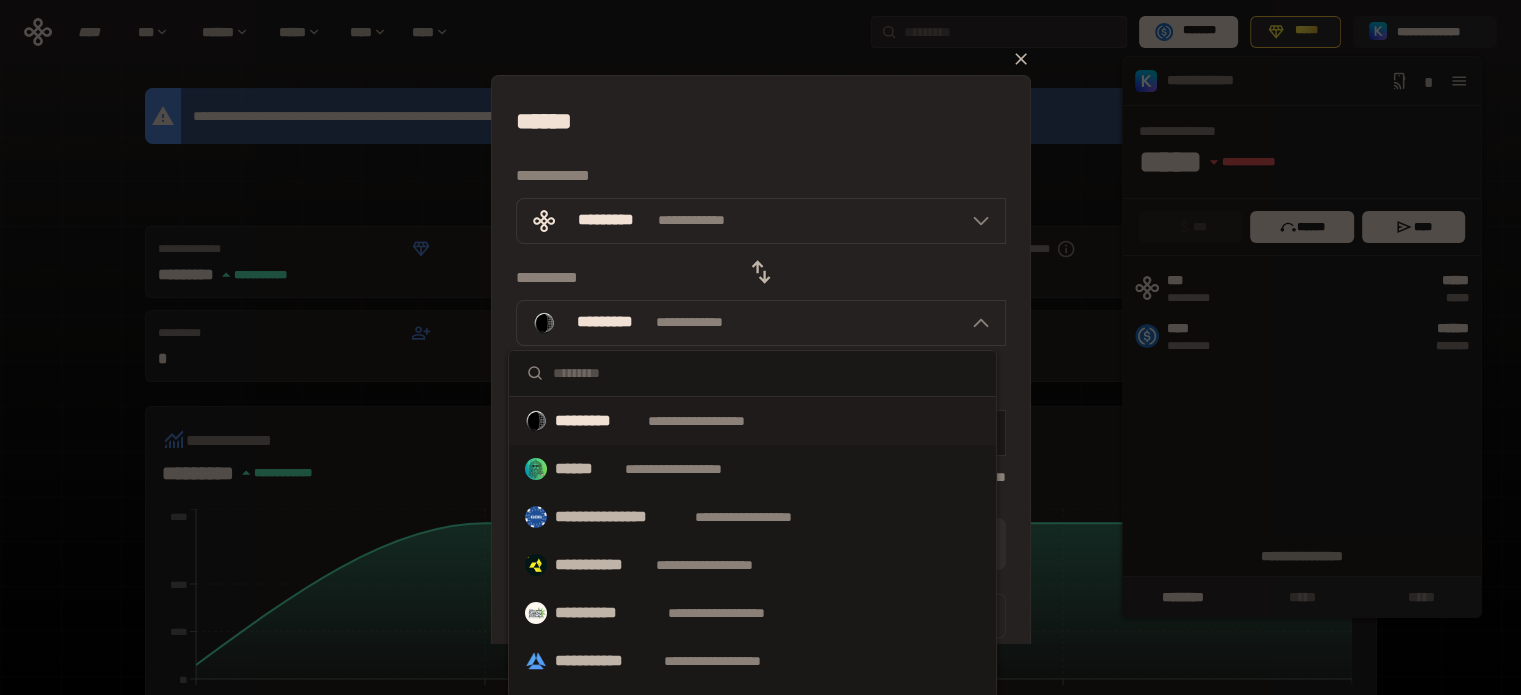 click at bounding box center (752, 374) 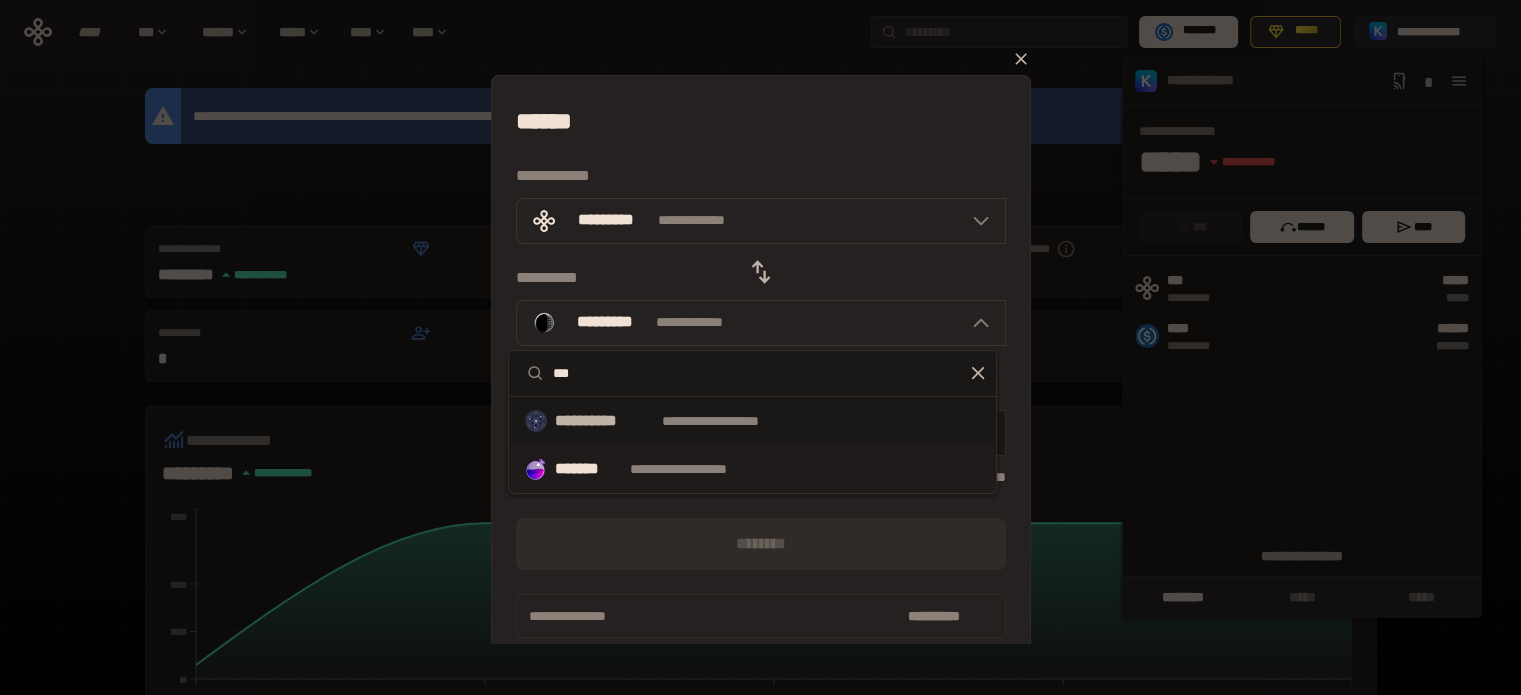 type on "***" 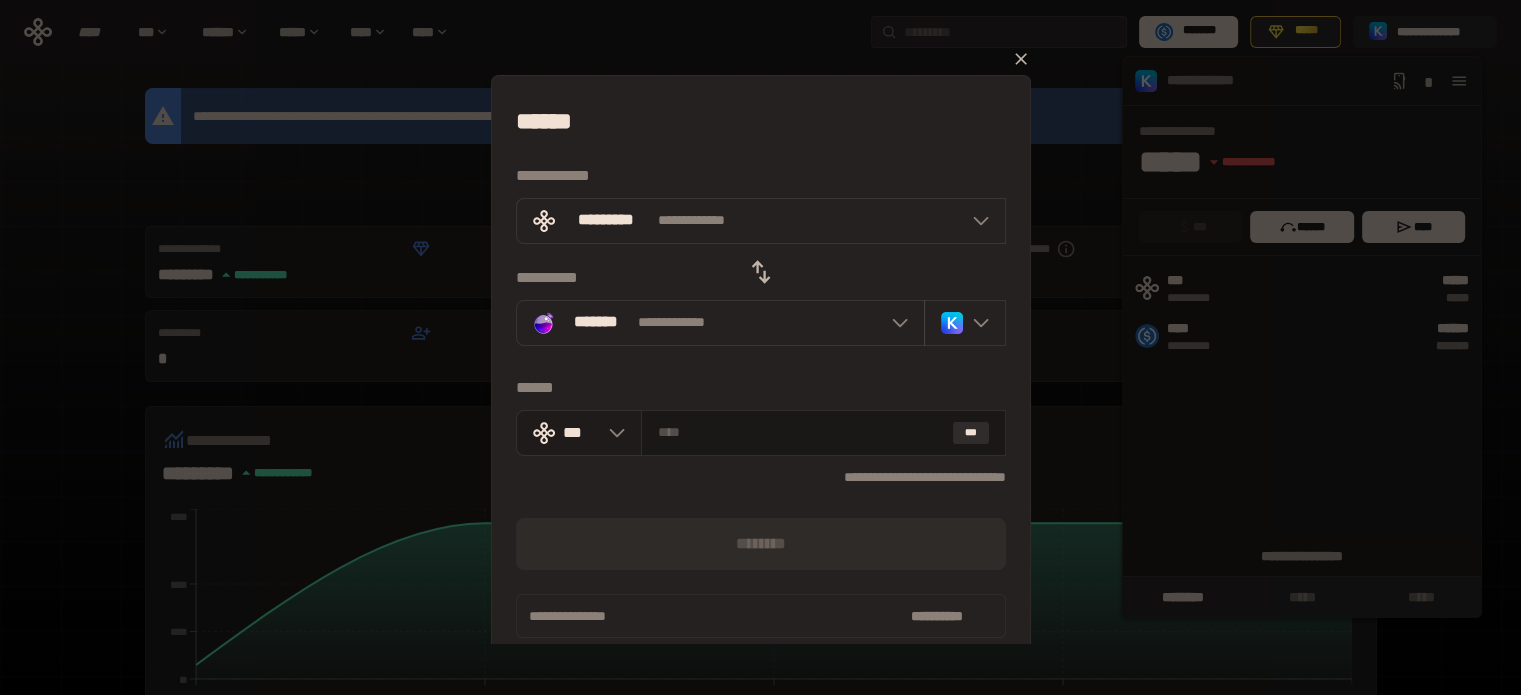 click 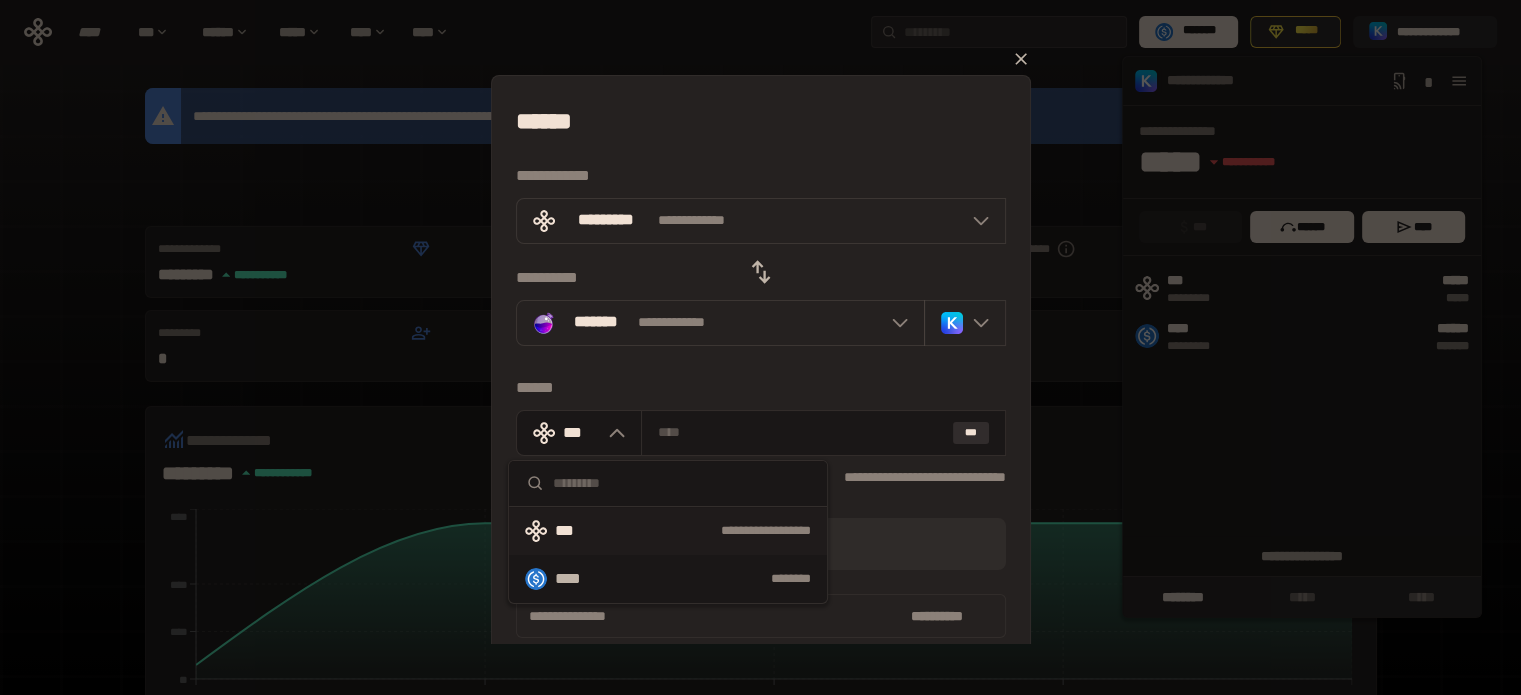 click on "**********" at bounding box center (668, 531) 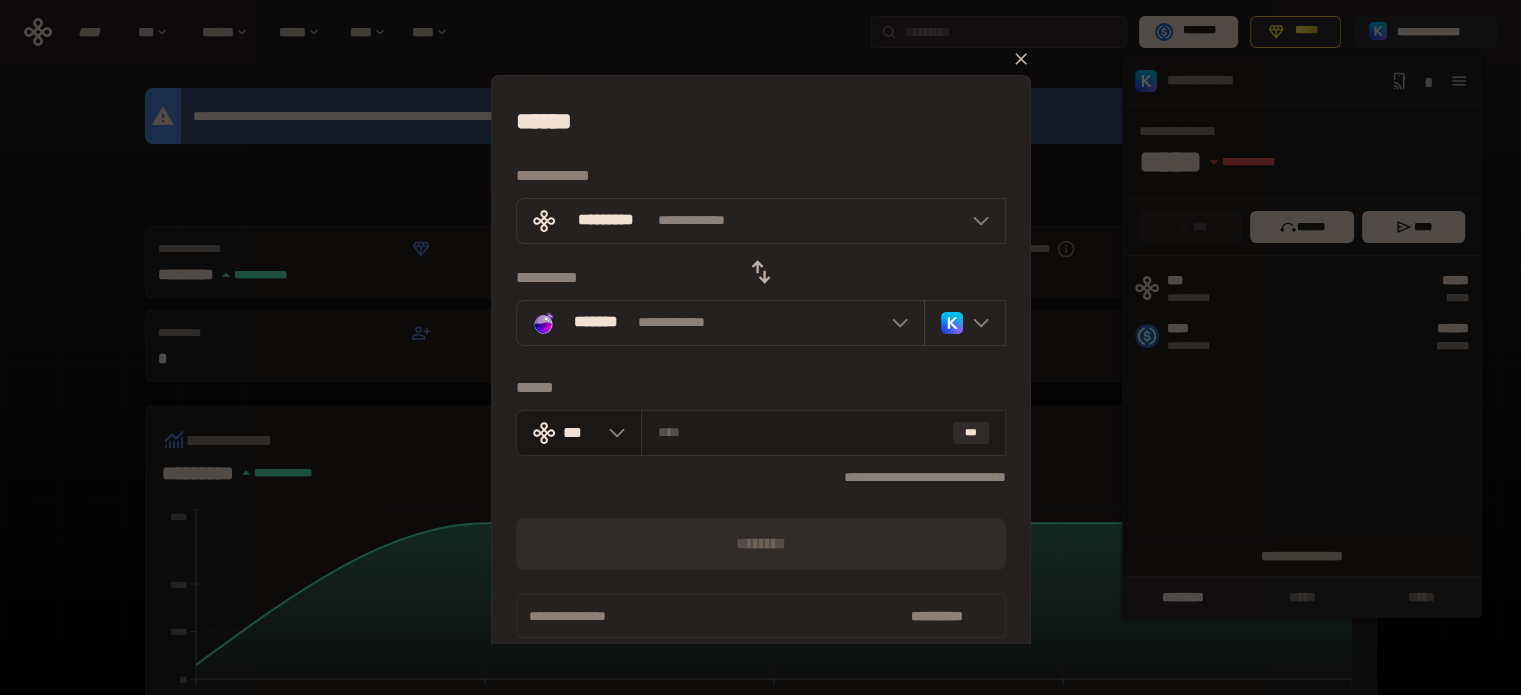 click at bounding box center [801, 432] 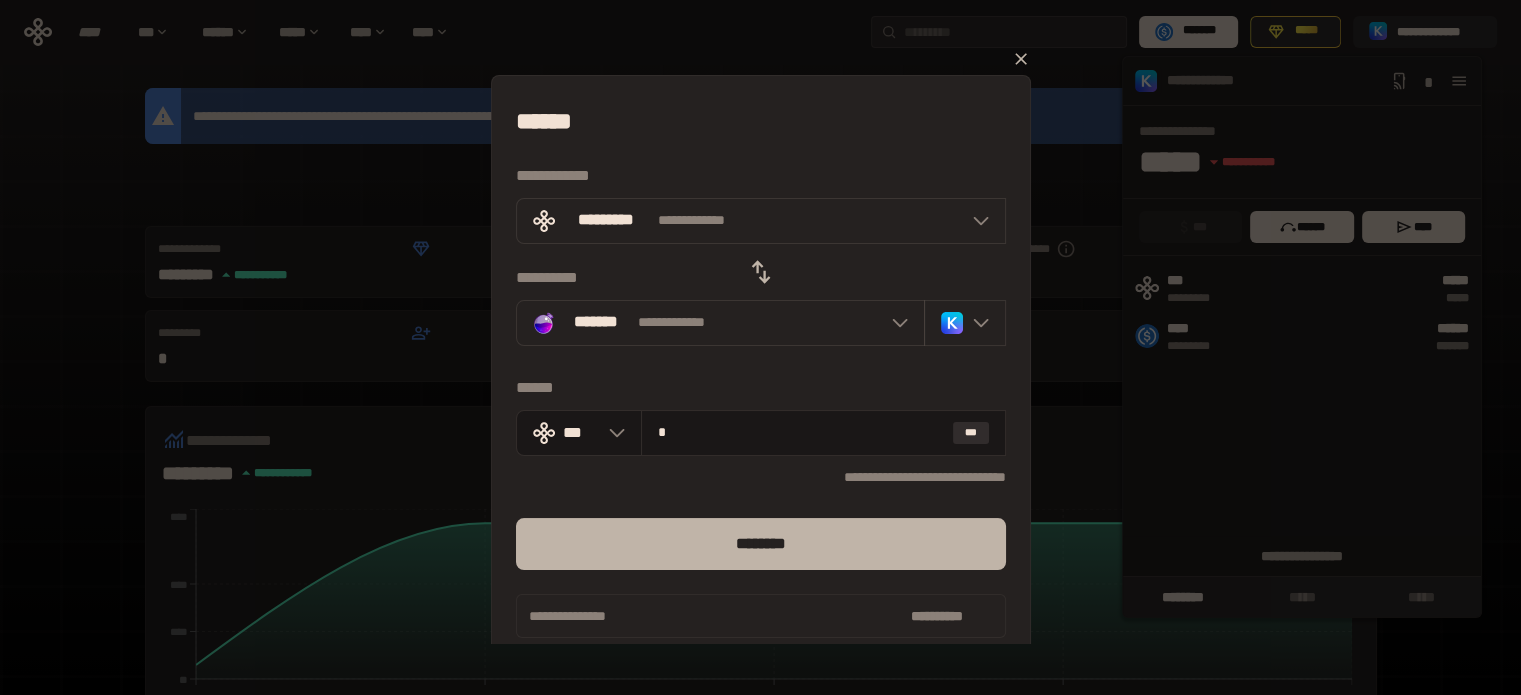 type on "*" 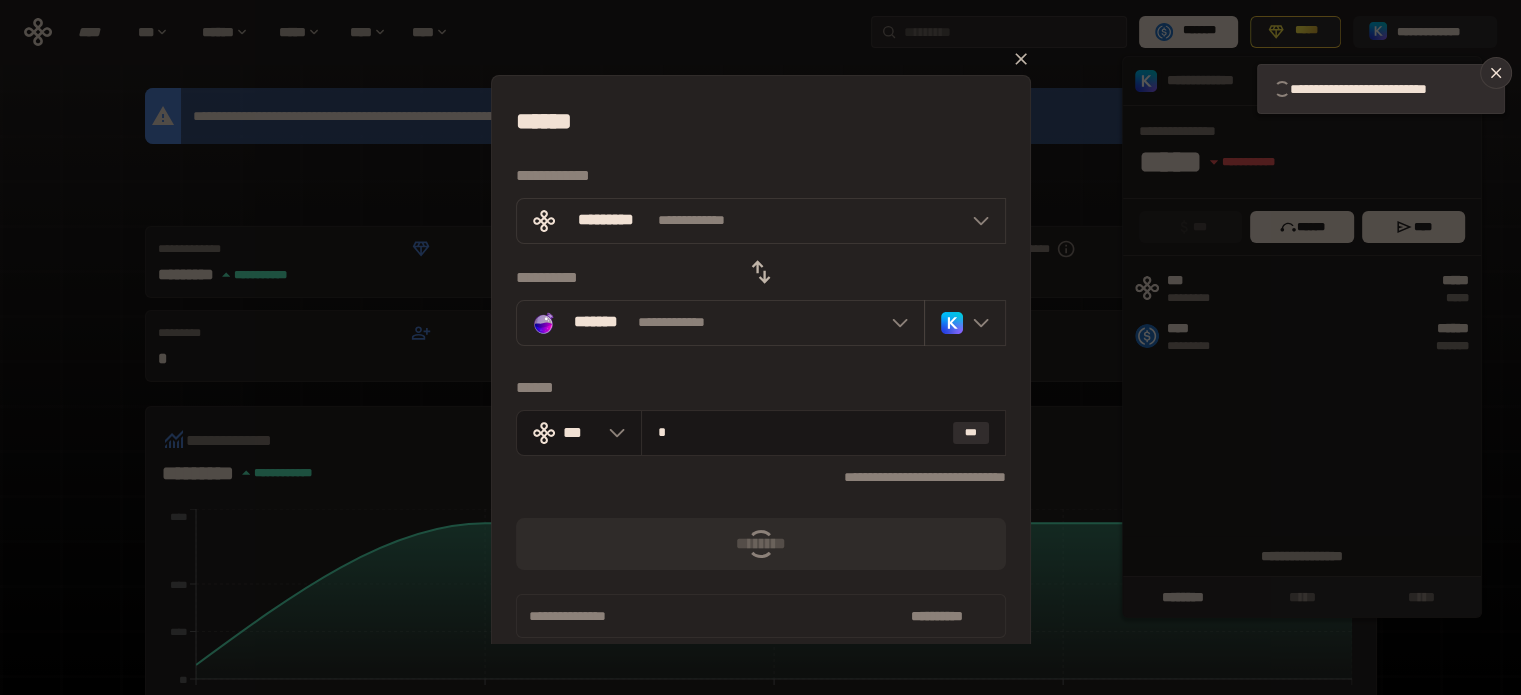 type 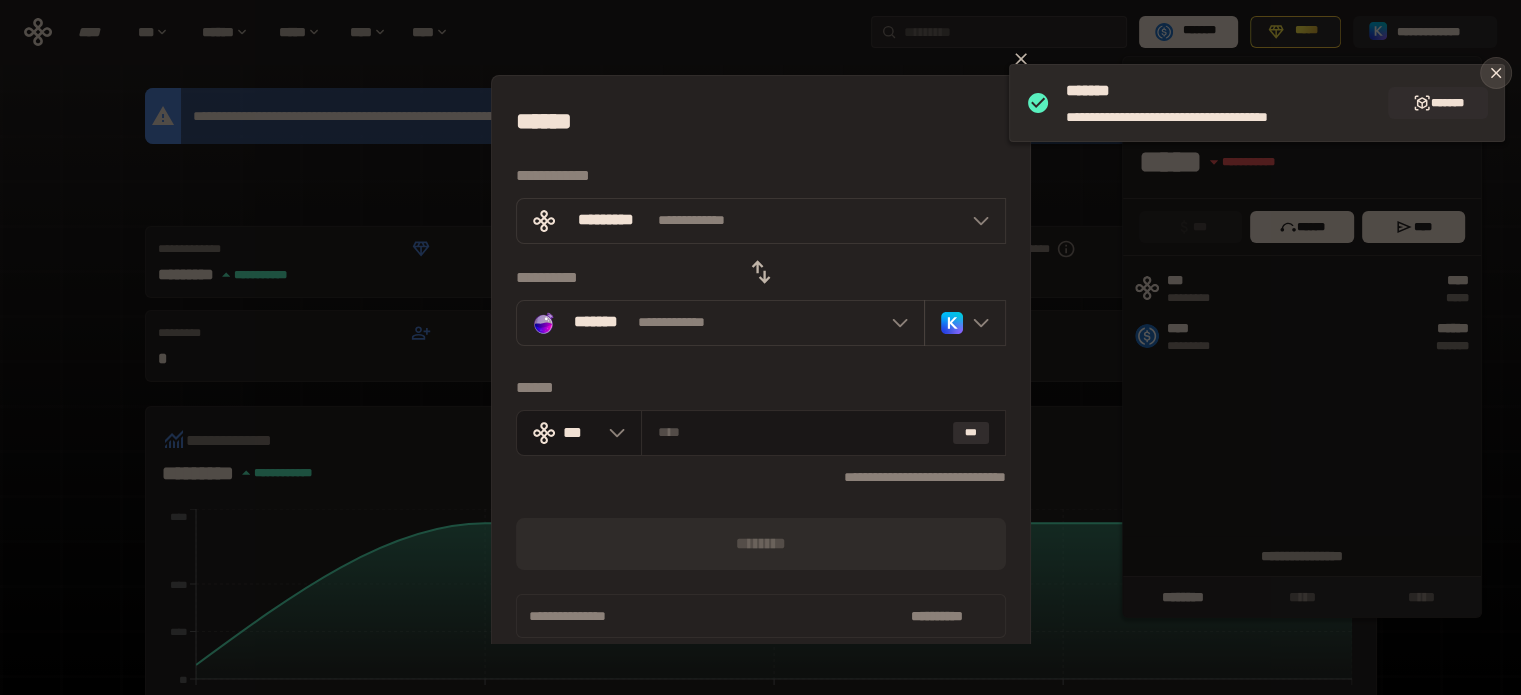 click 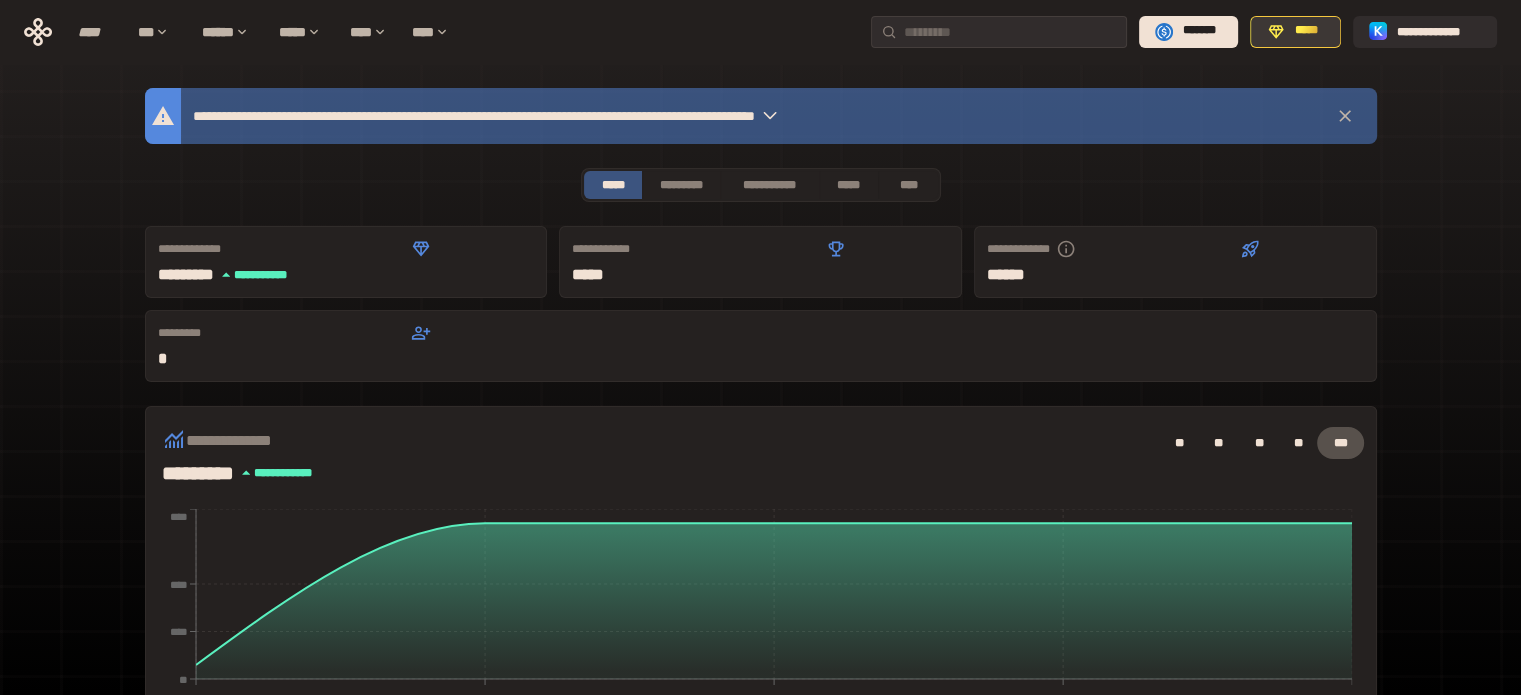 click on "*****" at bounding box center [1306, 31] 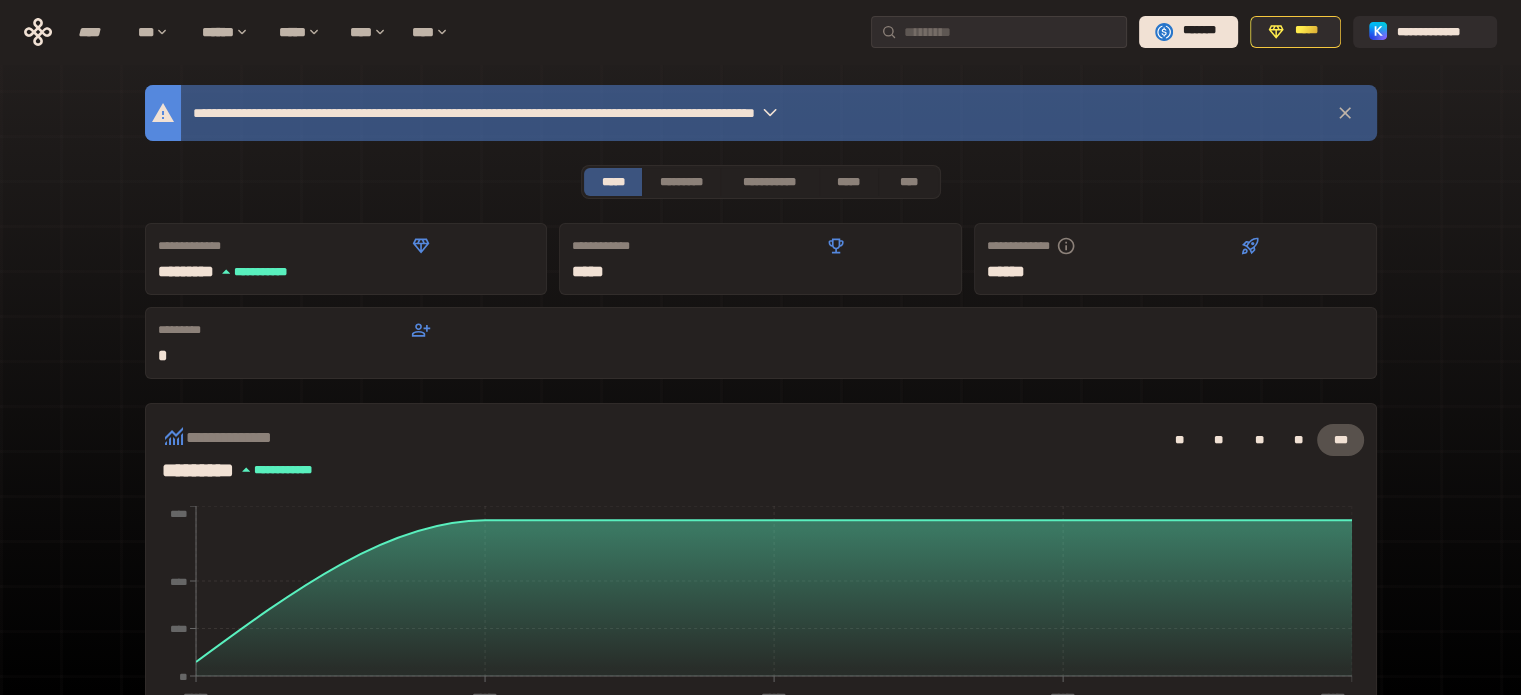 scroll, scrollTop: 0, scrollLeft: 0, axis: both 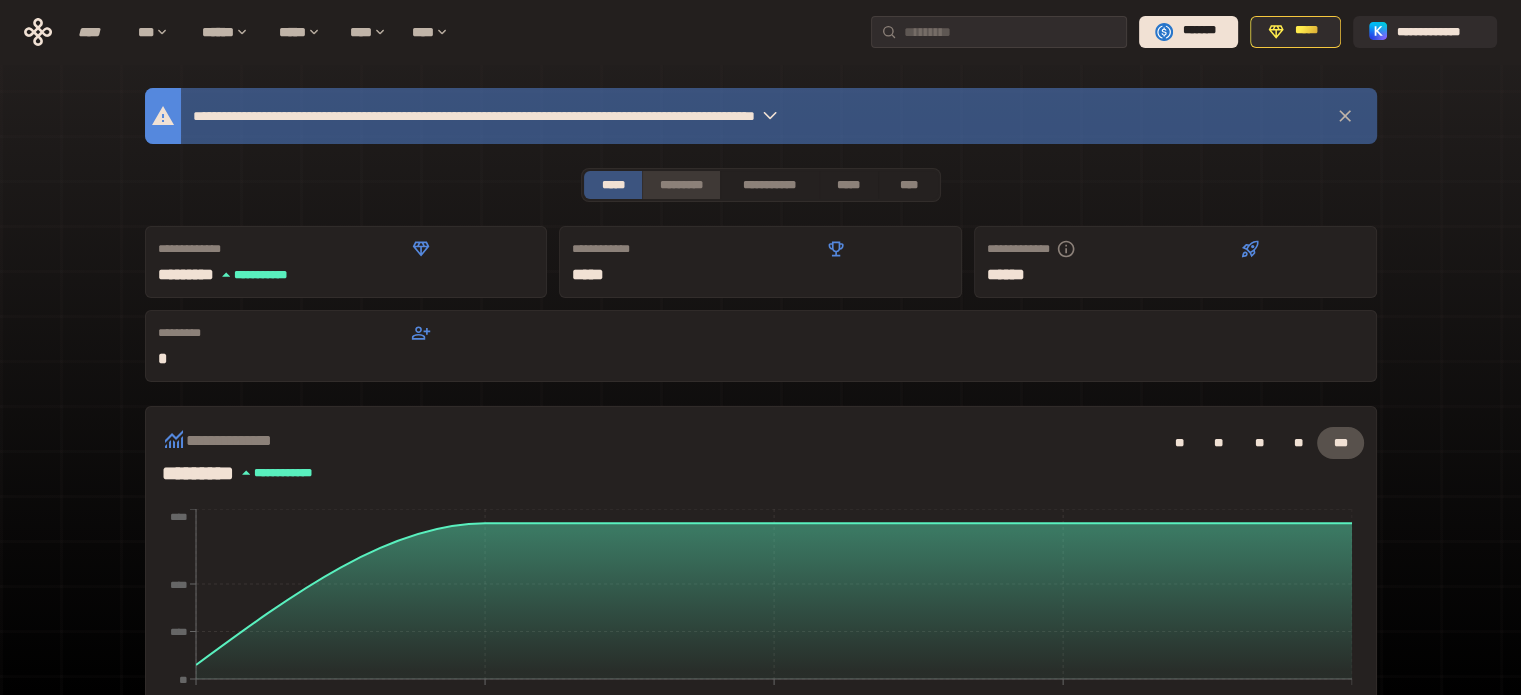 click on "*********" at bounding box center (680, 185) 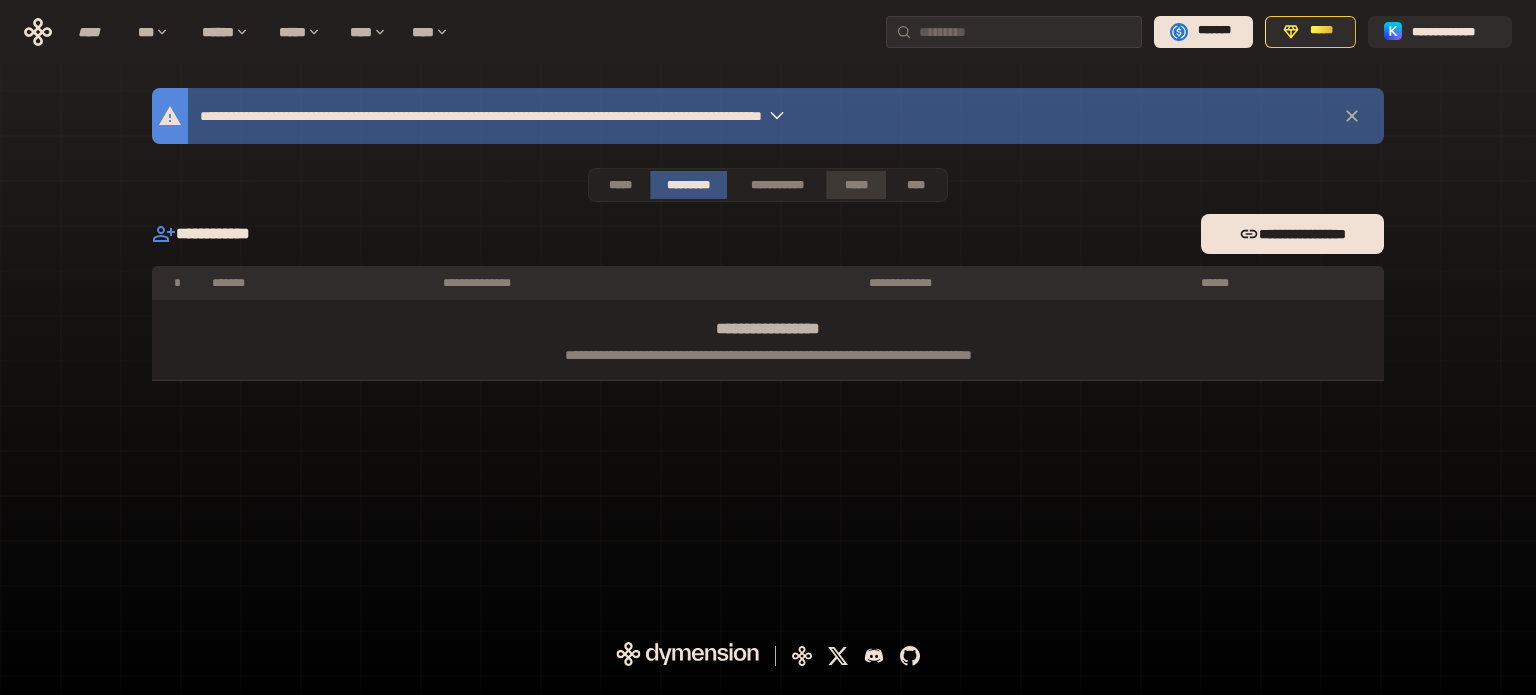 click on "*****" at bounding box center [856, 185] 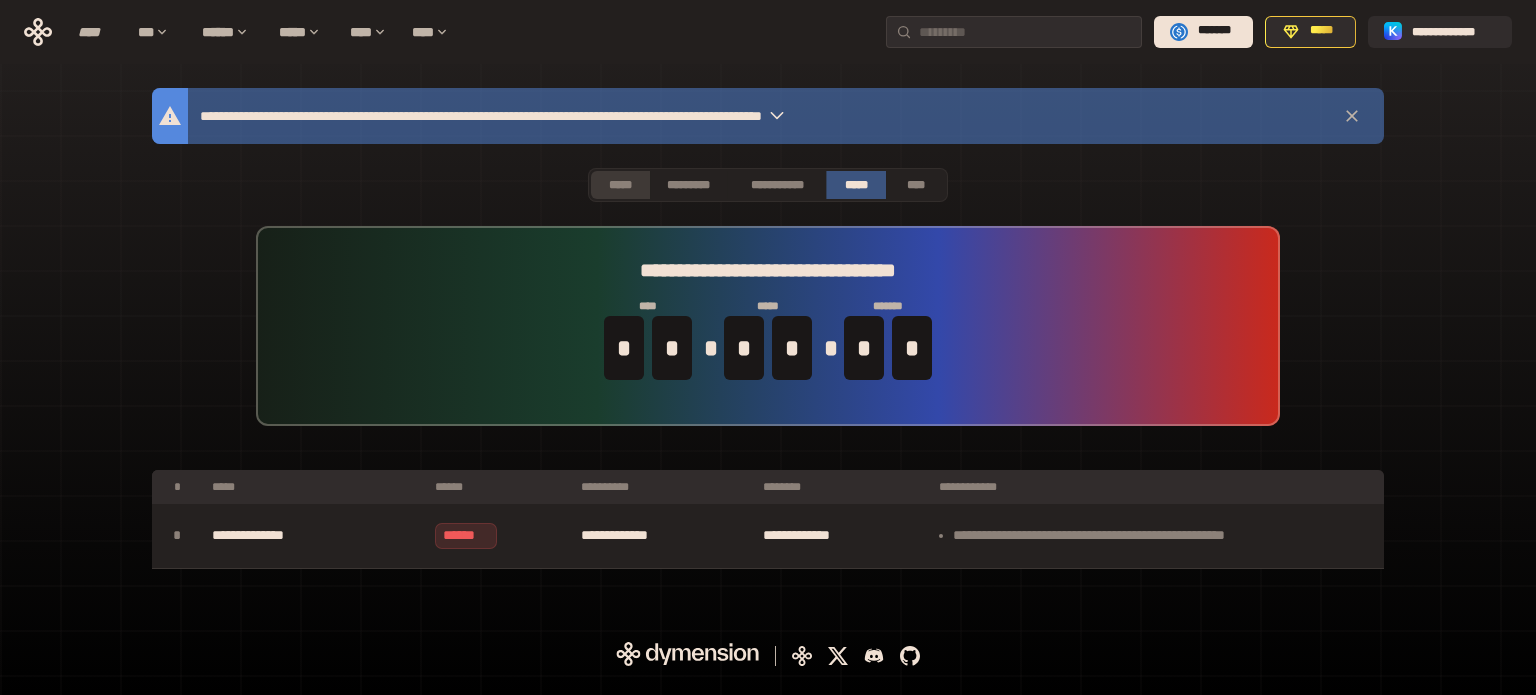 click on "*****" at bounding box center (620, 185) 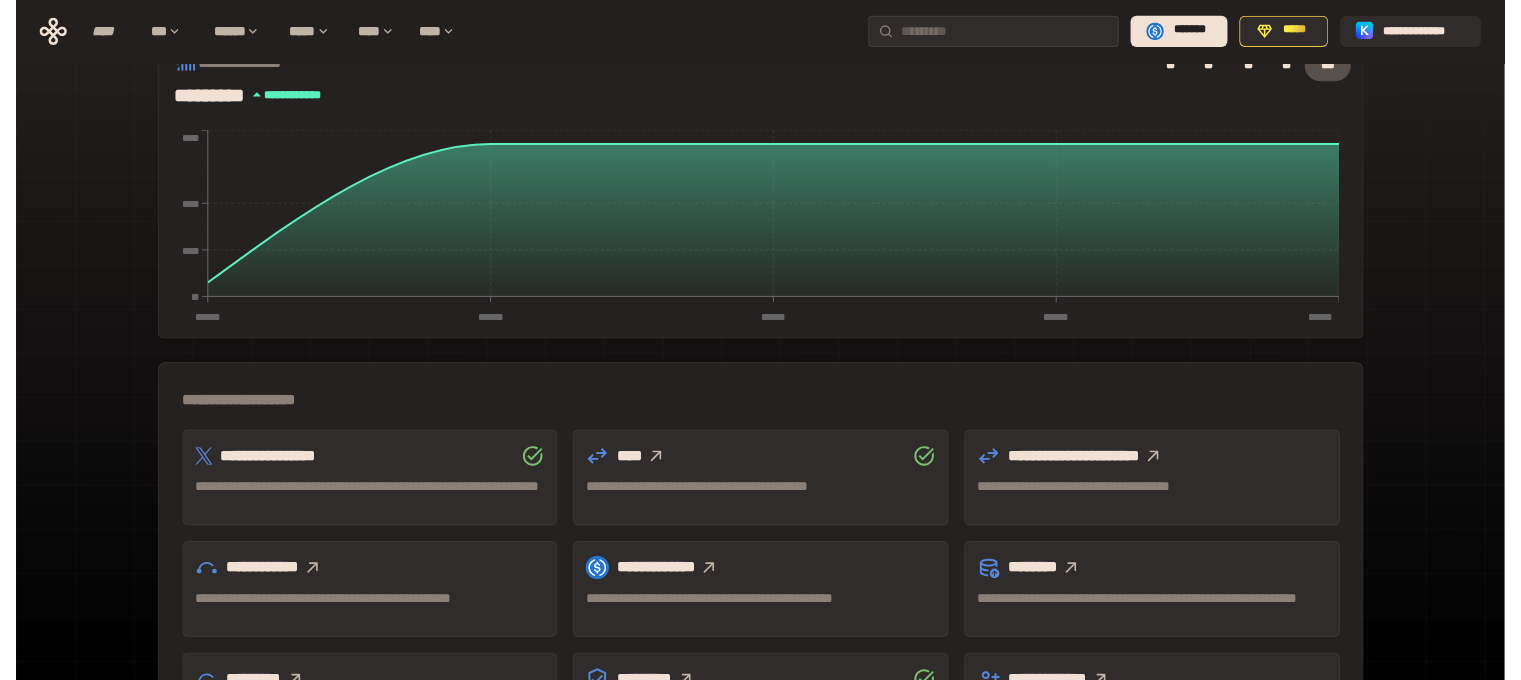 scroll, scrollTop: 0, scrollLeft: 0, axis: both 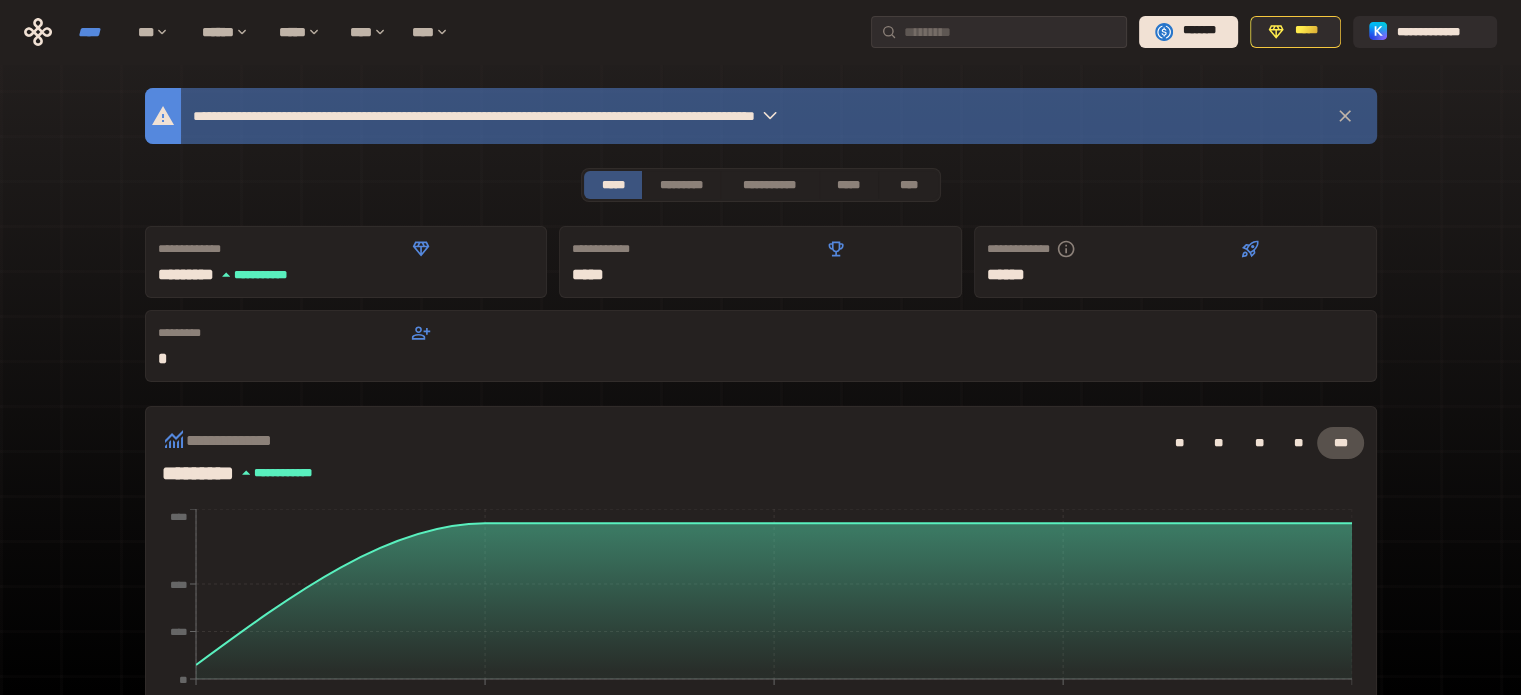 click on "****" at bounding box center [98, 32] 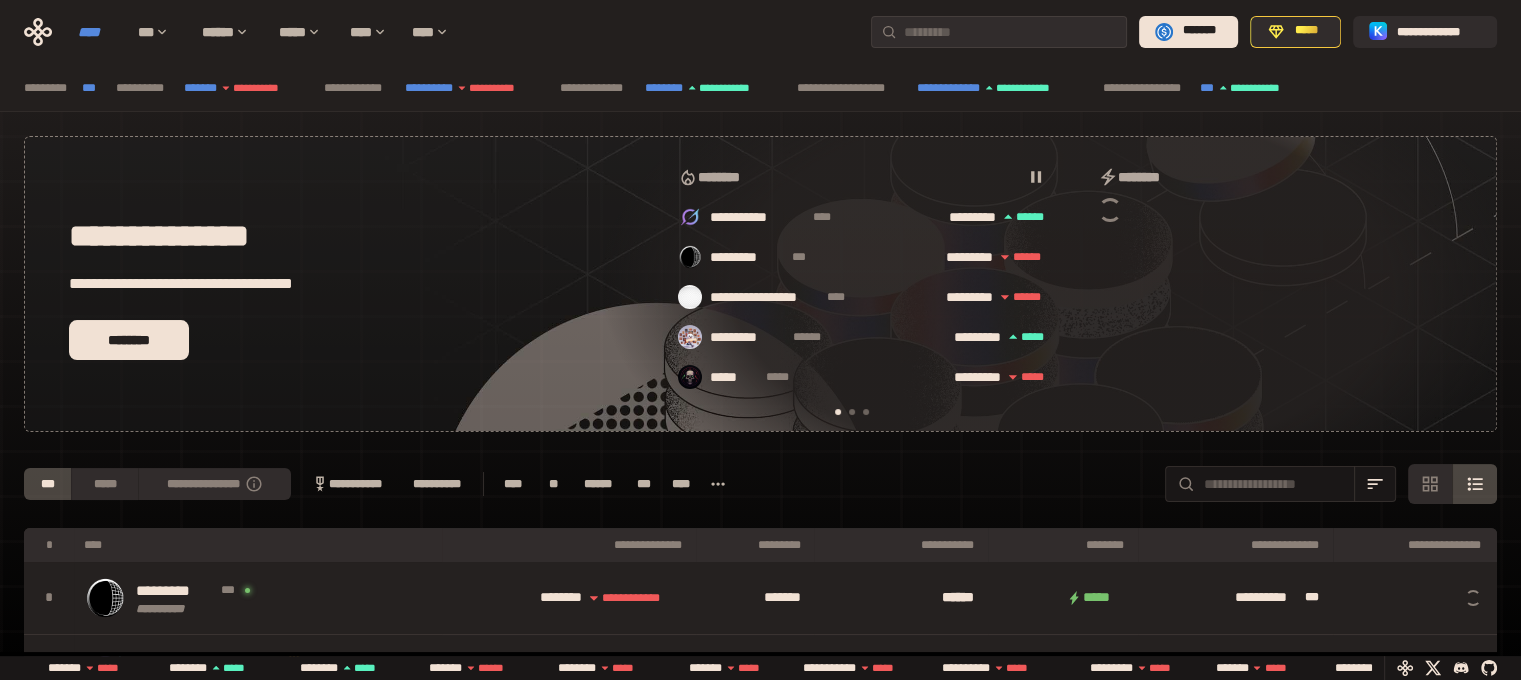 scroll, scrollTop: 0, scrollLeft: 16, axis: horizontal 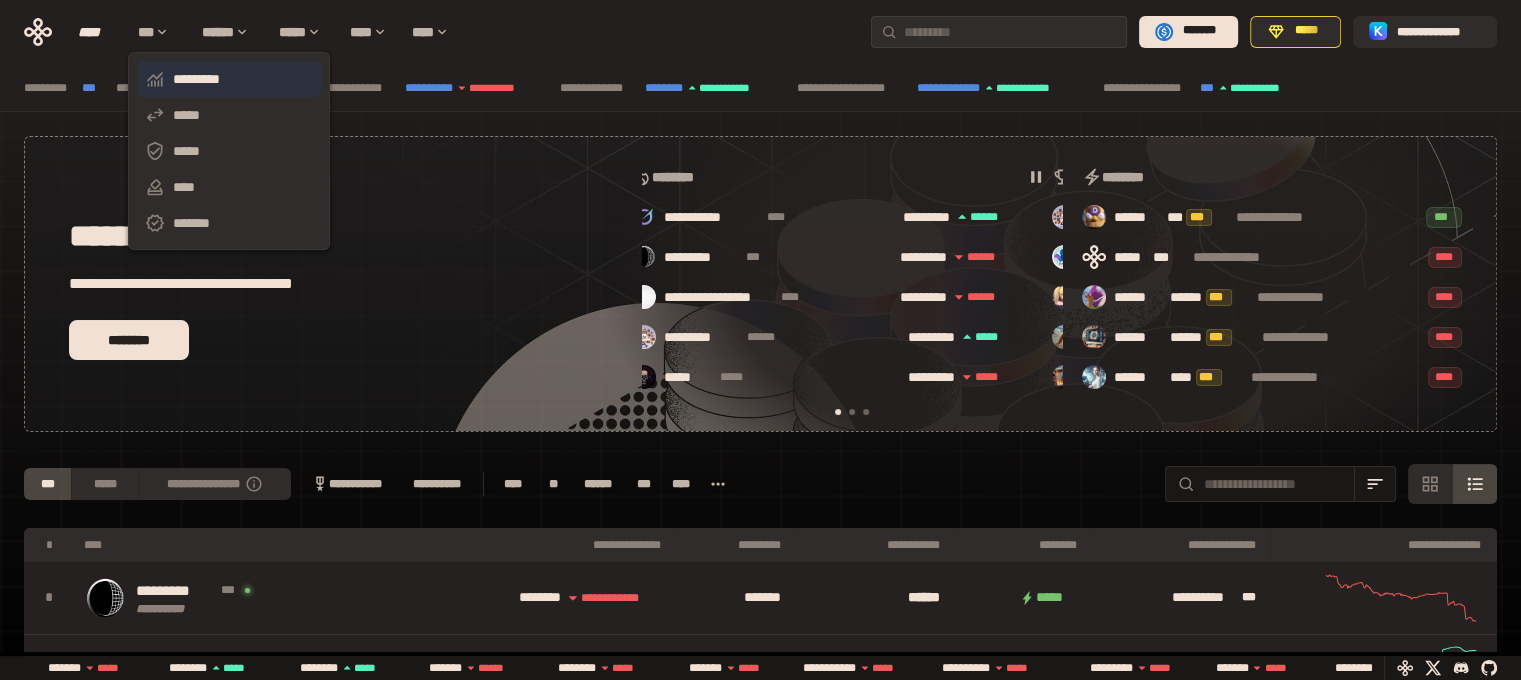 click on "*********" at bounding box center [229, 79] 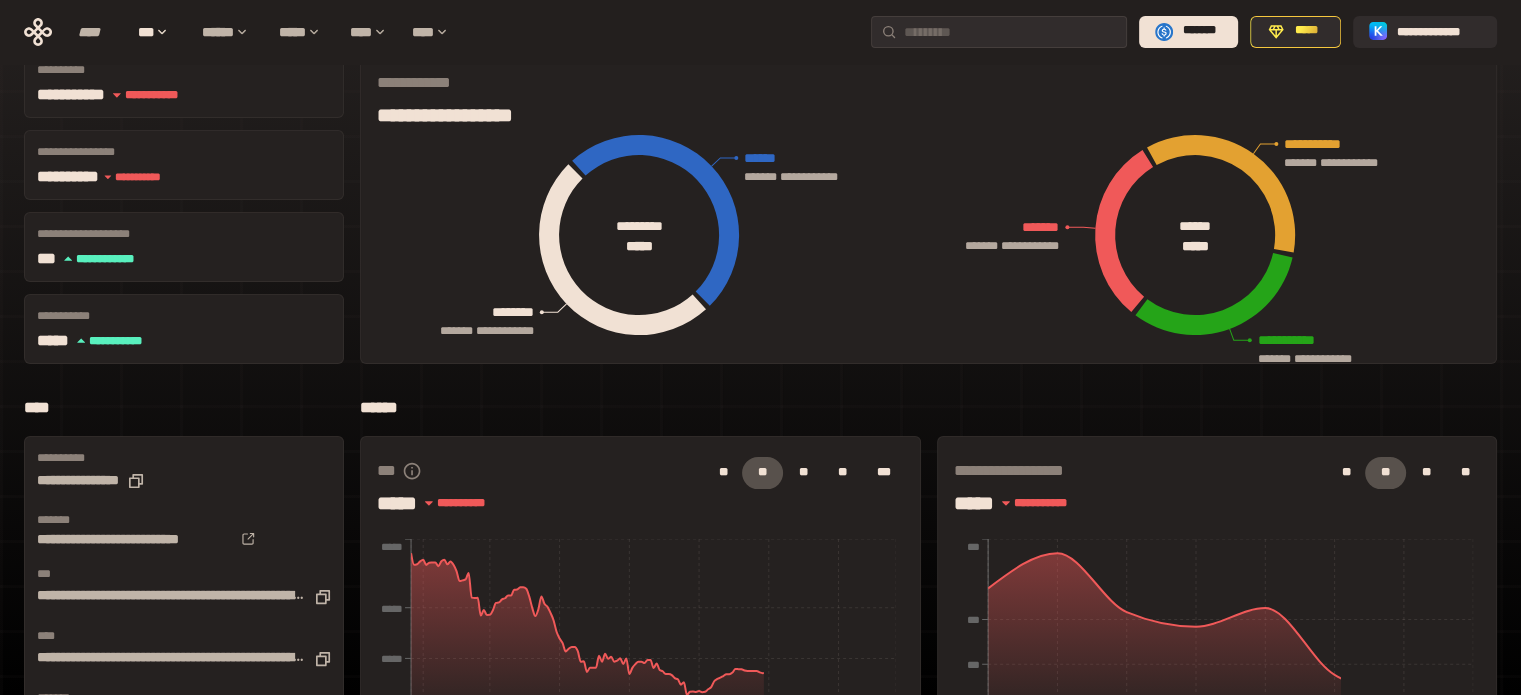 scroll, scrollTop: 0, scrollLeft: 0, axis: both 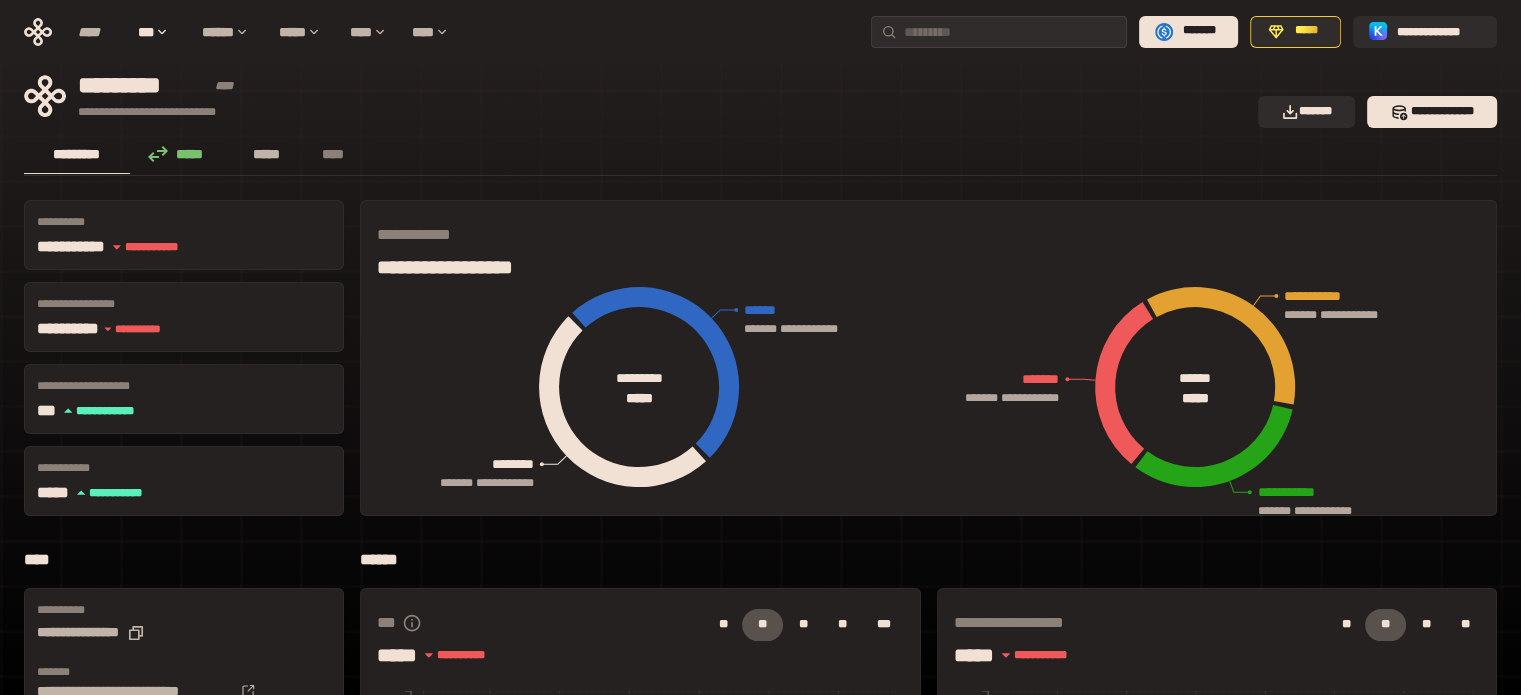 click on "*****" at bounding box center [267, 154] 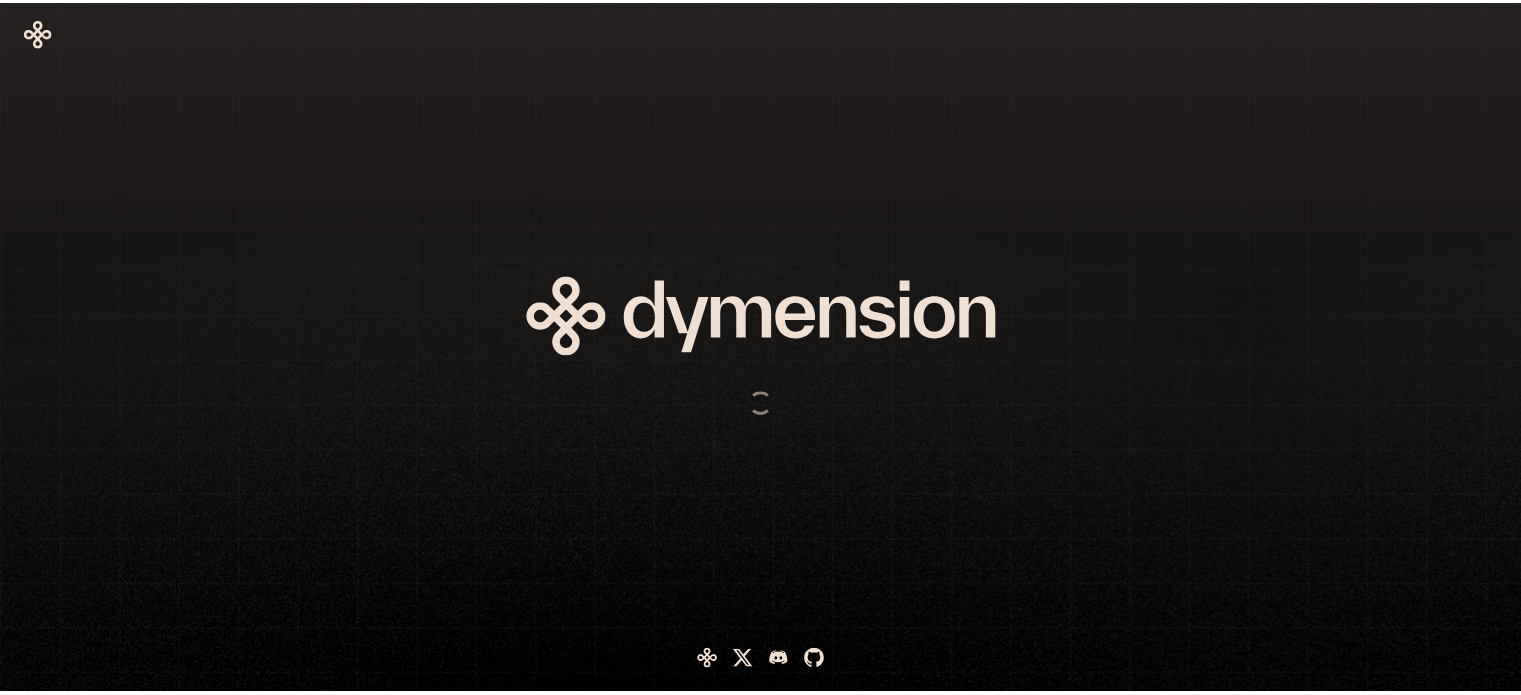 scroll, scrollTop: 0, scrollLeft: 0, axis: both 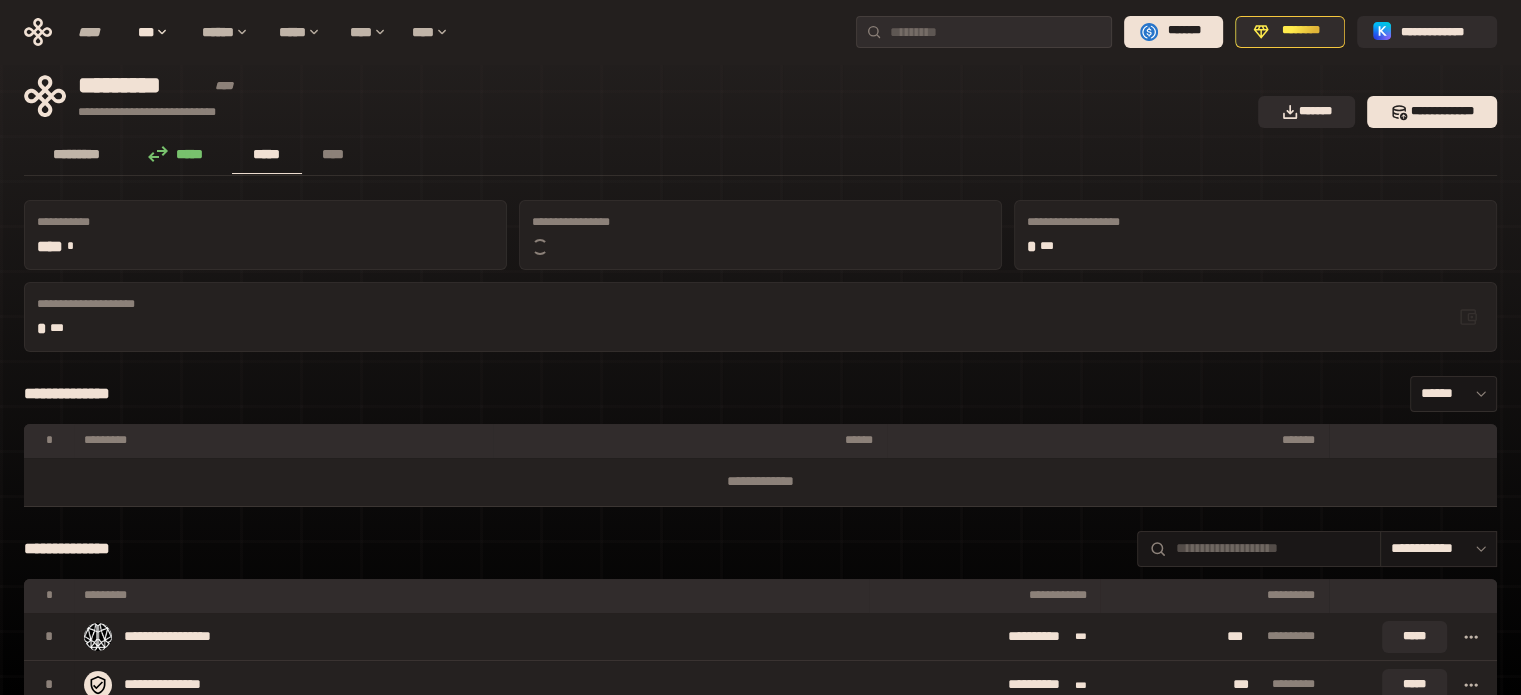 click on "*********" at bounding box center (77, 154) 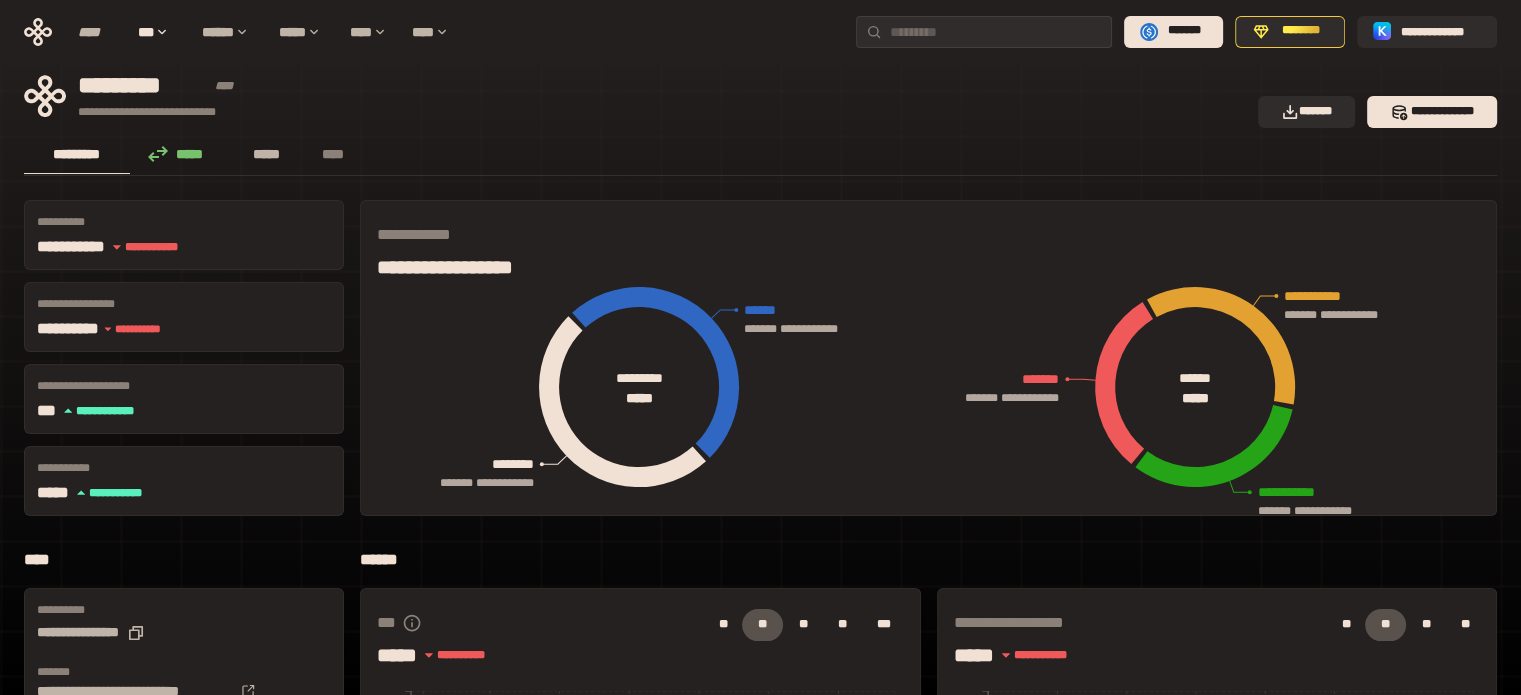 click on "*****" at bounding box center [267, 154] 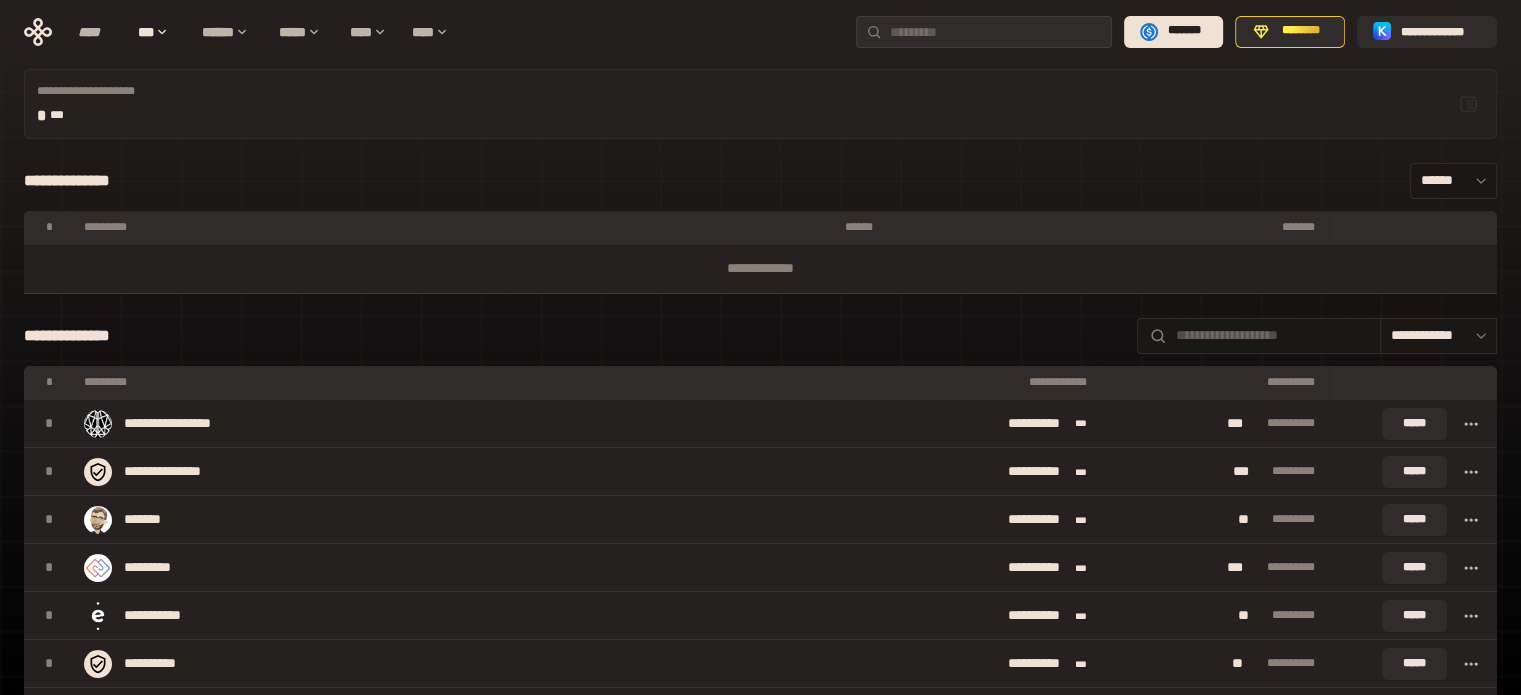 scroll, scrollTop: 0, scrollLeft: 0, axis: both 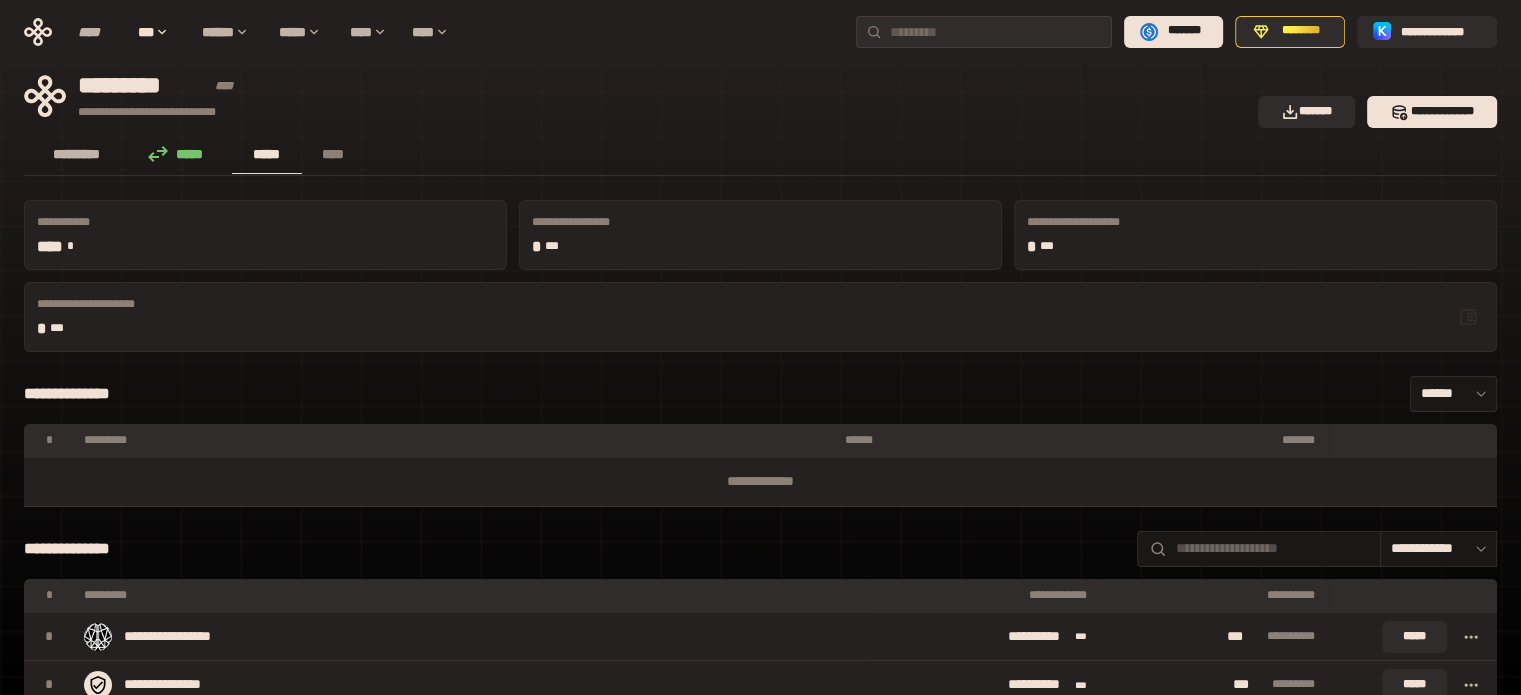 click on "*********" at bounding box center (77, 154) 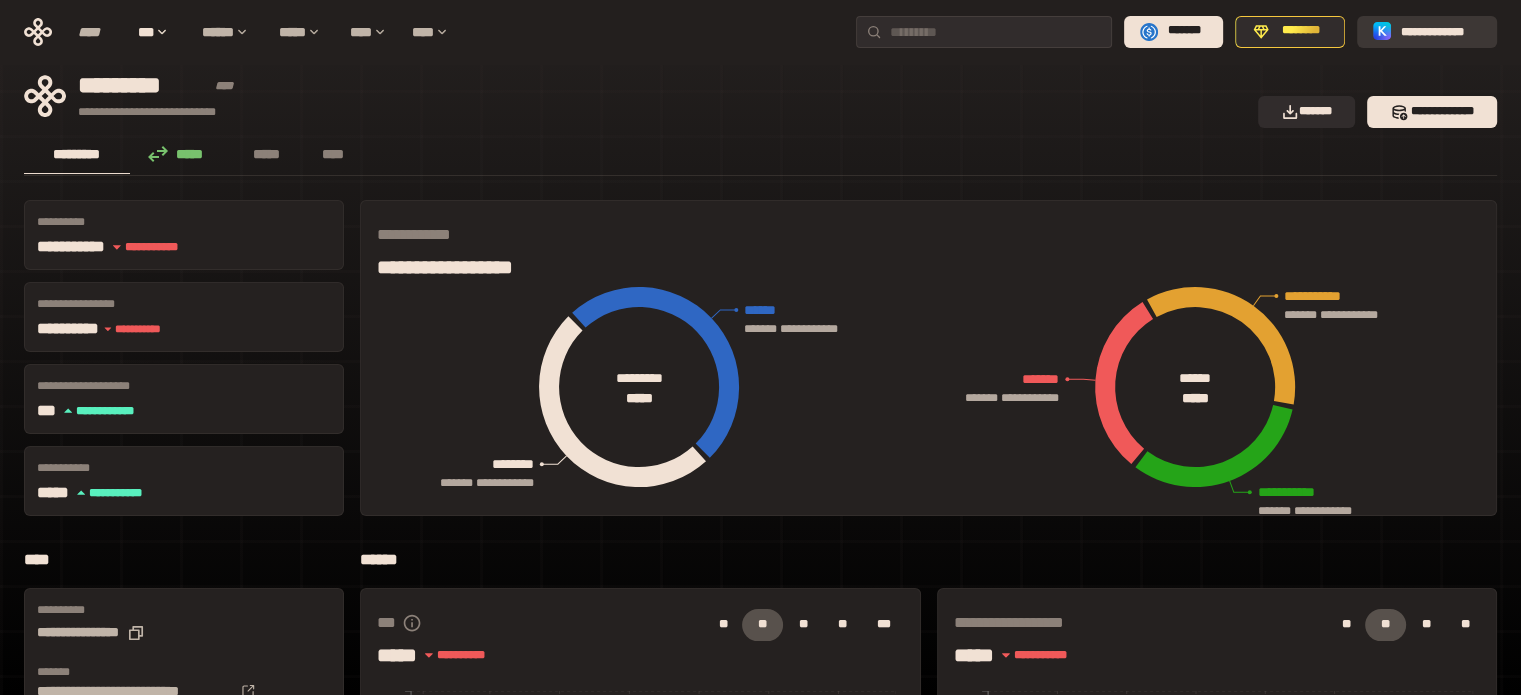 click on "**********" at bounding box center (1441, 31) 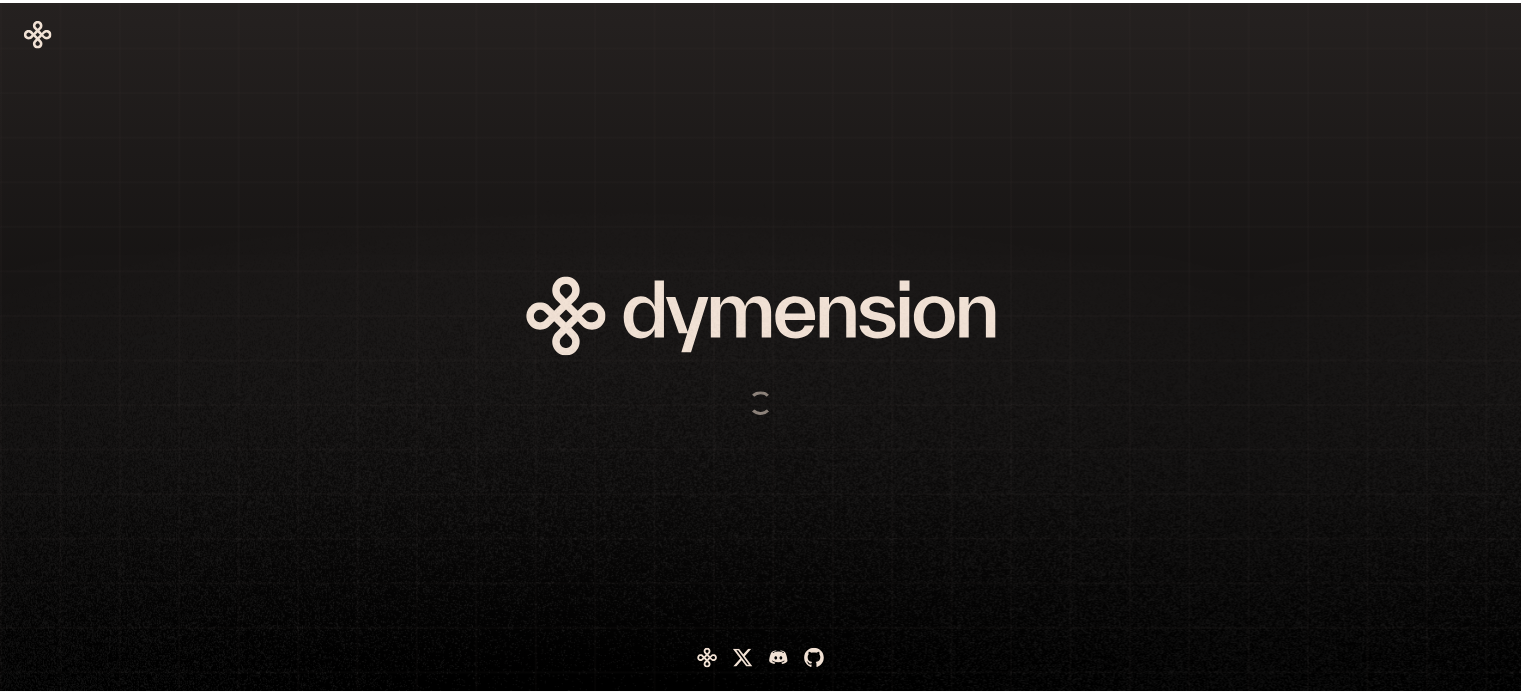 scroll, scrollTop: 0, scrollLeft: 0, axis: both 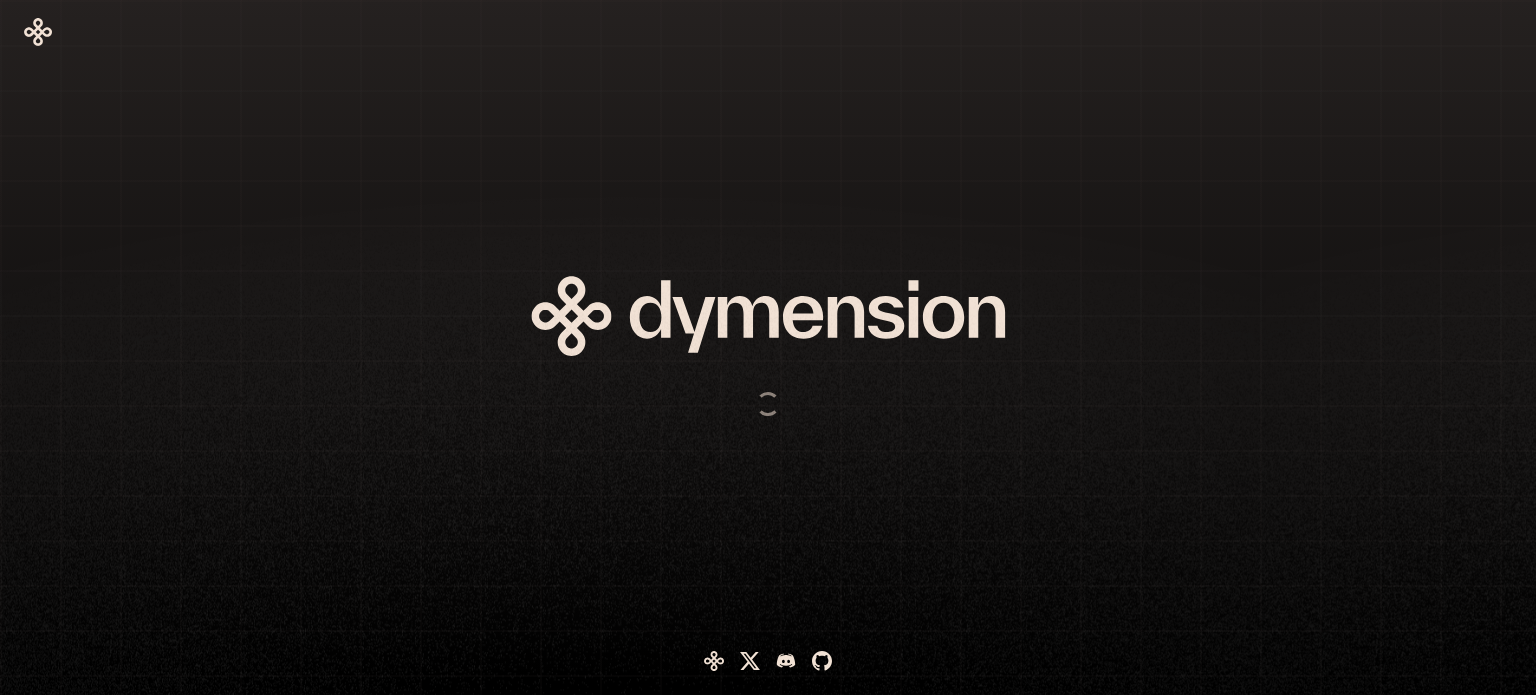 drag, startPoint x: 495, startPoint y: 56, endPoint x: 531, endPoint y: 47, distance: 37.107952 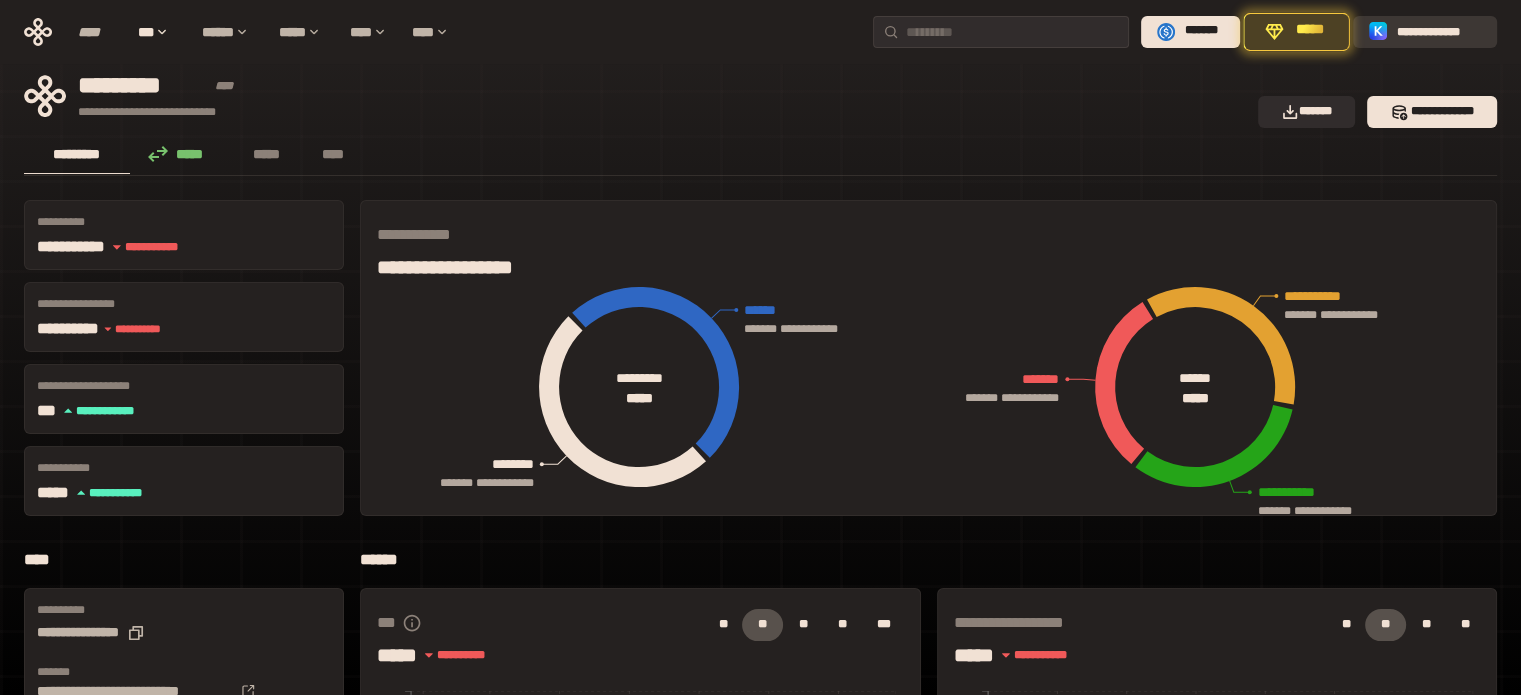 click on "**********" at bounding box center [1439, 31] 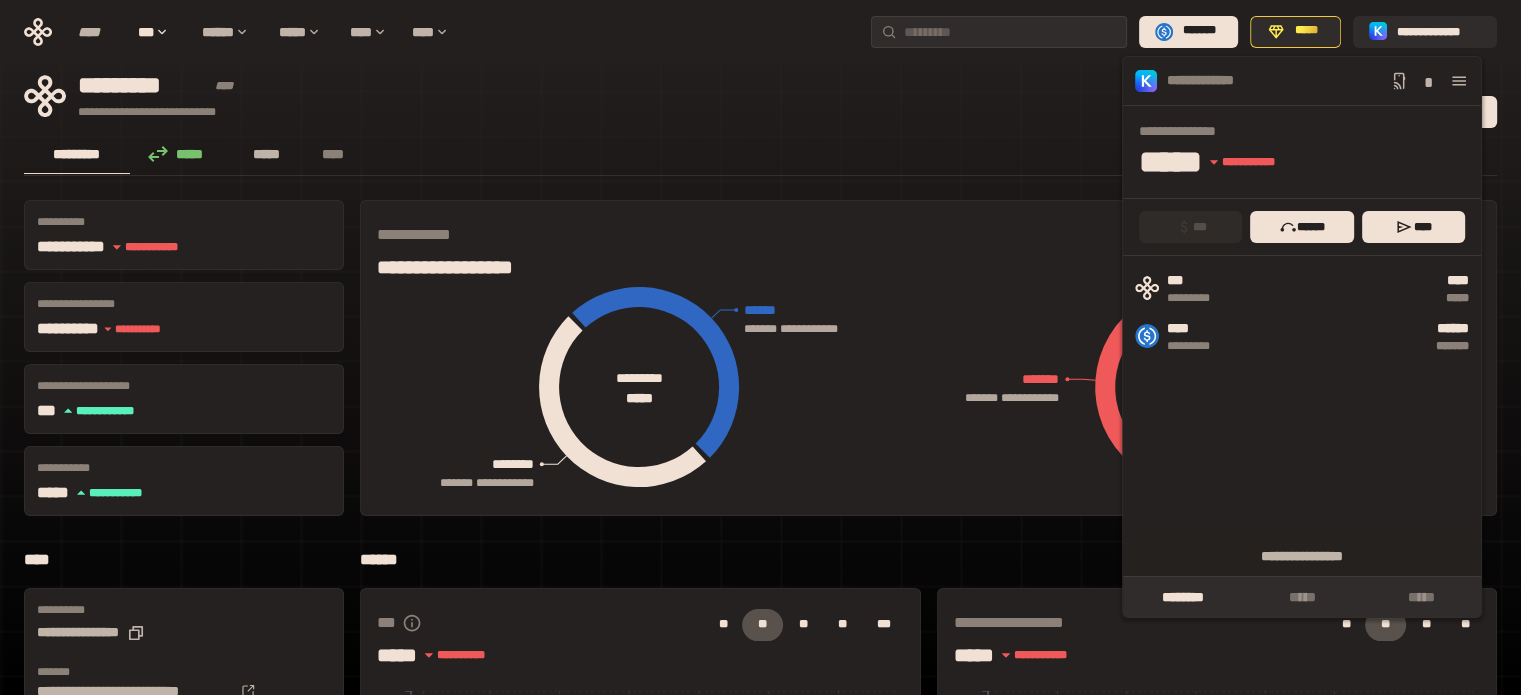 click on "*****" at bounding box center (267, 155) 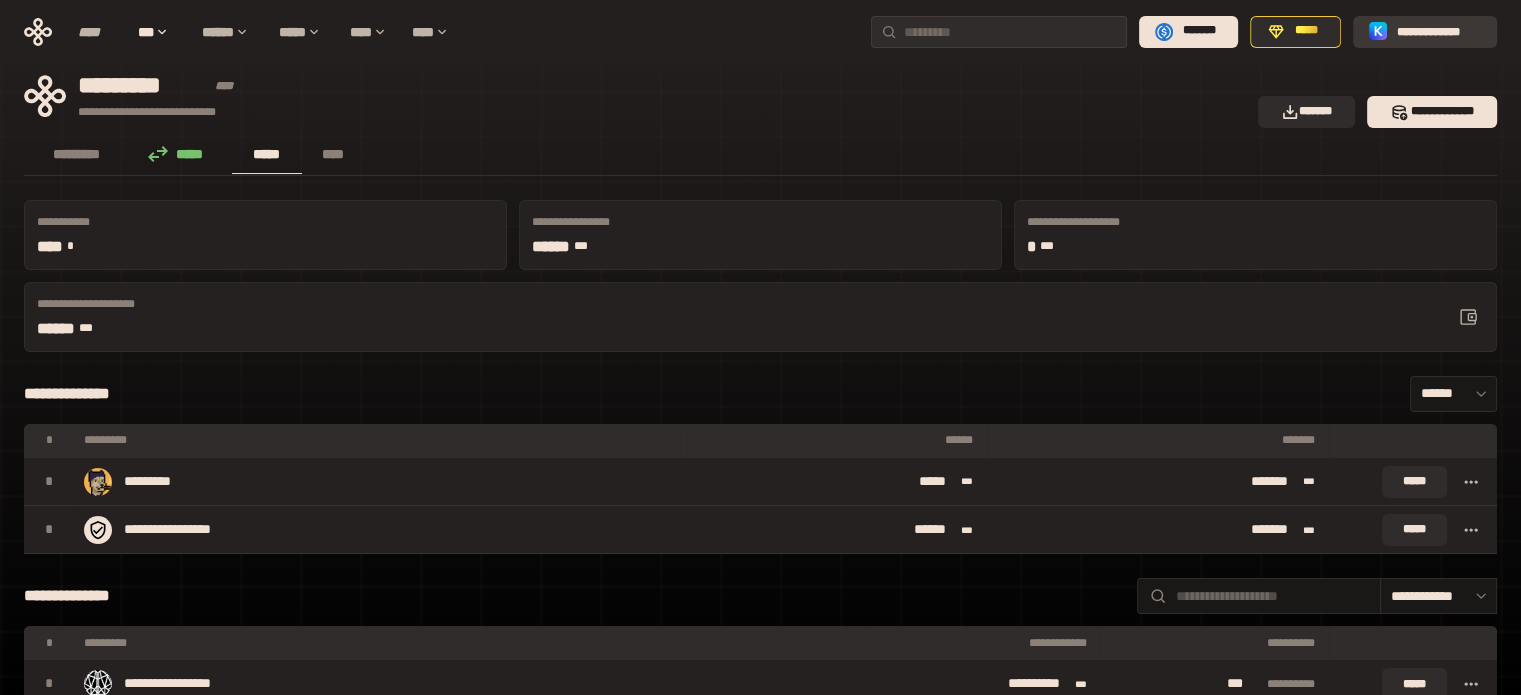 click on "**********" at bounding box center (1439, 31) 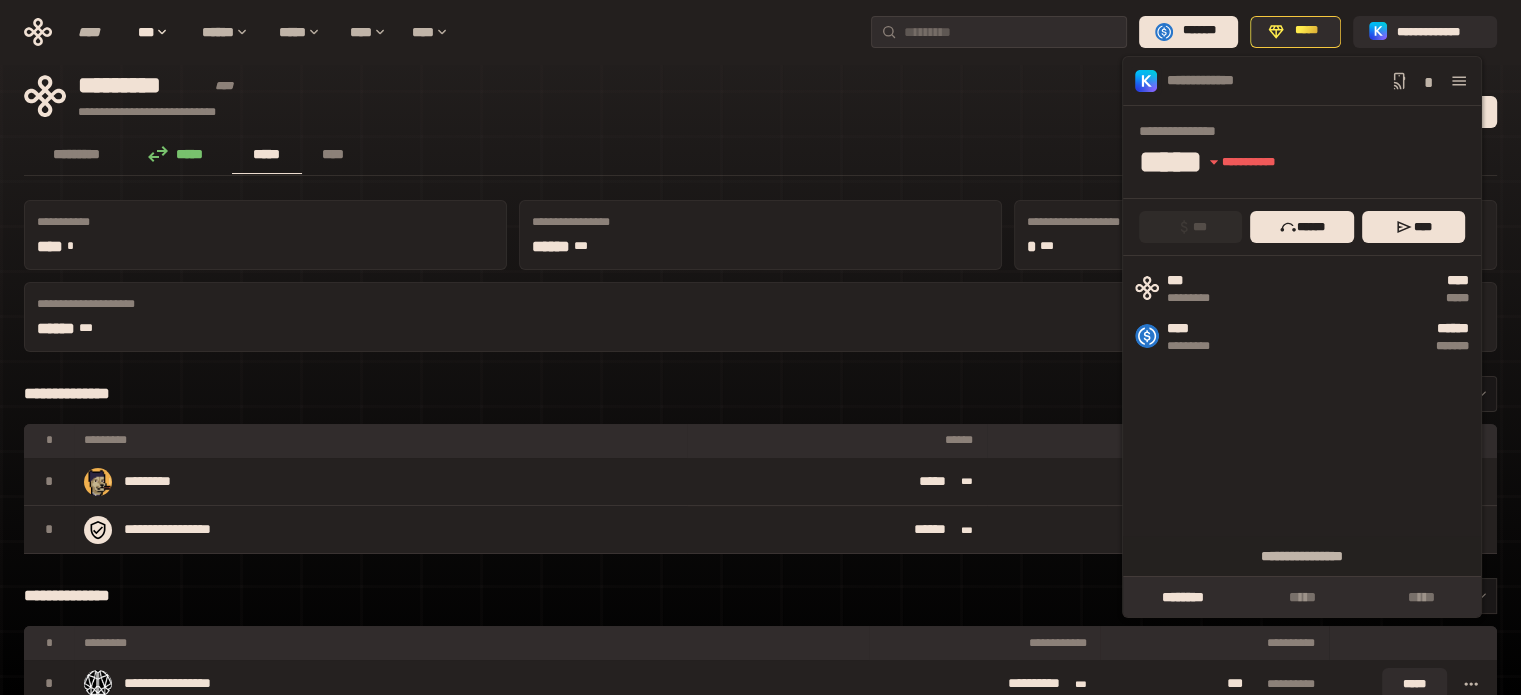click on "**********" at bounding box center (635, 96) 